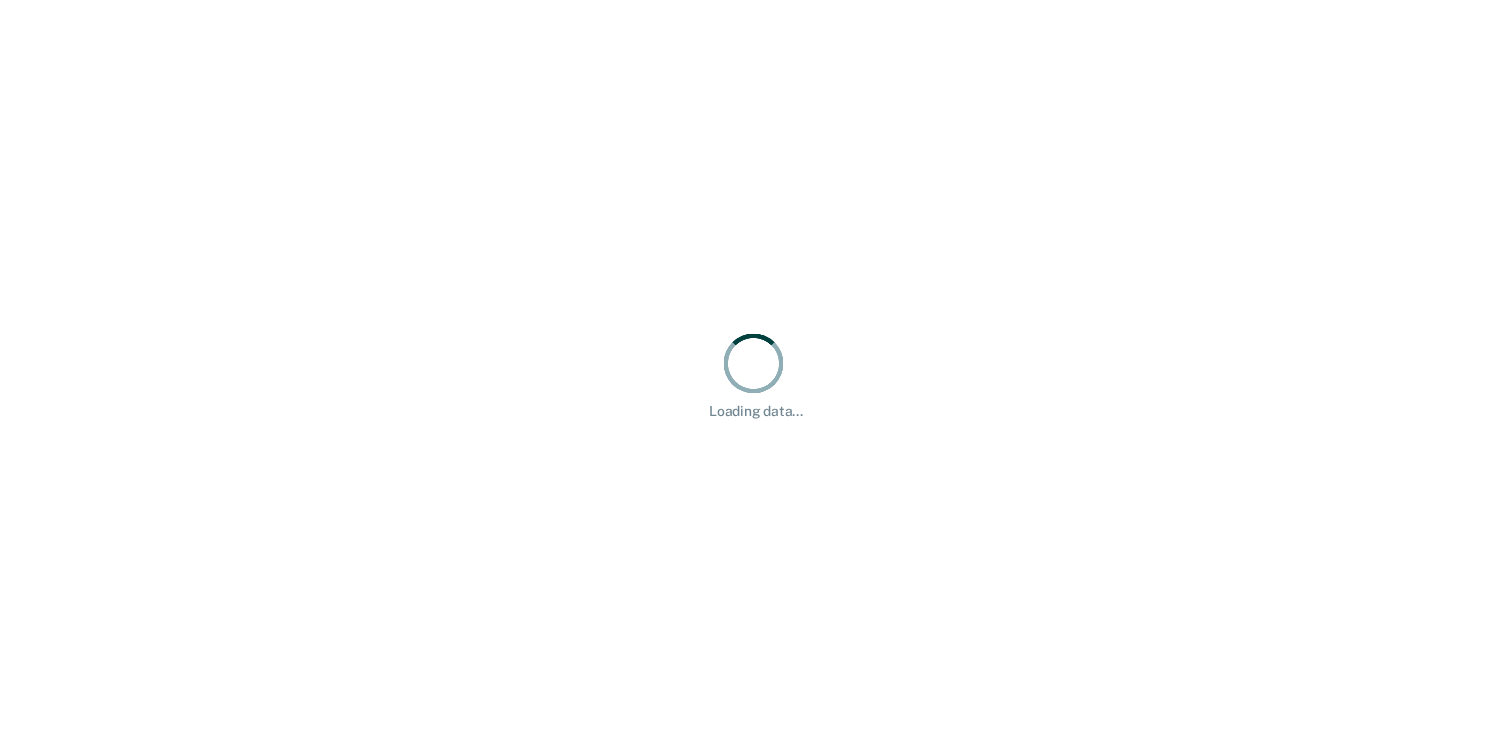 scroll, scrollTop: 0, scrollLeft: 0, axis: both 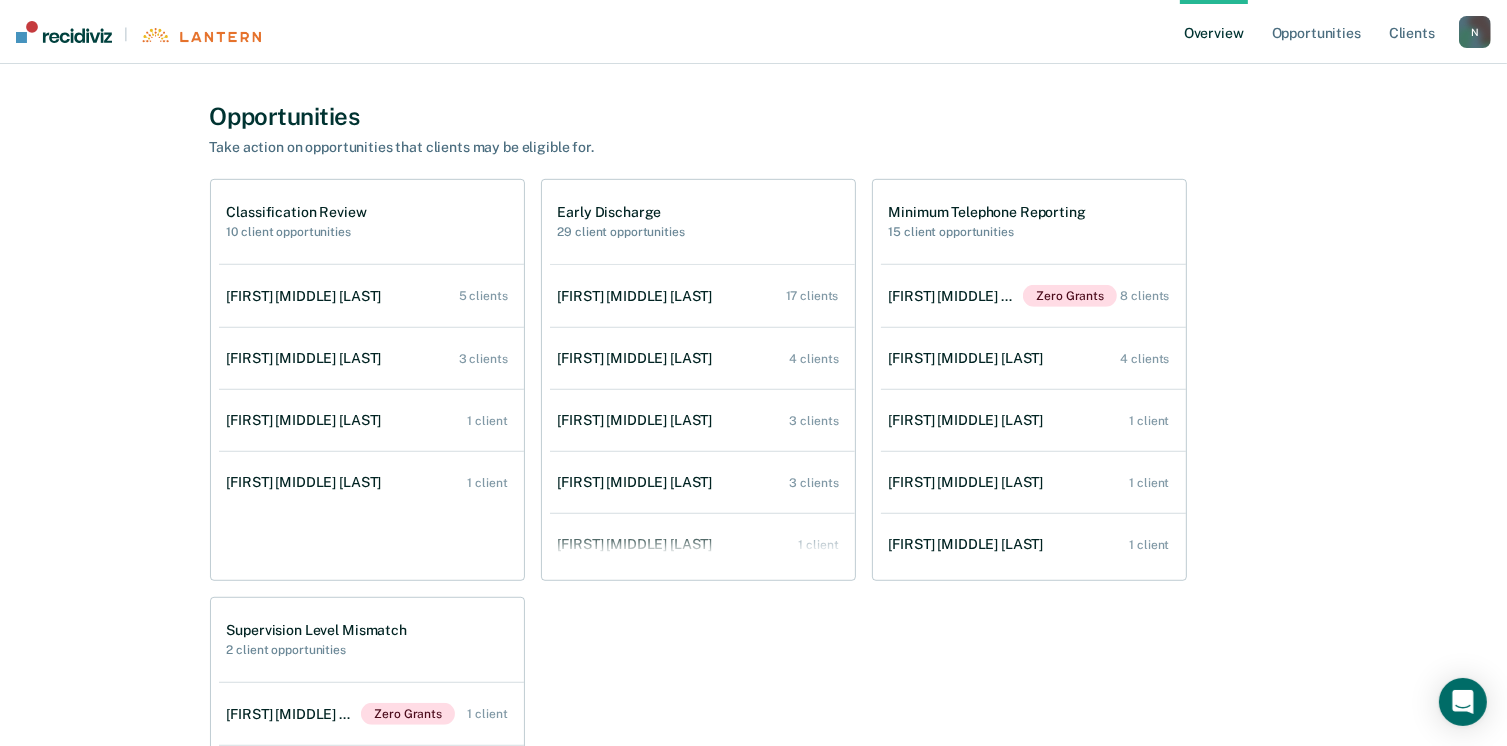 click on "10 client opportunities" at bounding box center (297, 232) 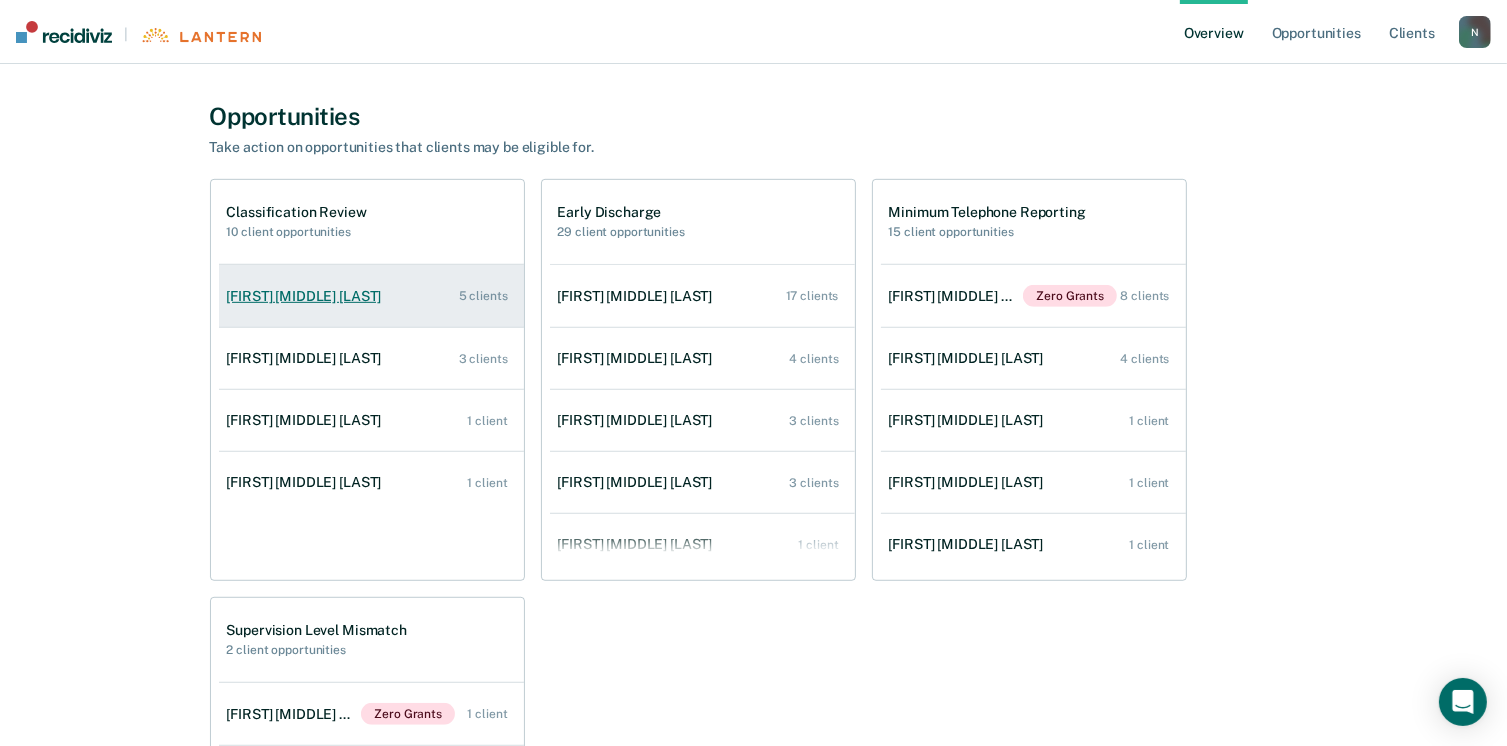 click on "[FIRST] [MIDDLE] [LAST]" at bounding box center [308, 296] 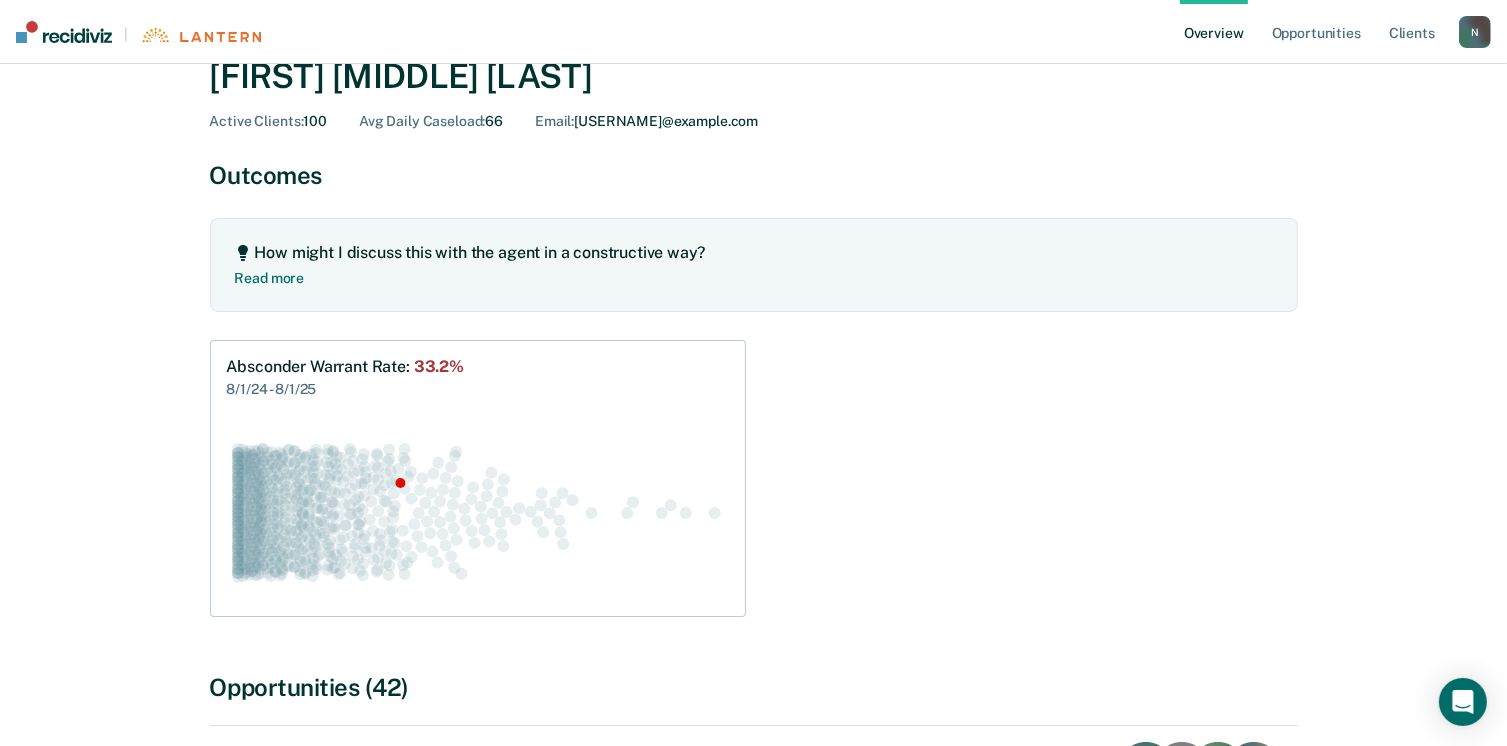 scroll, scrollTop: 500, scrollLeft: 0, axis: vertical 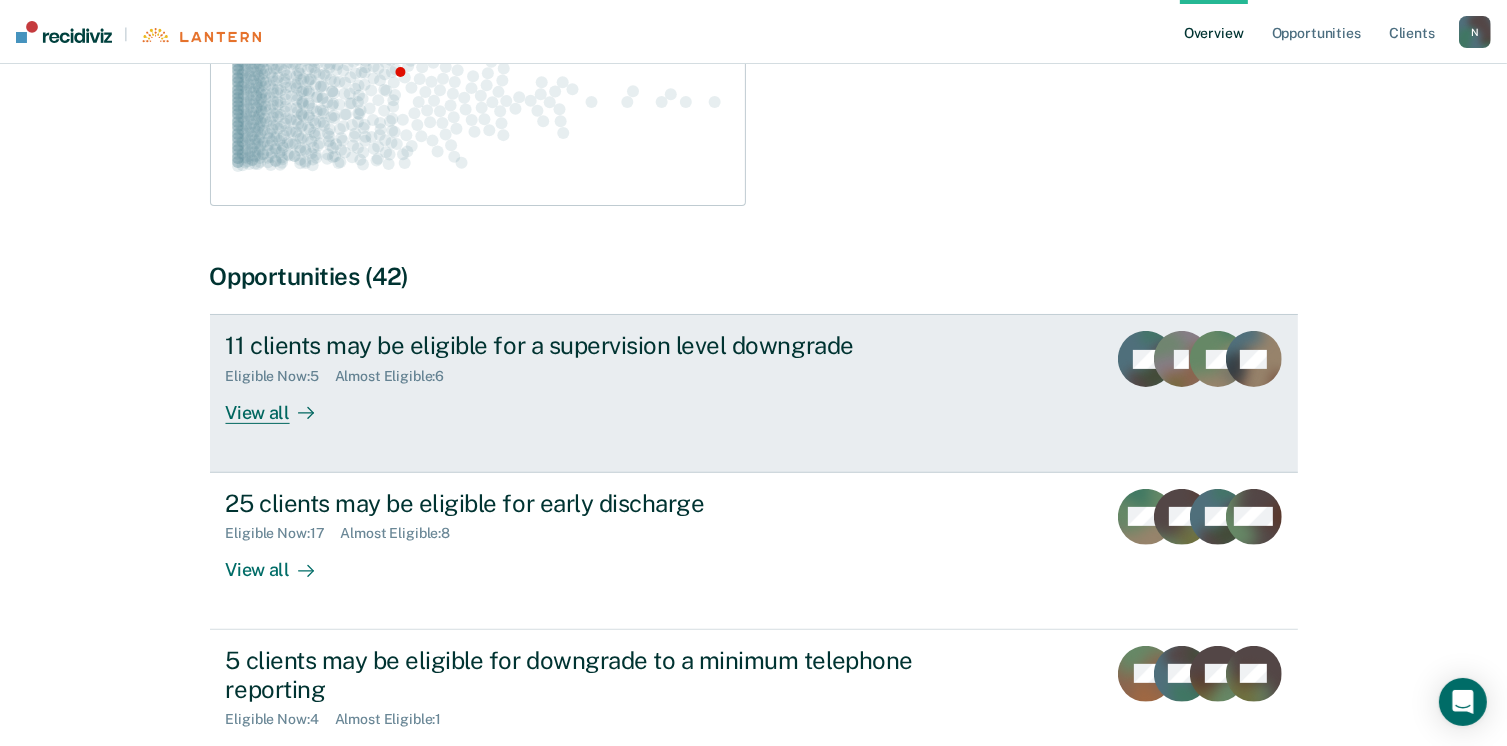 click on "View all" at bounding box center (282, 404) 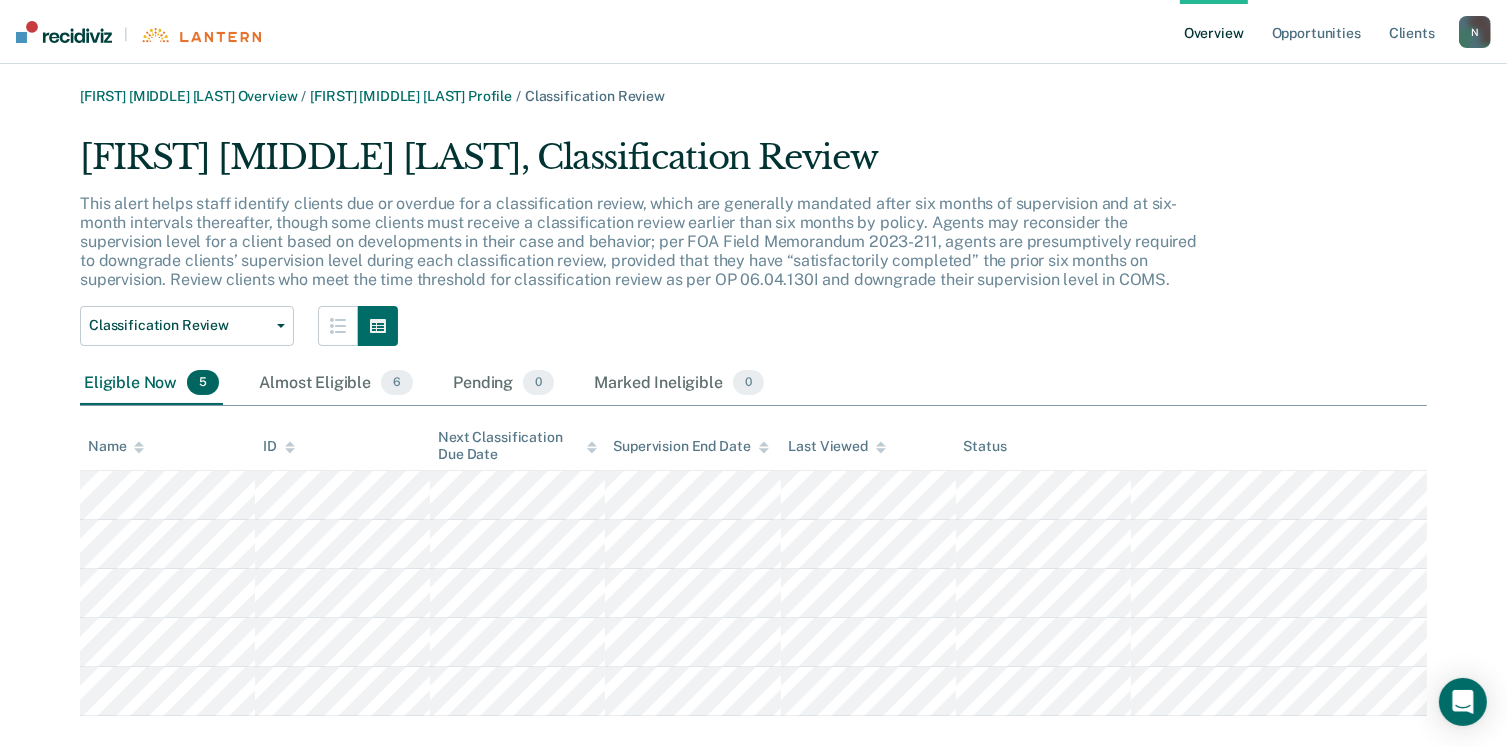 scroll, scrollTop: 33, scrollLeft: 0, axis: vertical 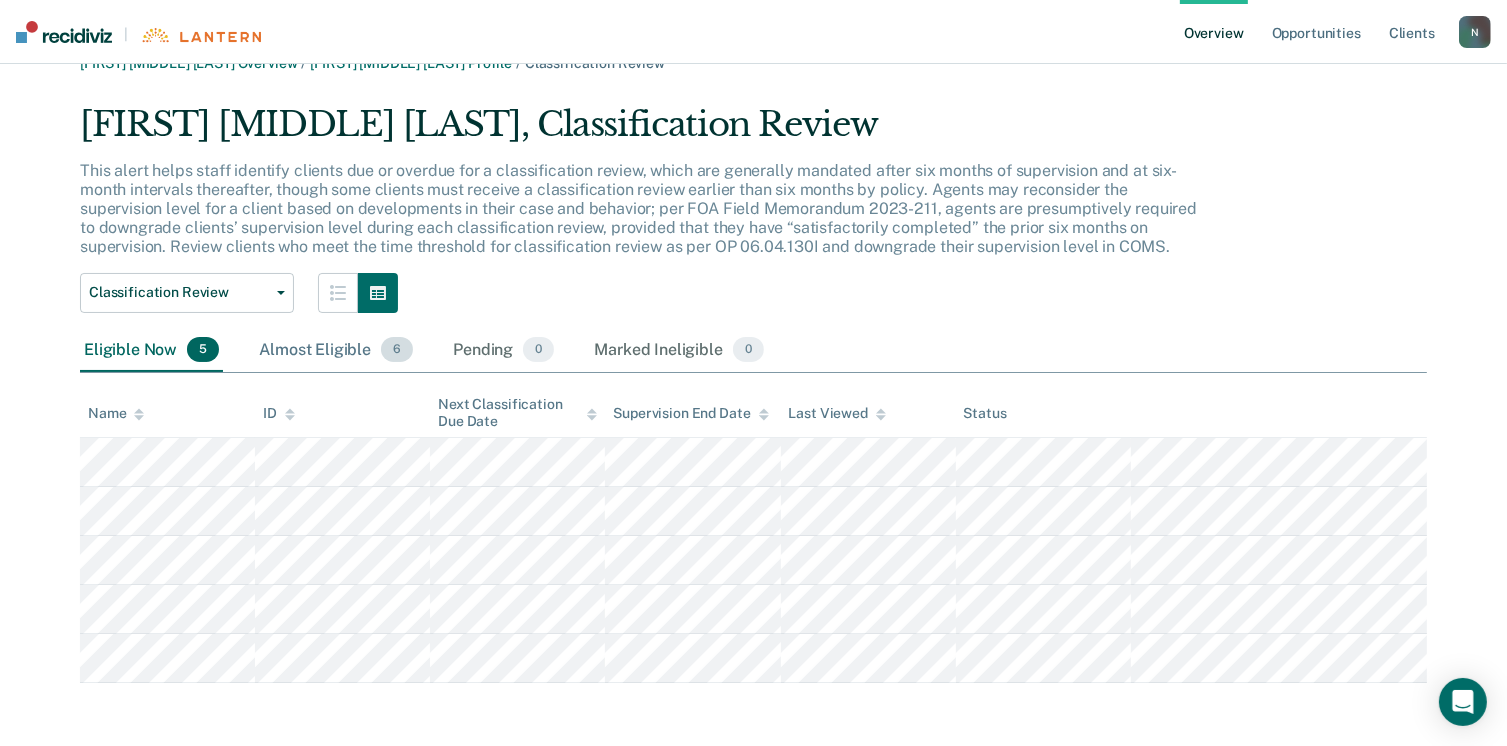 click on "Almost Eligible 6" at bounding box center (336, 351) 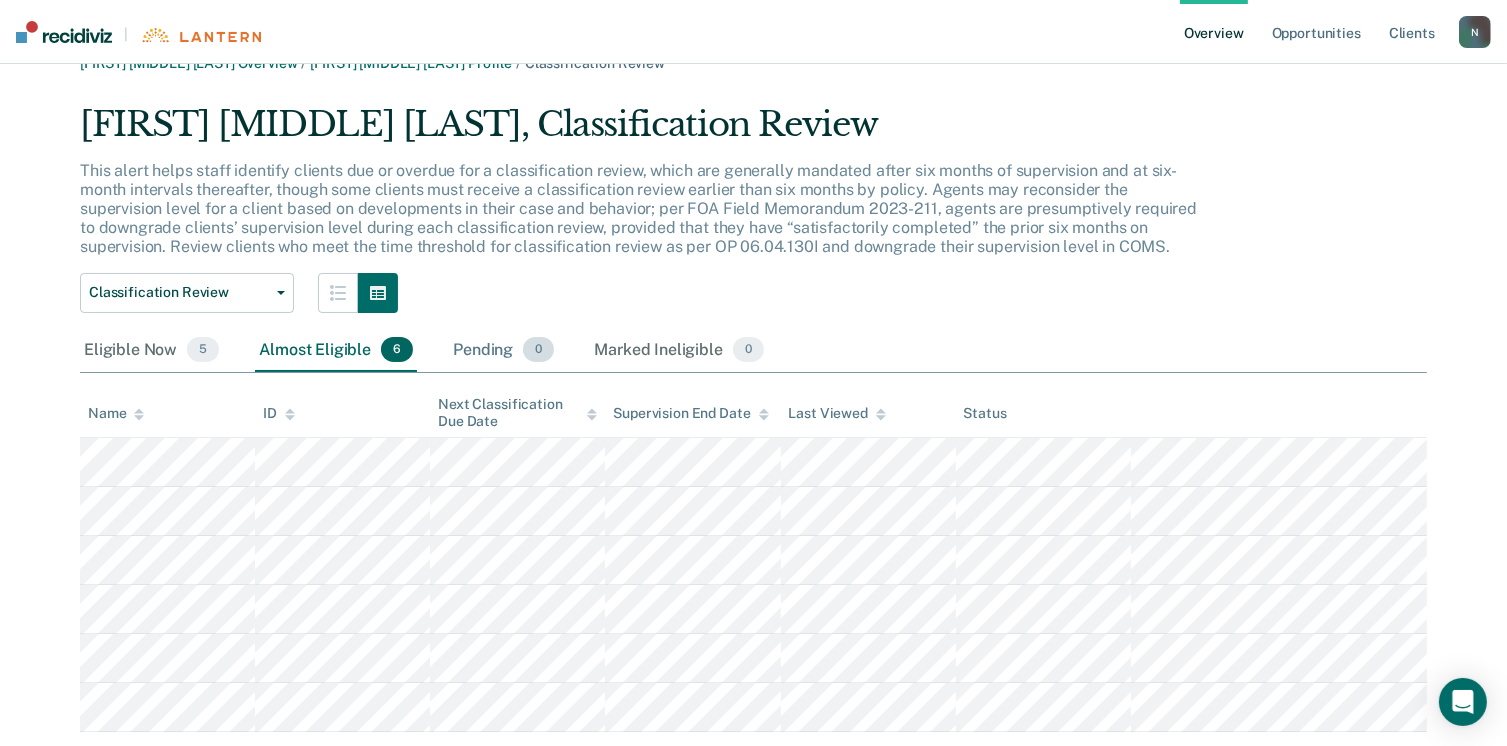 click on "Pending 0" at bounding box center (503, 351) 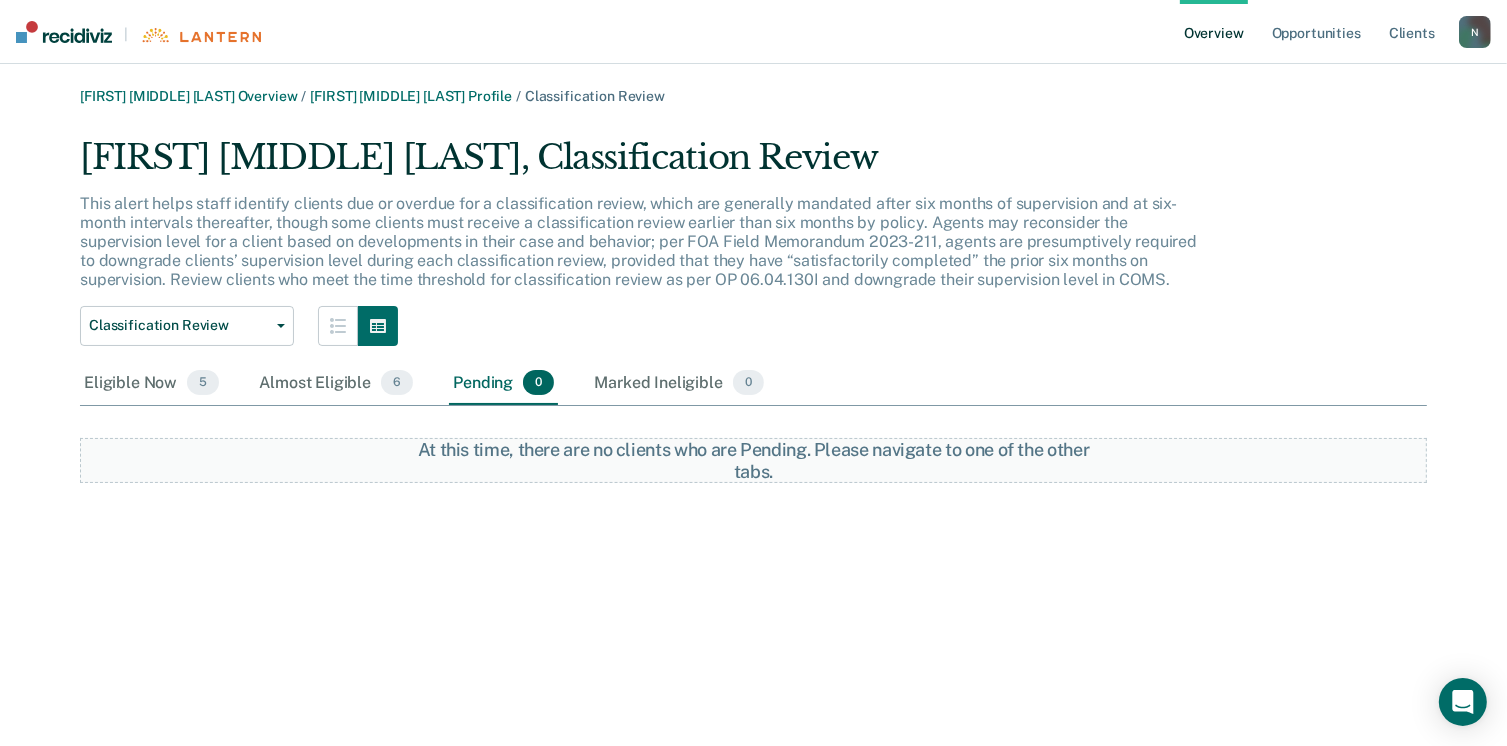 scroll, scrollTop: 0, scrollLeft: 0, axis: both 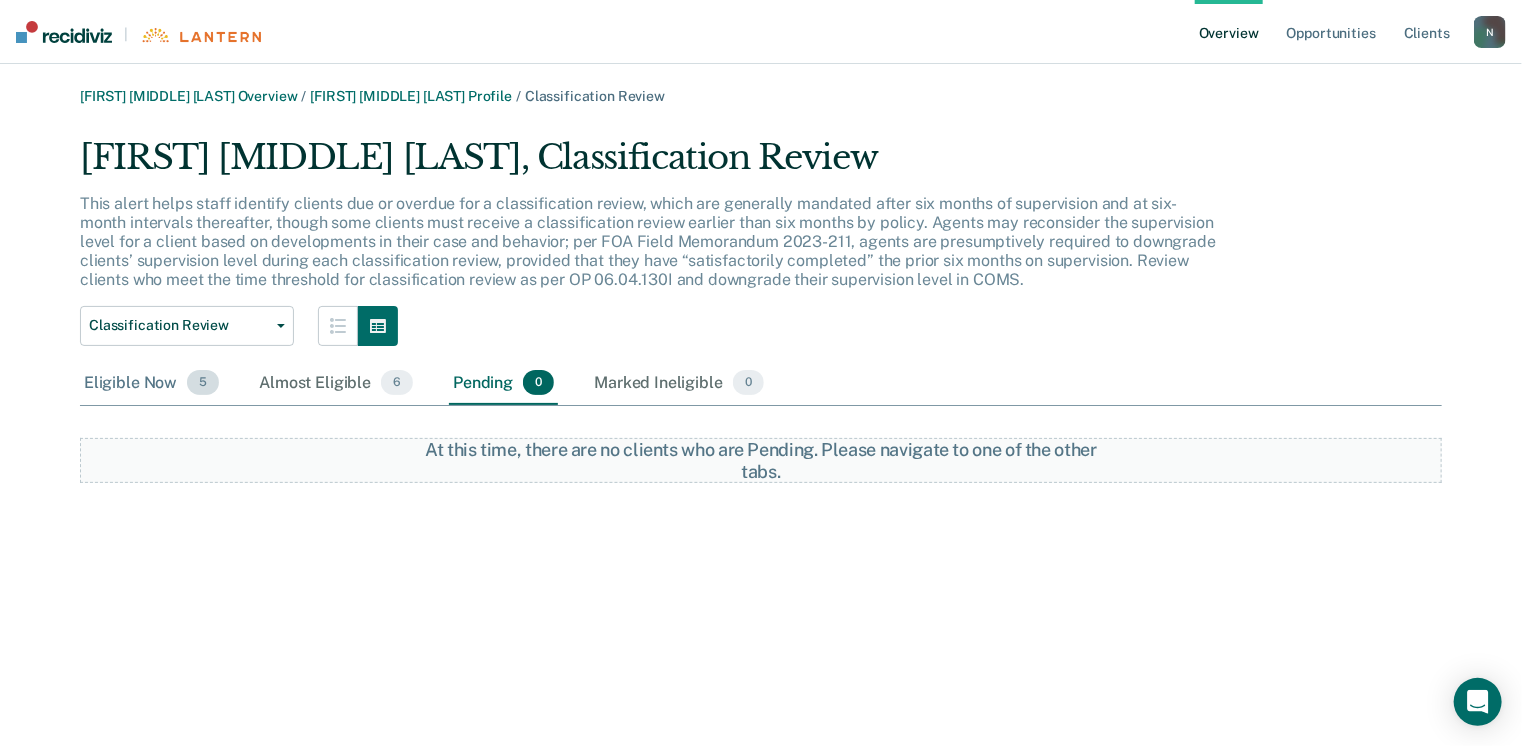 click on "Eligible Now 5" at bounding box center [151, 384] 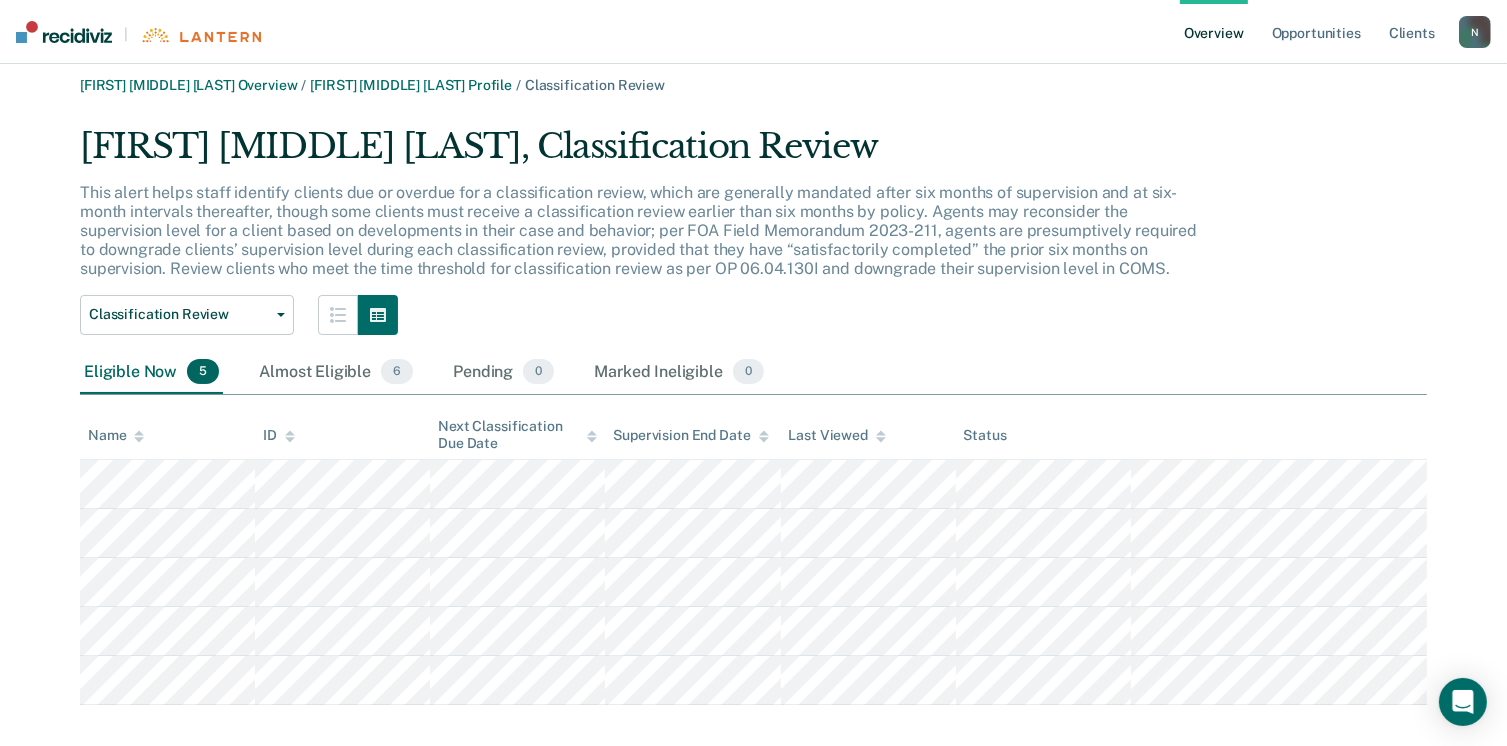 scroll, scrollTop: 0, scrollLeft: 0, axis: both 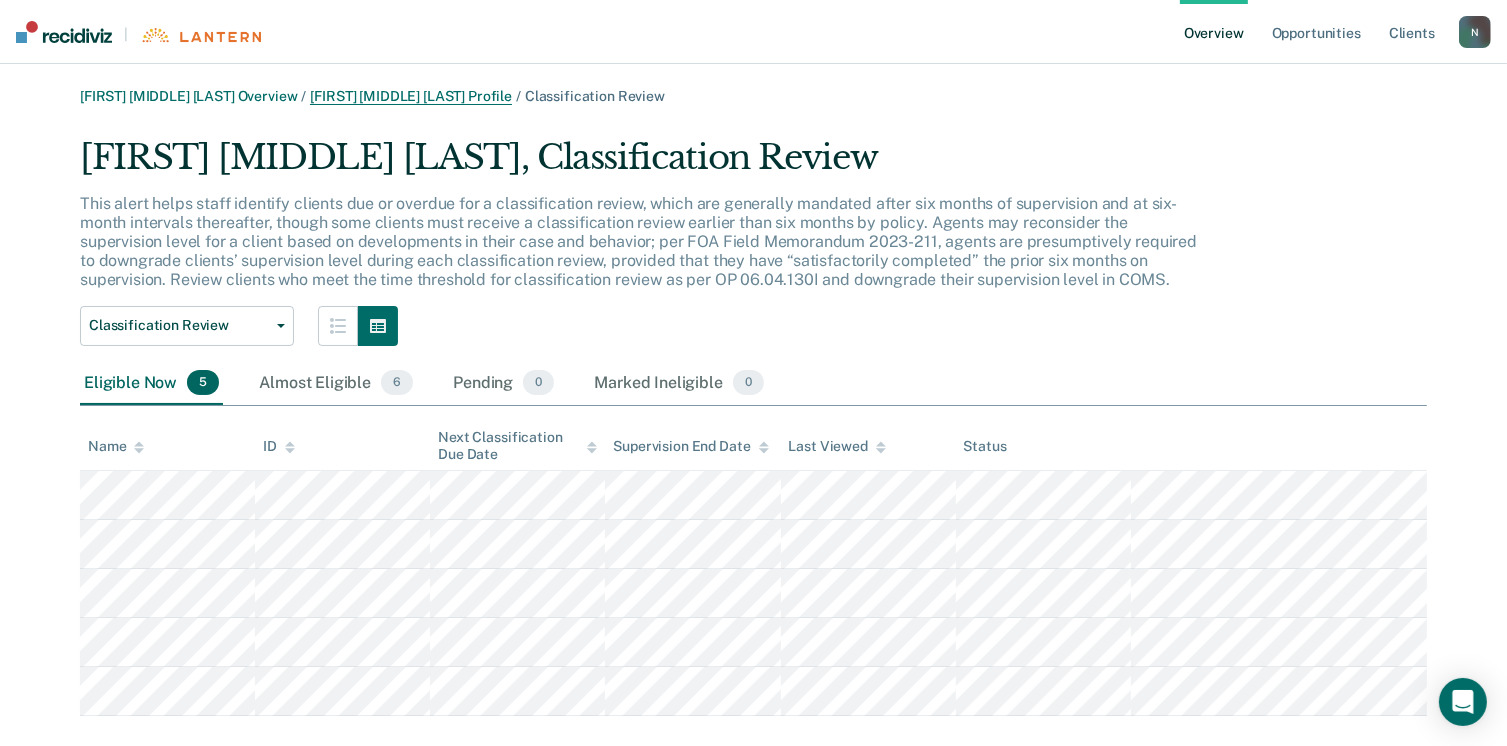 click on "[FIRST] [MIDDLE] [LAST] Profile" at bounding box center [411, 96] 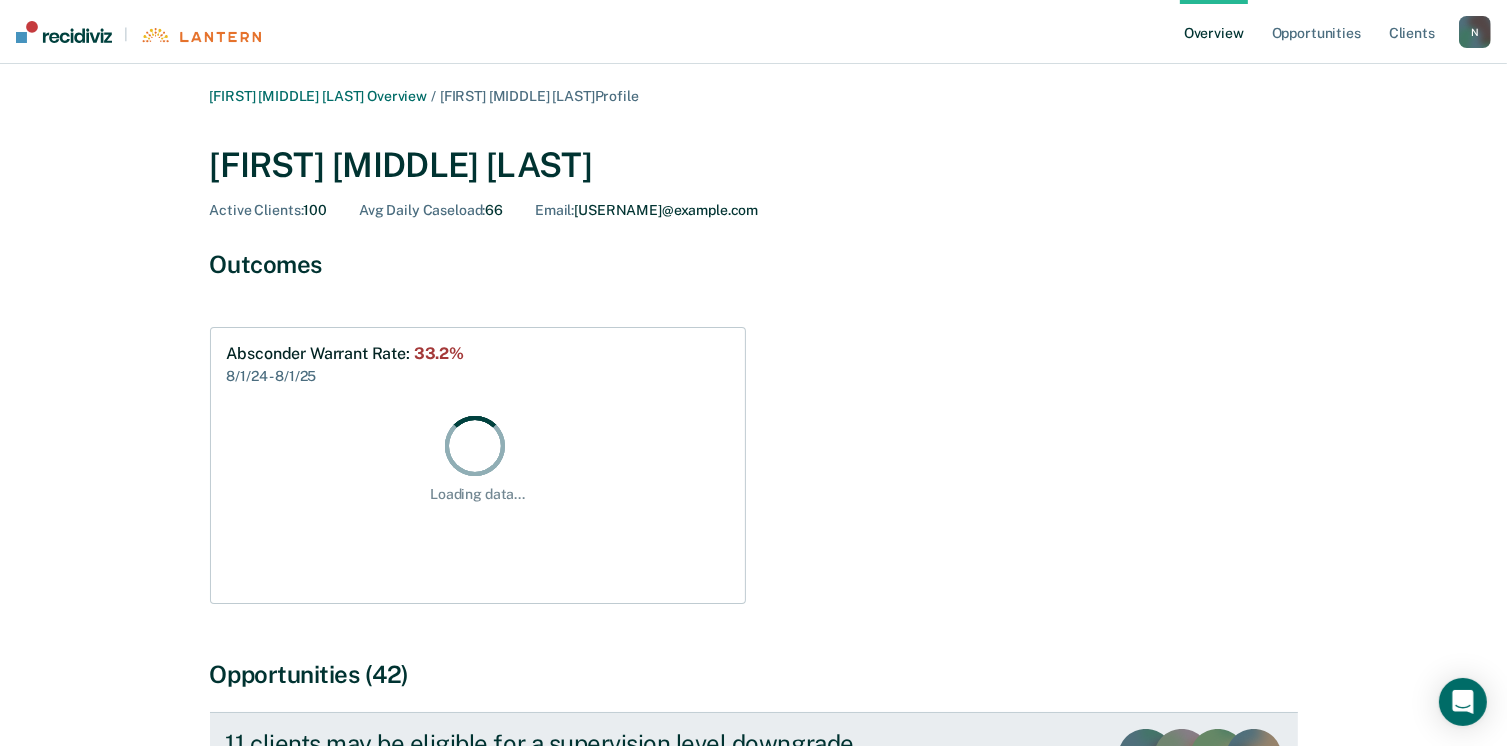 scroll, scrollTop: 400, scrollLeft: 0, axis: vertical 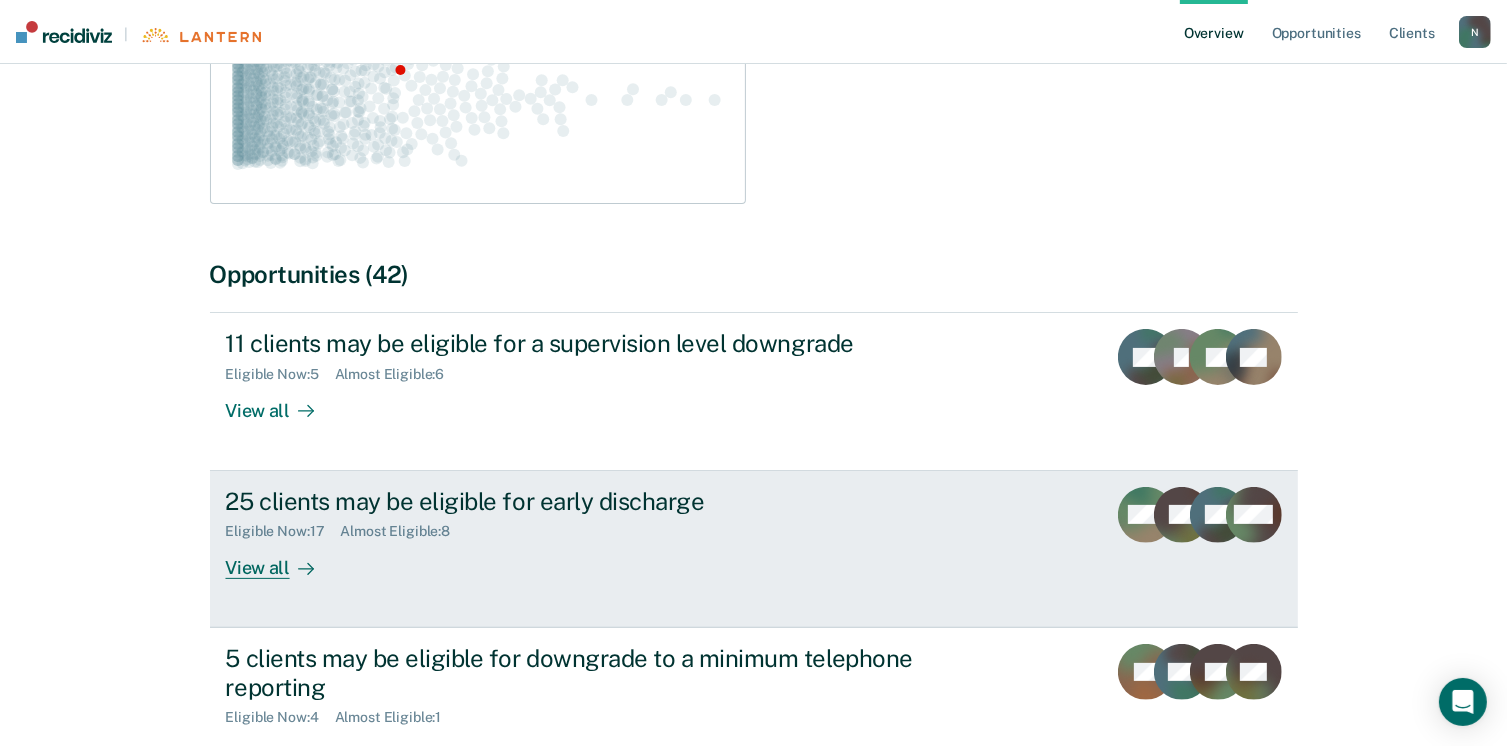 click on "View all" at bounding box center (282, 559) 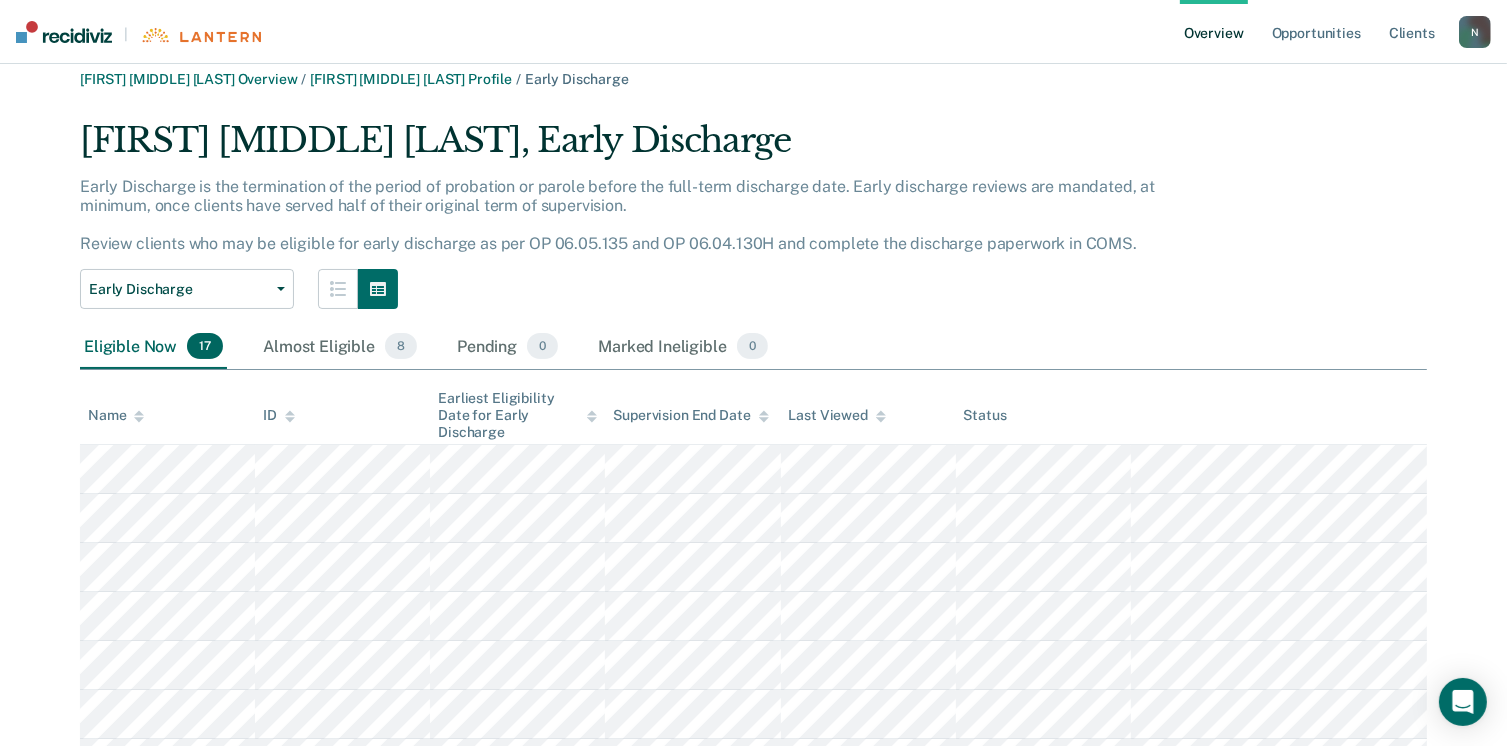 scroll, scrollTop: 12, scrollLeft: 0, axis: vertical 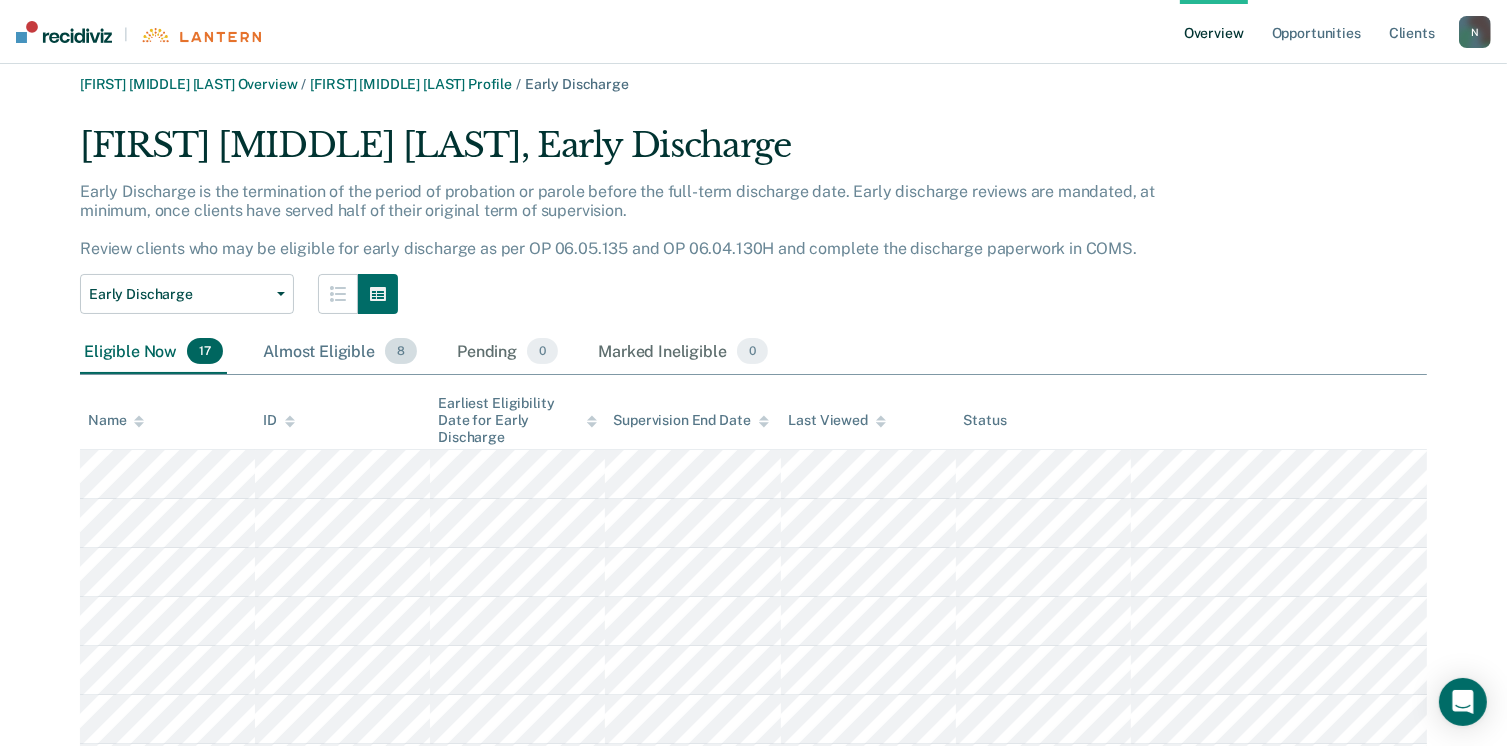 click on "Almost Eligible 8" at bounding box center (340, 352) 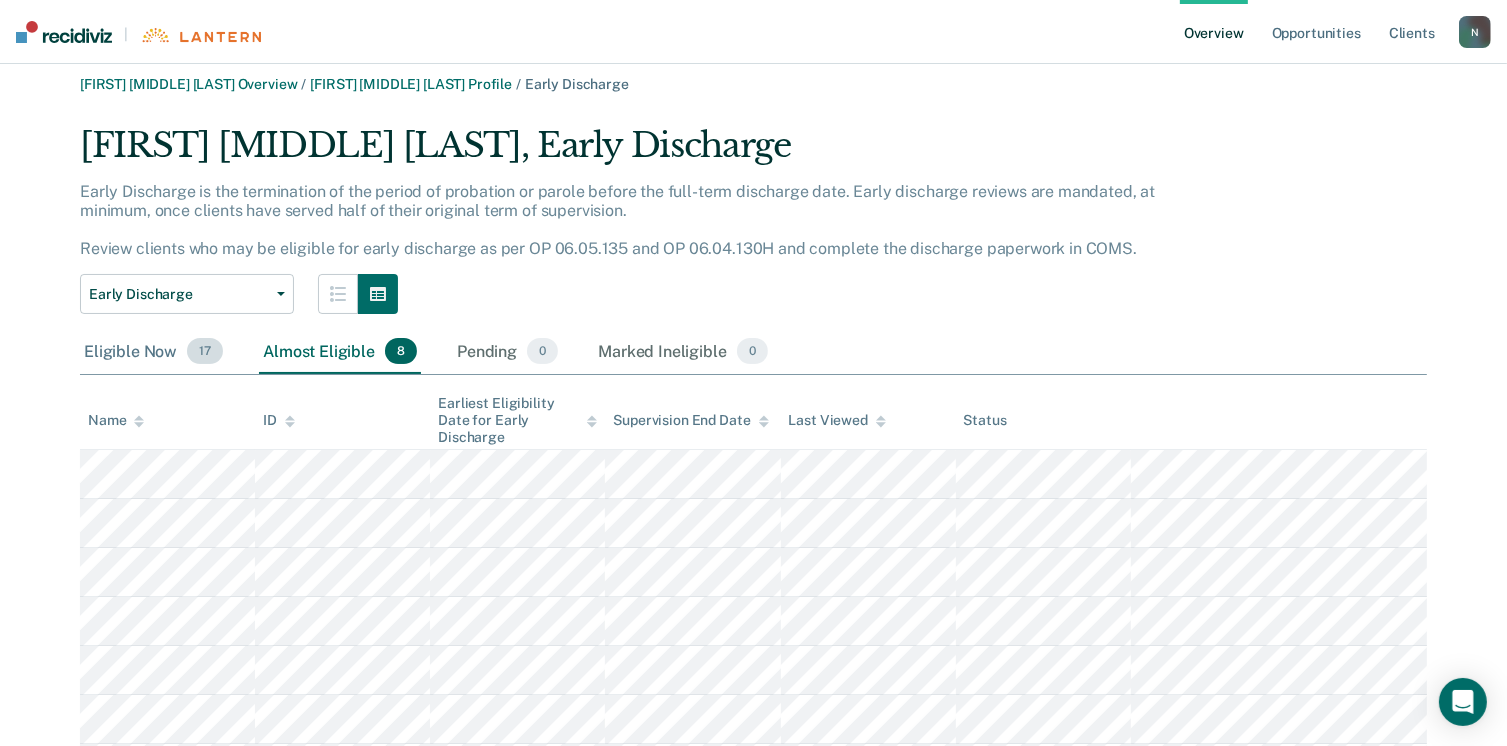 click on "Eligible Now 17" at bounding box center (153, 352) 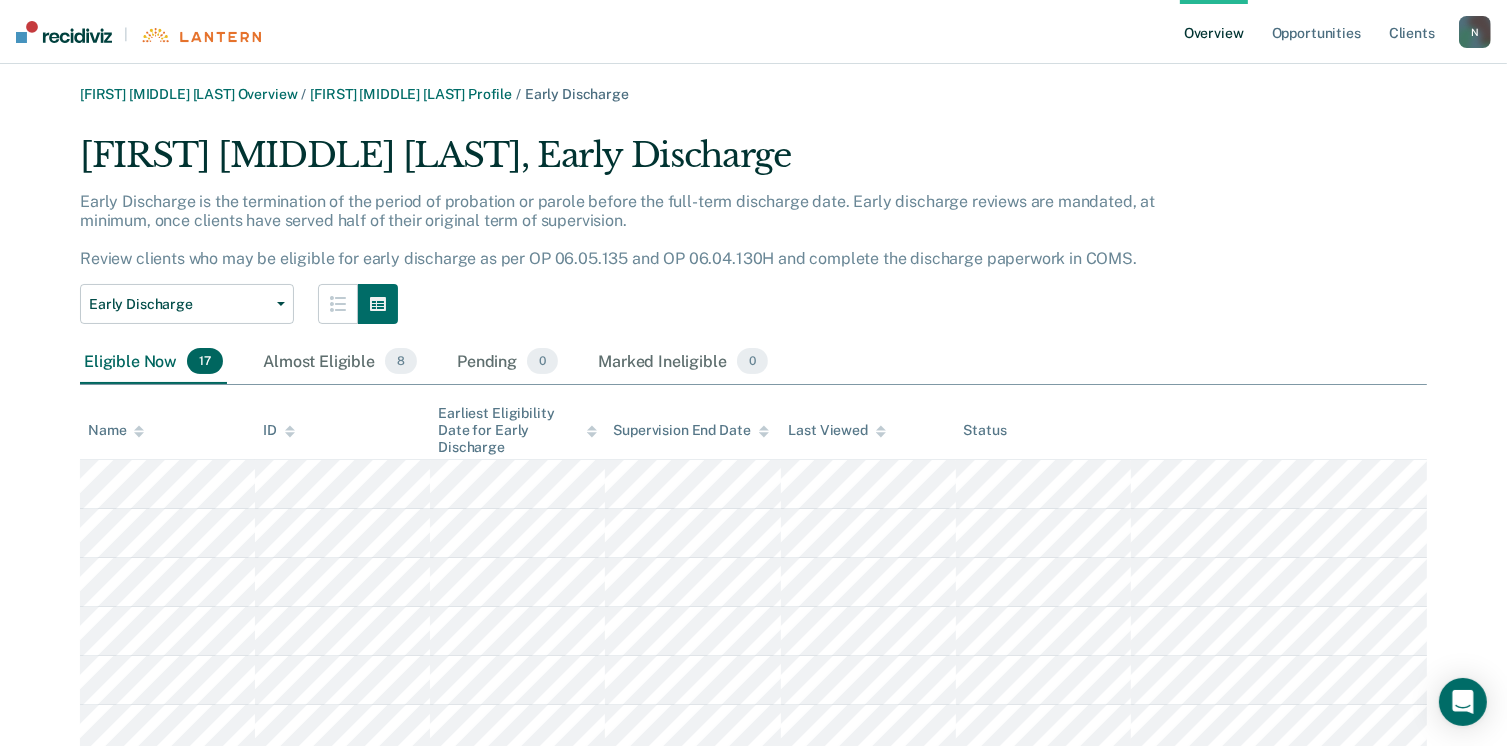 scroll, scrollTop: 0, scrollLeft: 0, axis: both 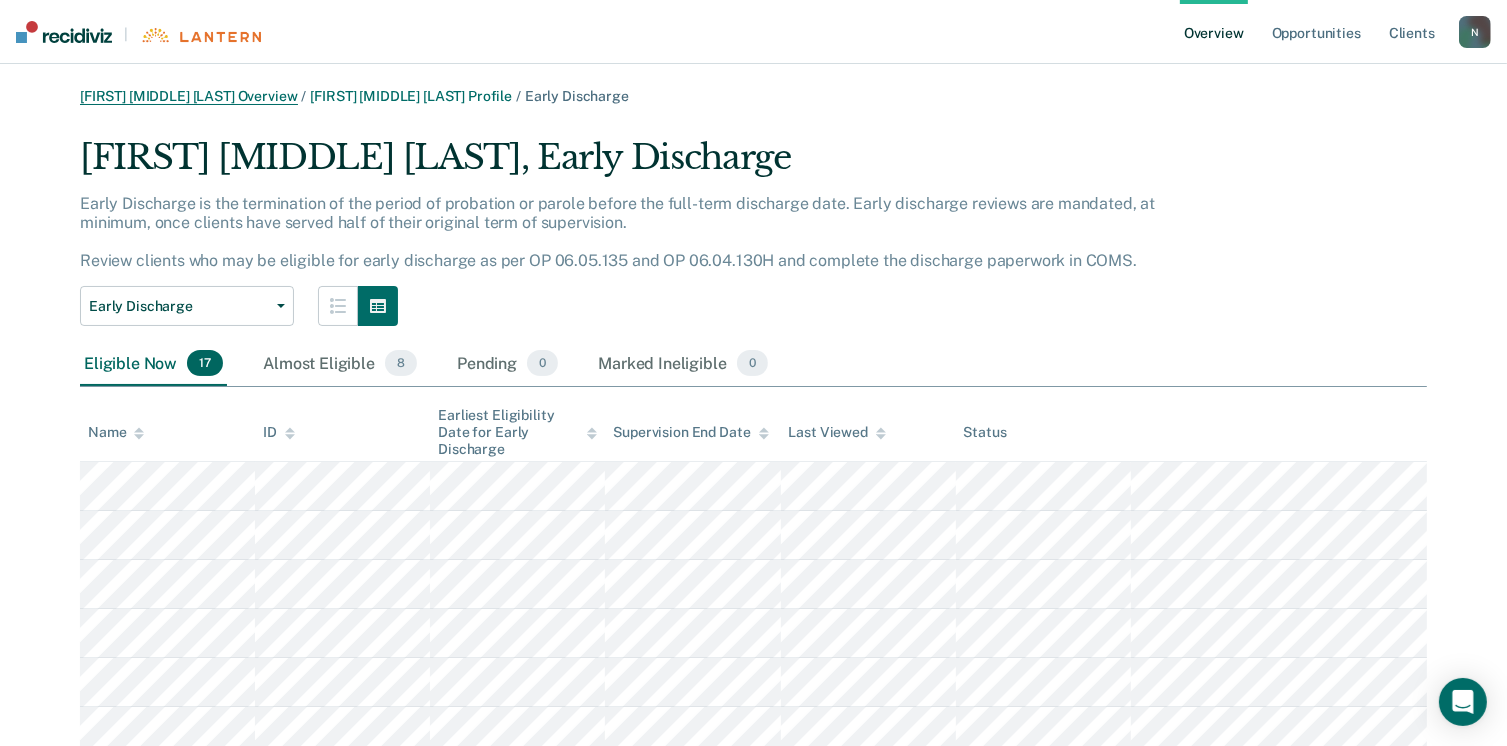 click on "[FIRST] [MIDDLE] [LAST] Overview" at bounding box center (189, 96) 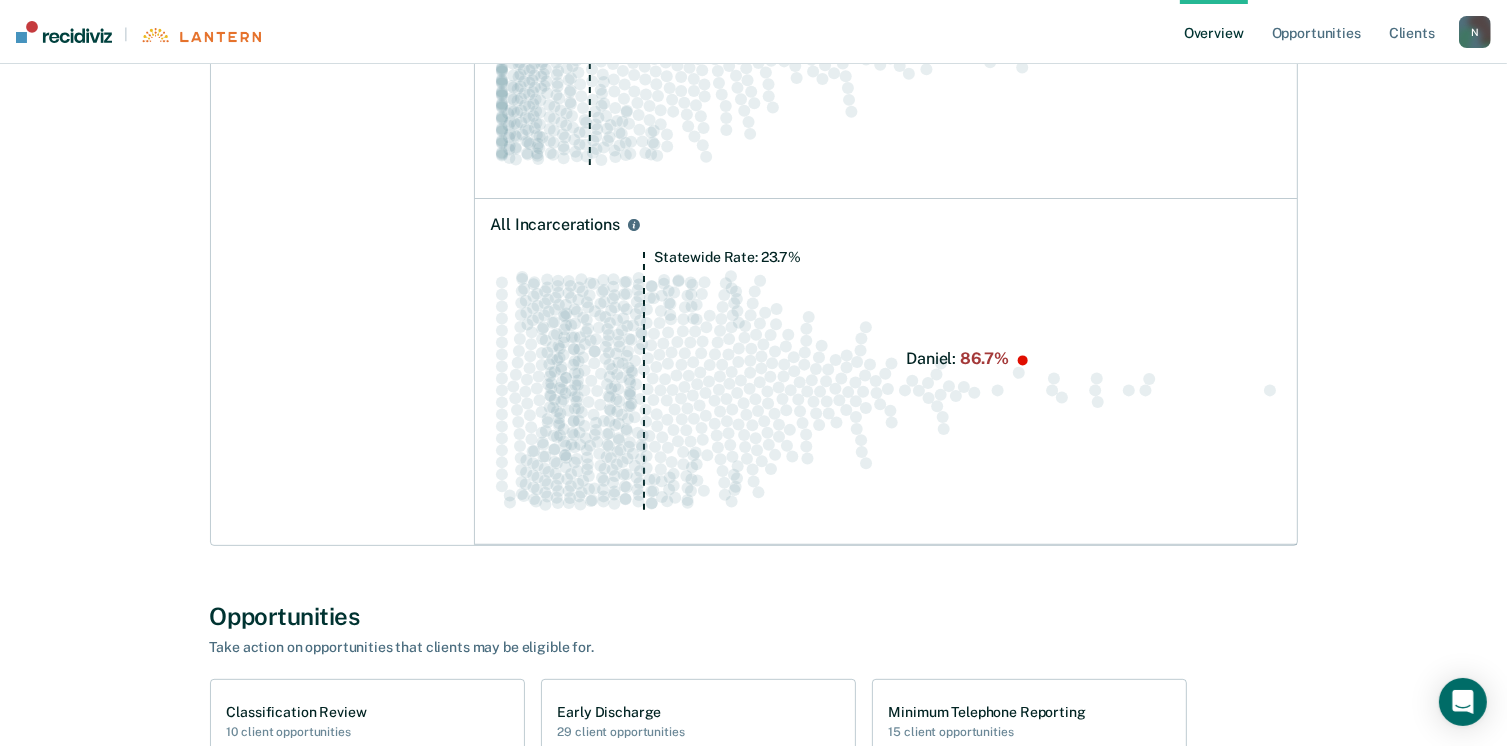 scroll, scrollTop: 800, scrollLeft: 0, axis: vertical 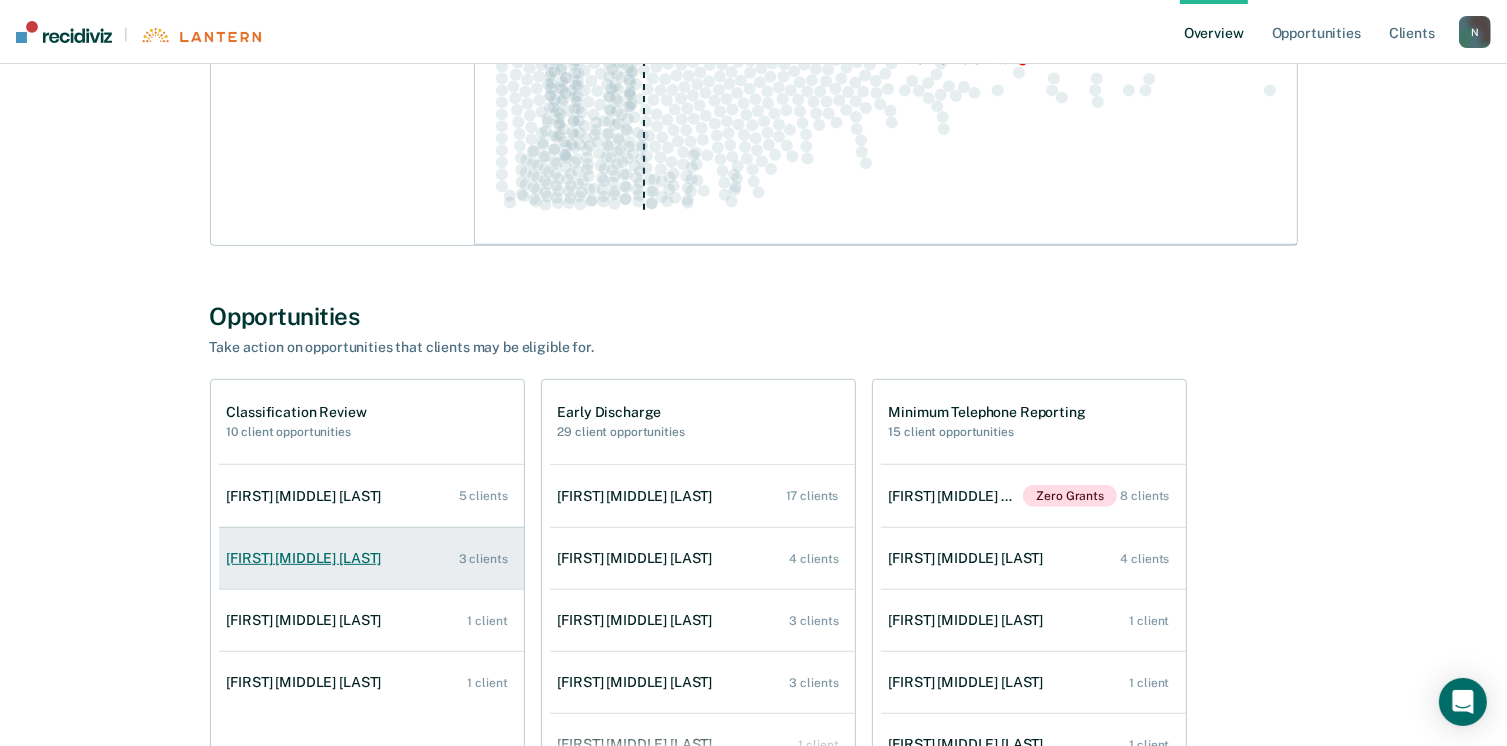 click on "[FIRST] [MIDDLE] [LAST]" at bounding box center [308, 558] 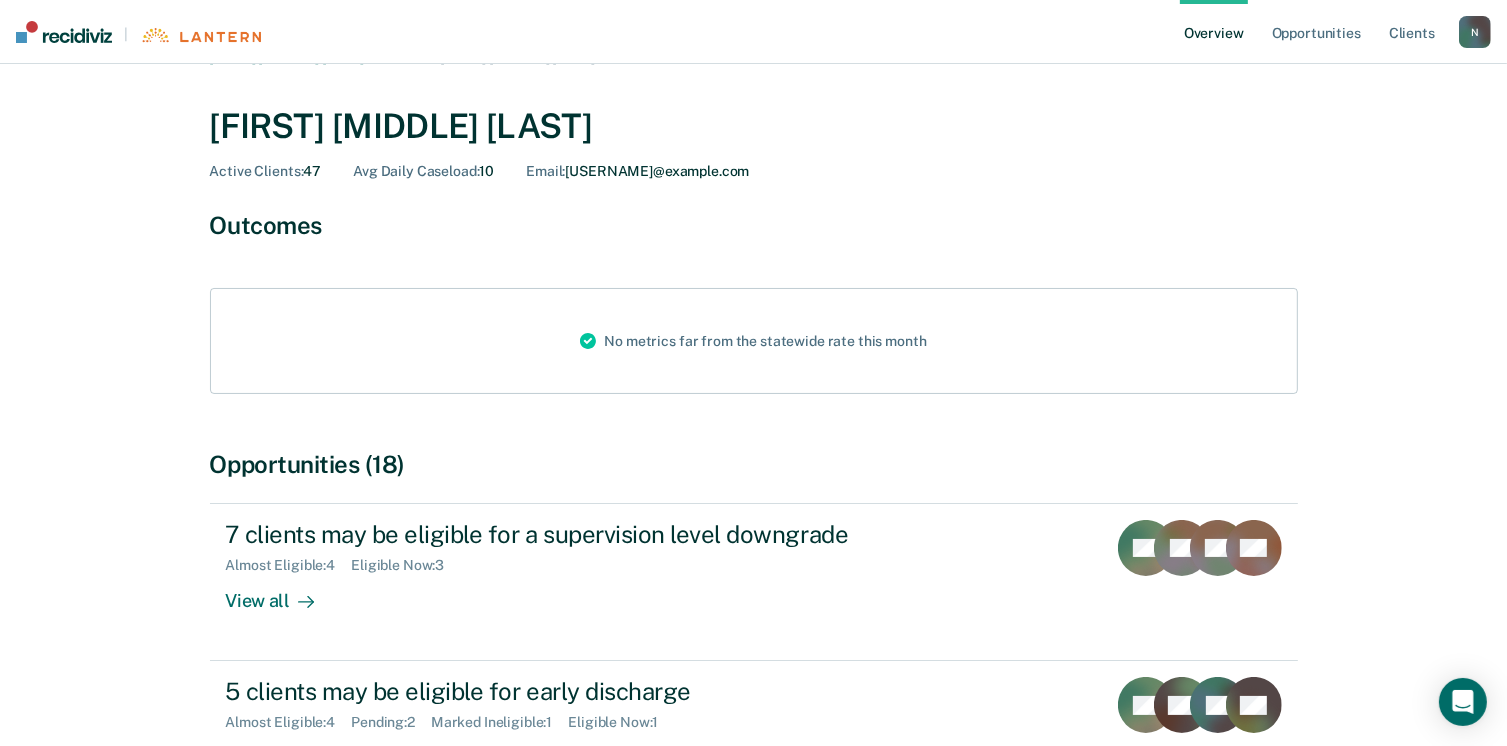scroll, scrollTop: 100, scrollLeft: 0, axis: vertical 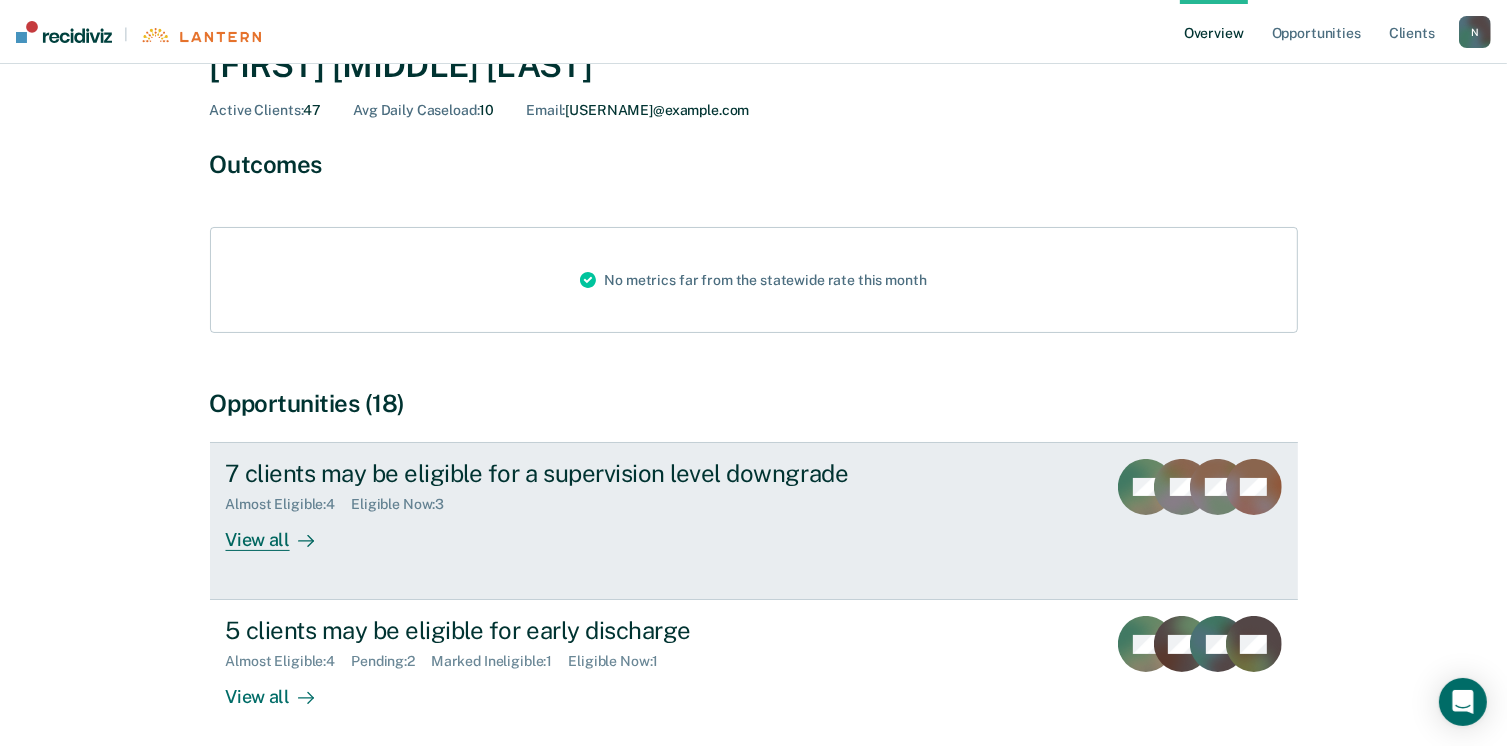 click on "View all" at bounding box center (282, 532) 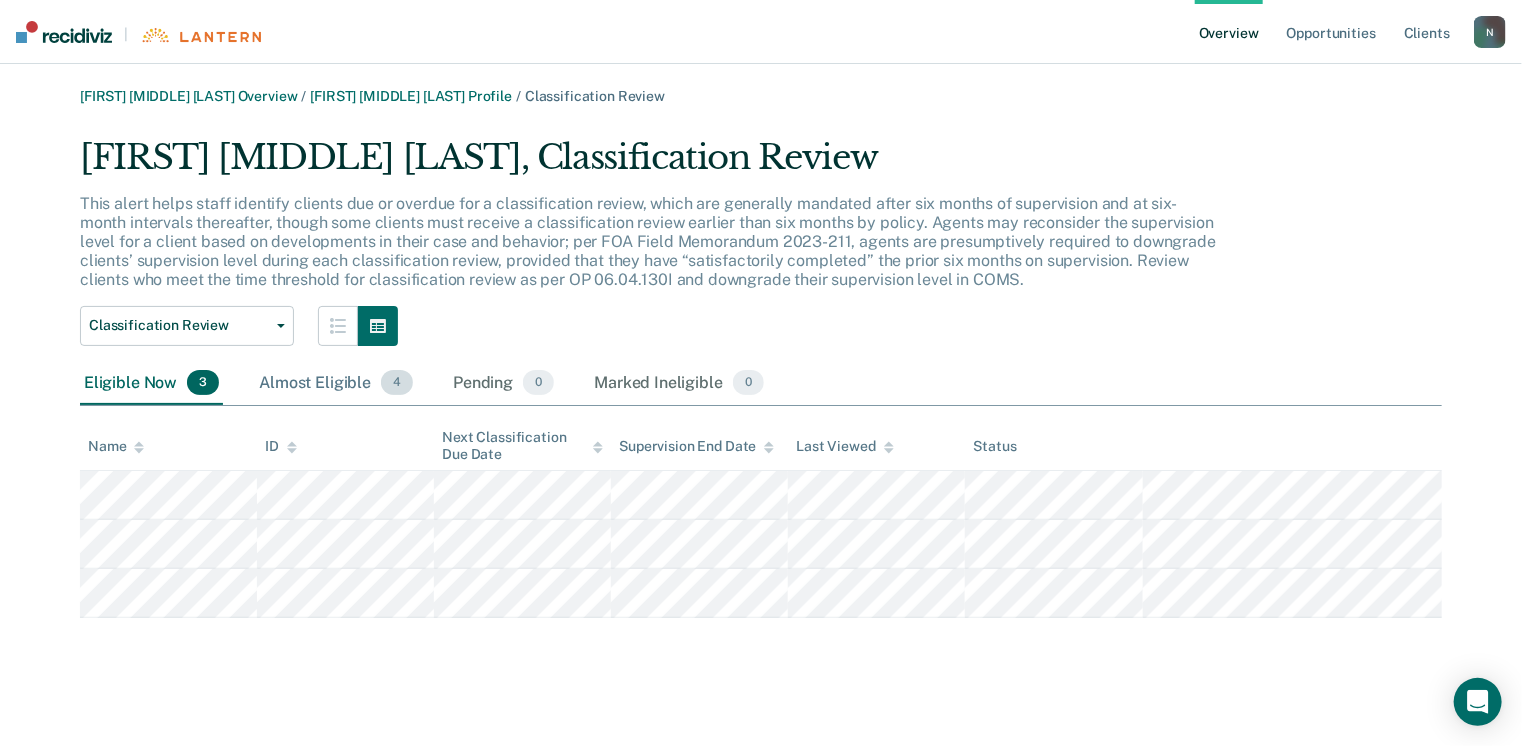 click on "Almost Eligible 4" at bounding box center [336, 384] 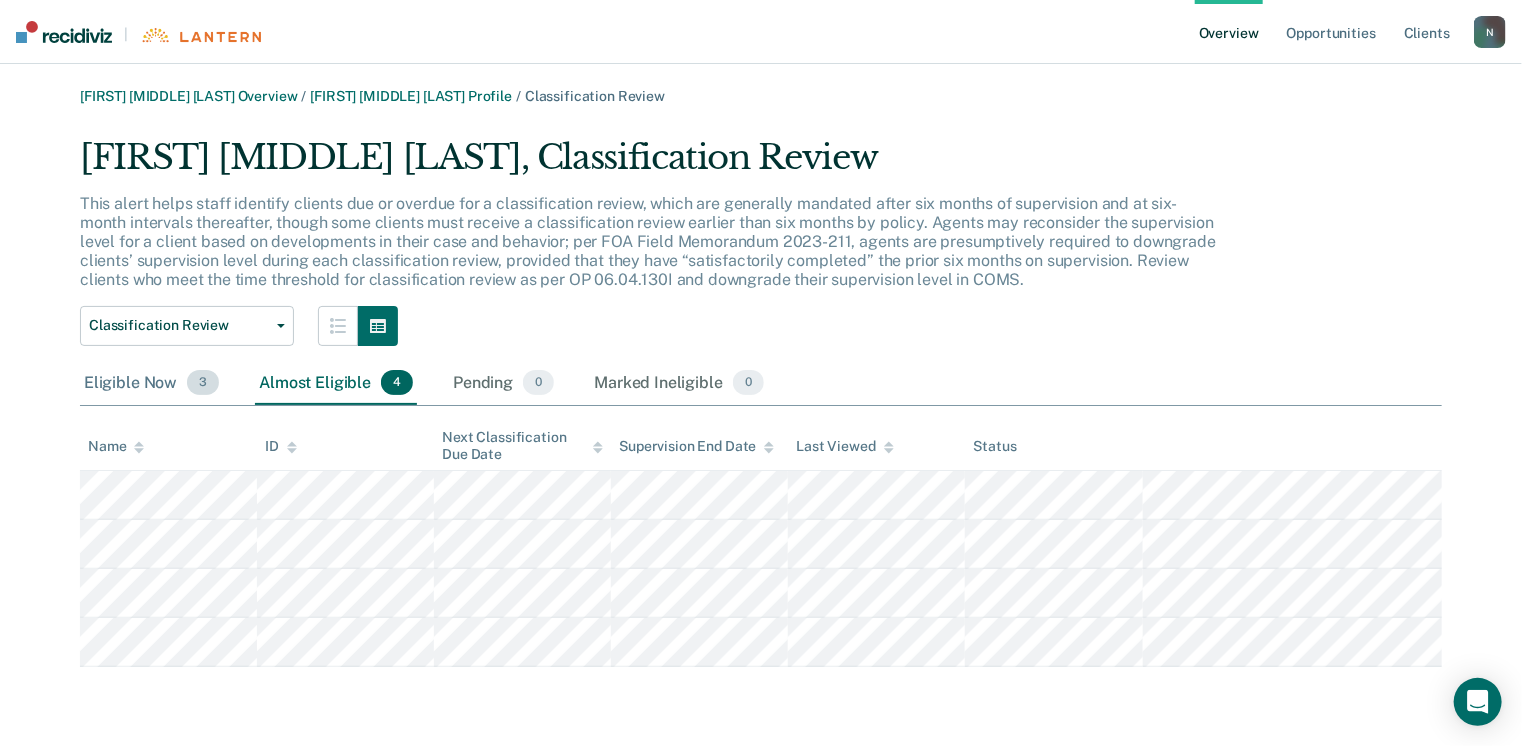 click on "Eligible Now 3" at bounding box center [151, 384] 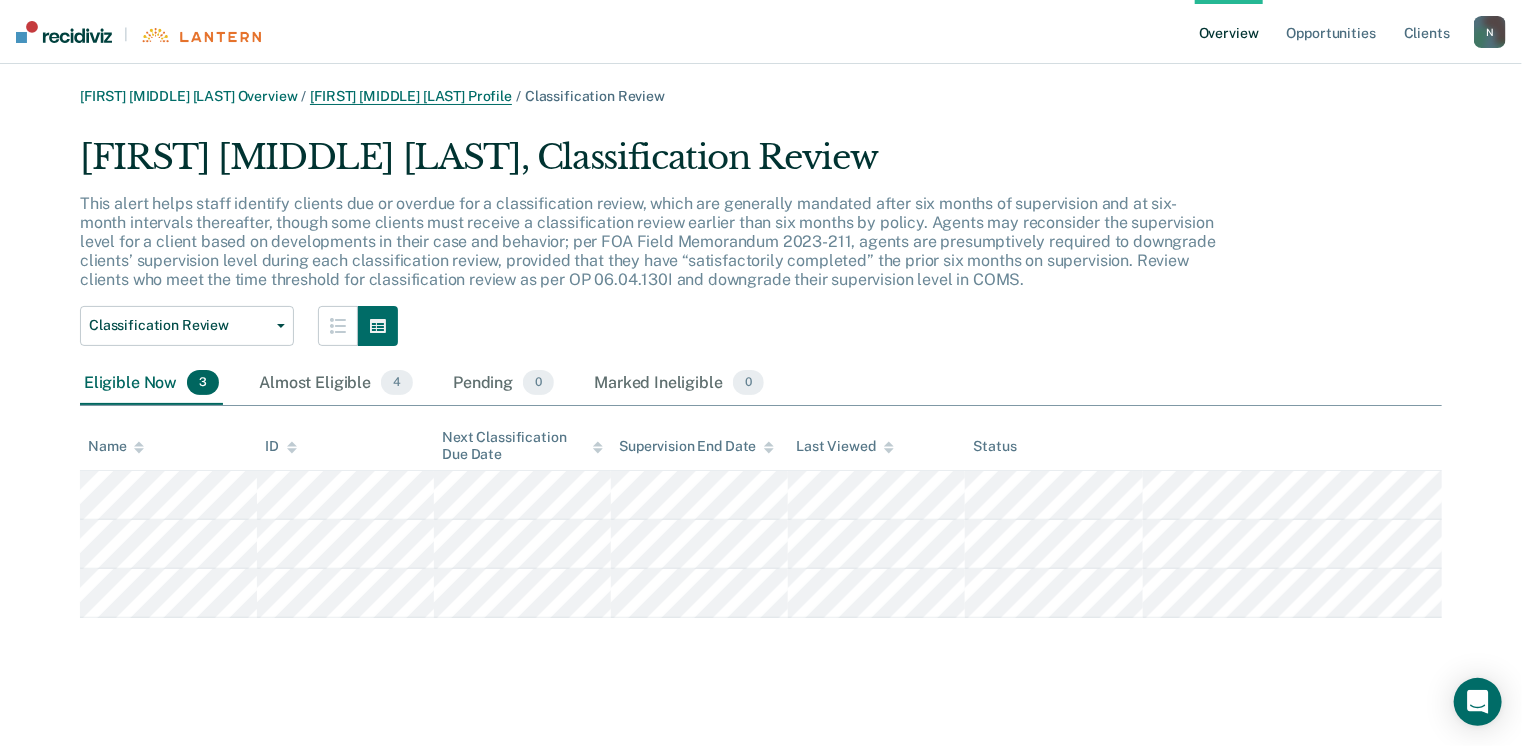 click on "[FIRST] [MIDDLE] [LAST] Profile" at bounding box center (411, 96) 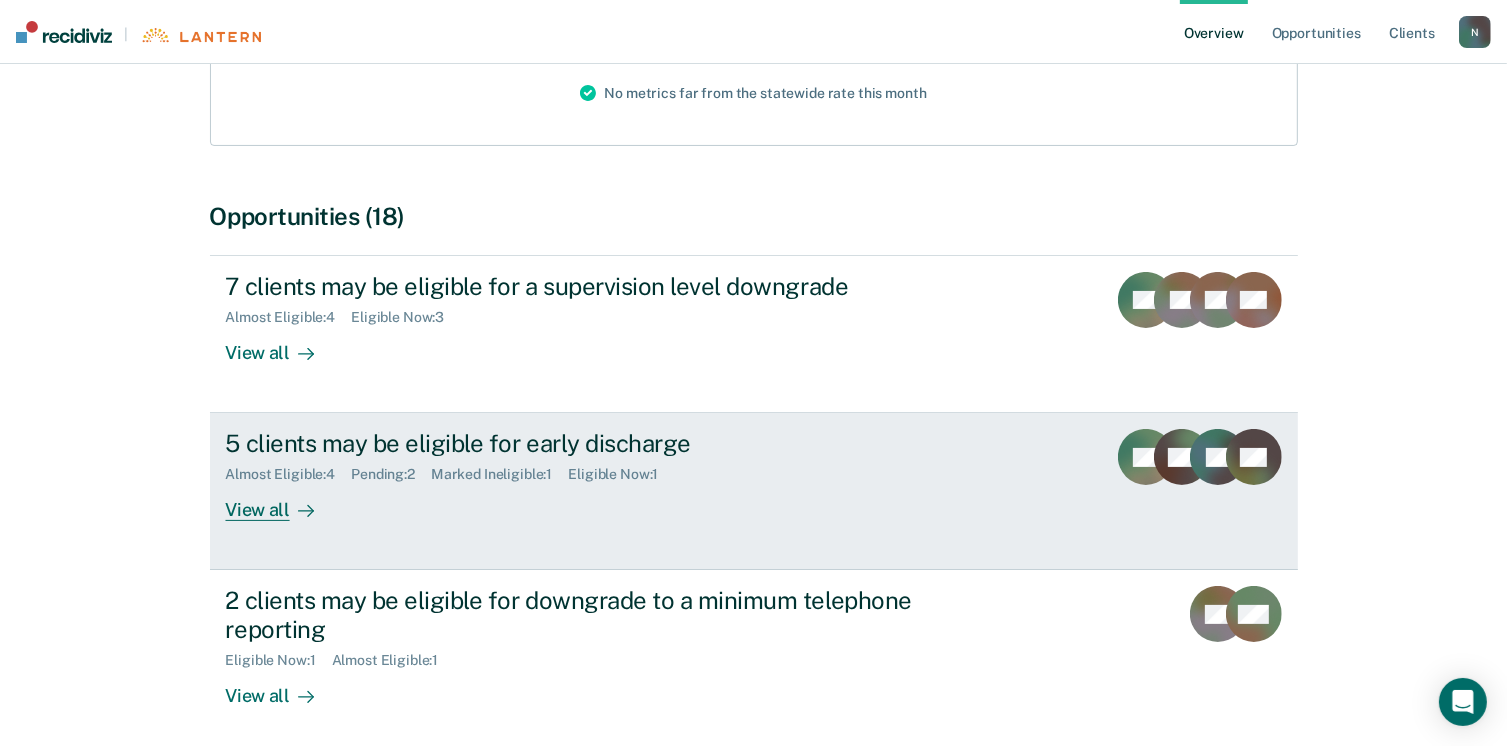 scroll, scrollTop: 300, scrollLeft: 0, axis: vertical 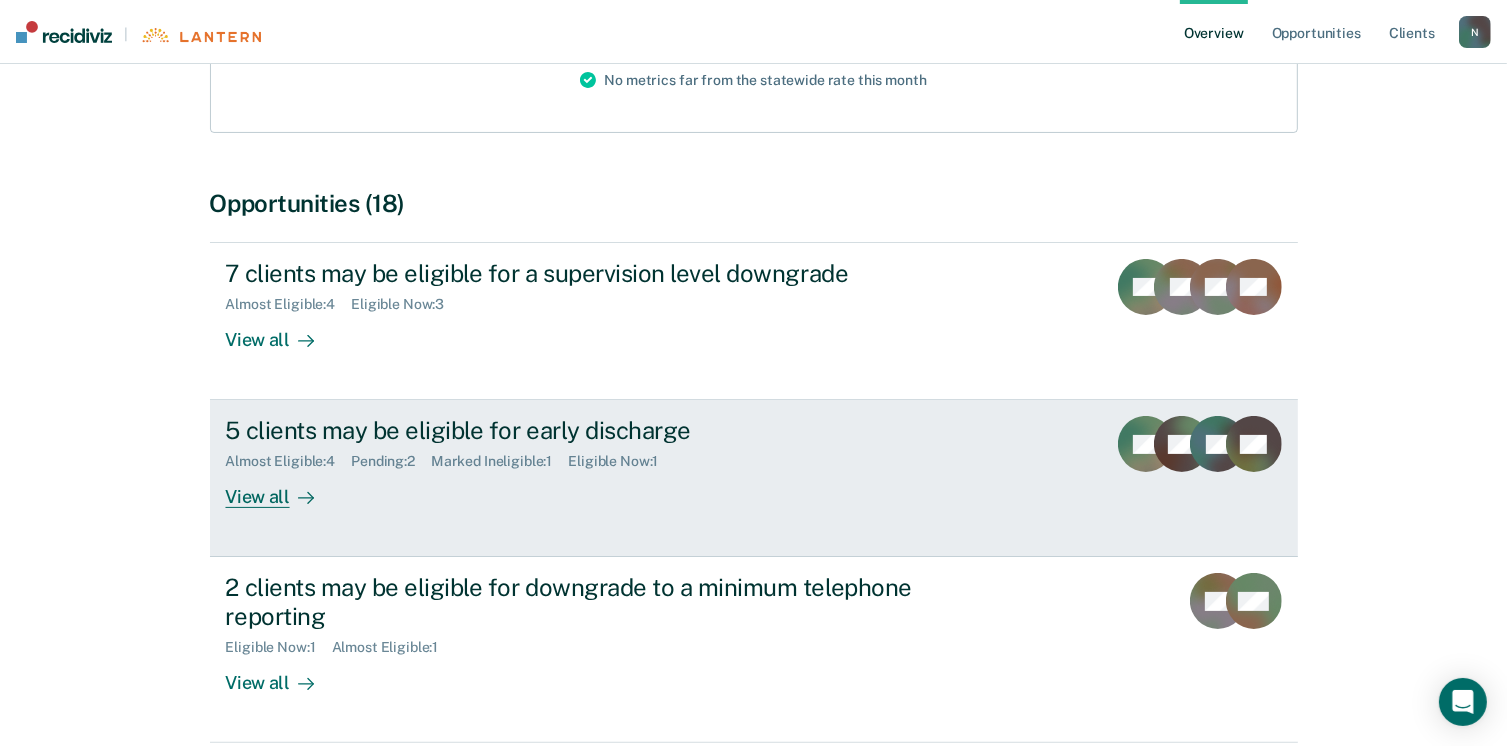 click on "View all" at bounding box center (282, 489) 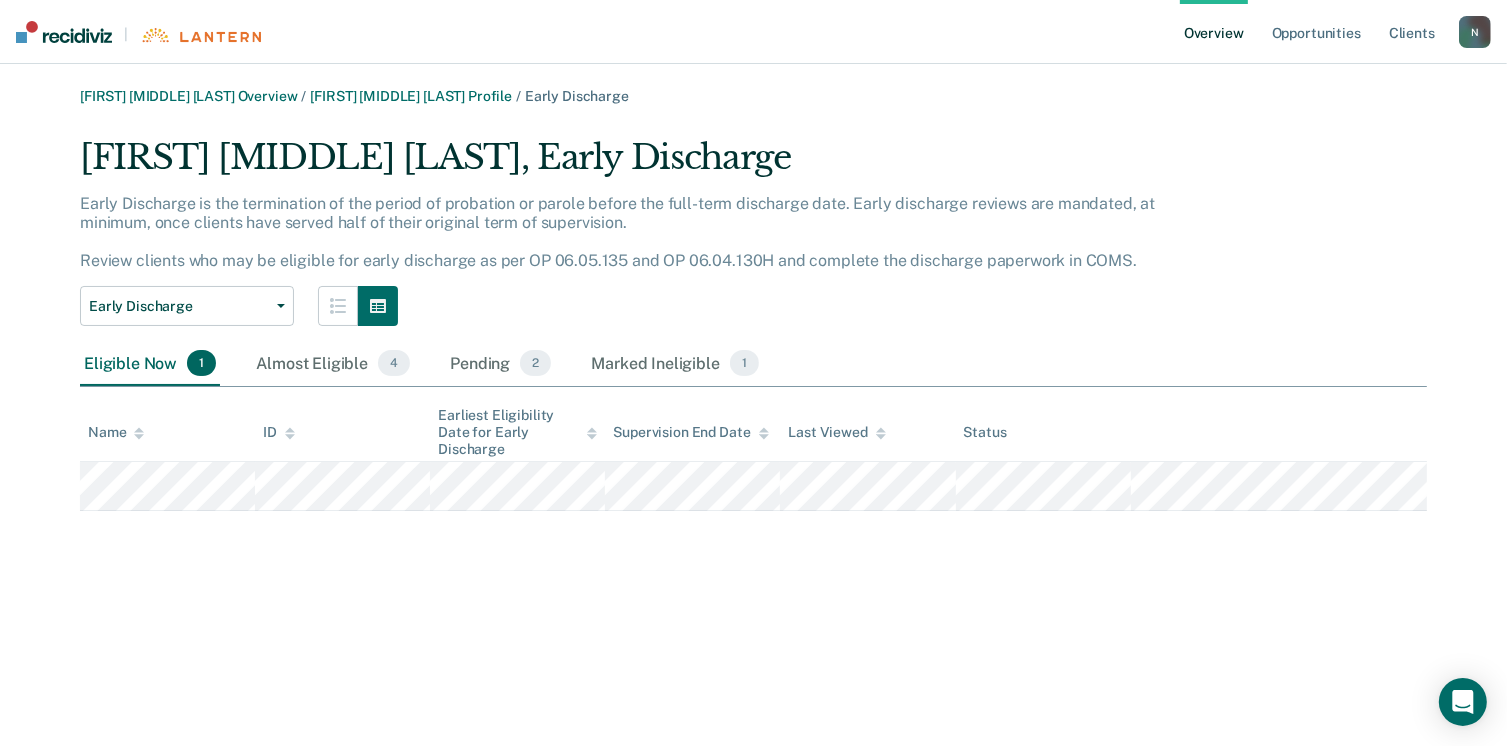 scroll, scrollTop: 0, scrollLeft: 0, axis: both 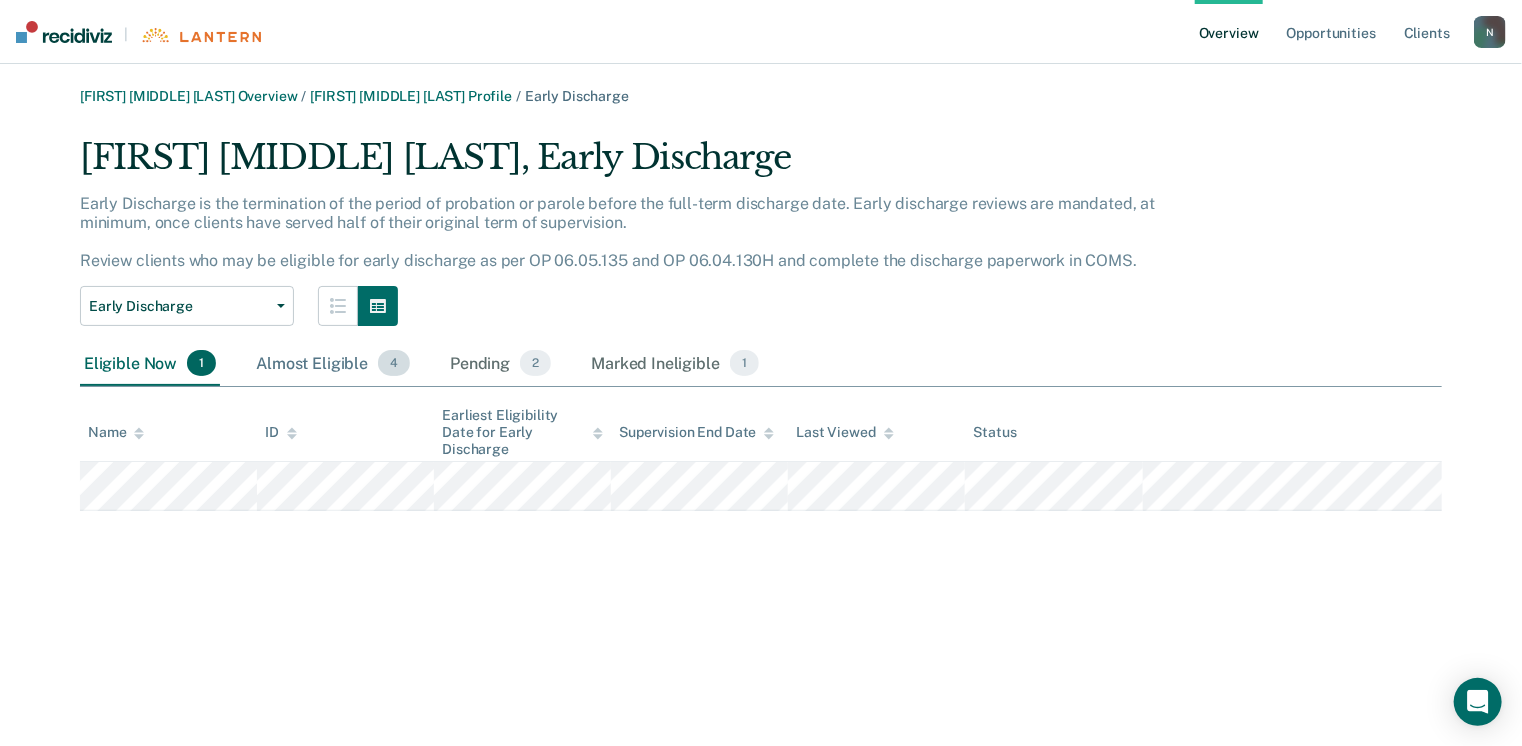 click on "Almost Eligible 4" at bounding box center [333, 364] 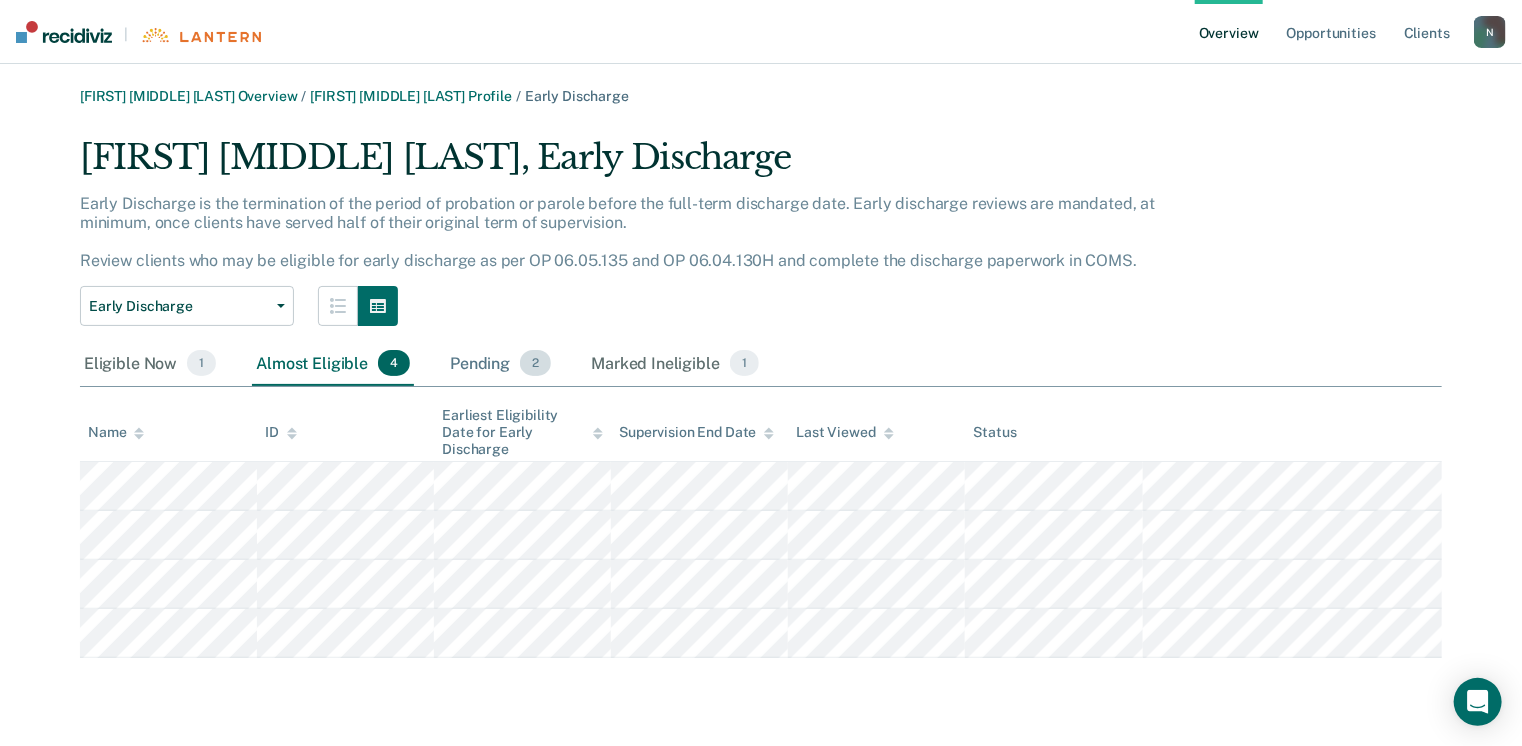 click on "Pending 2" at bounding box center (500, 364) 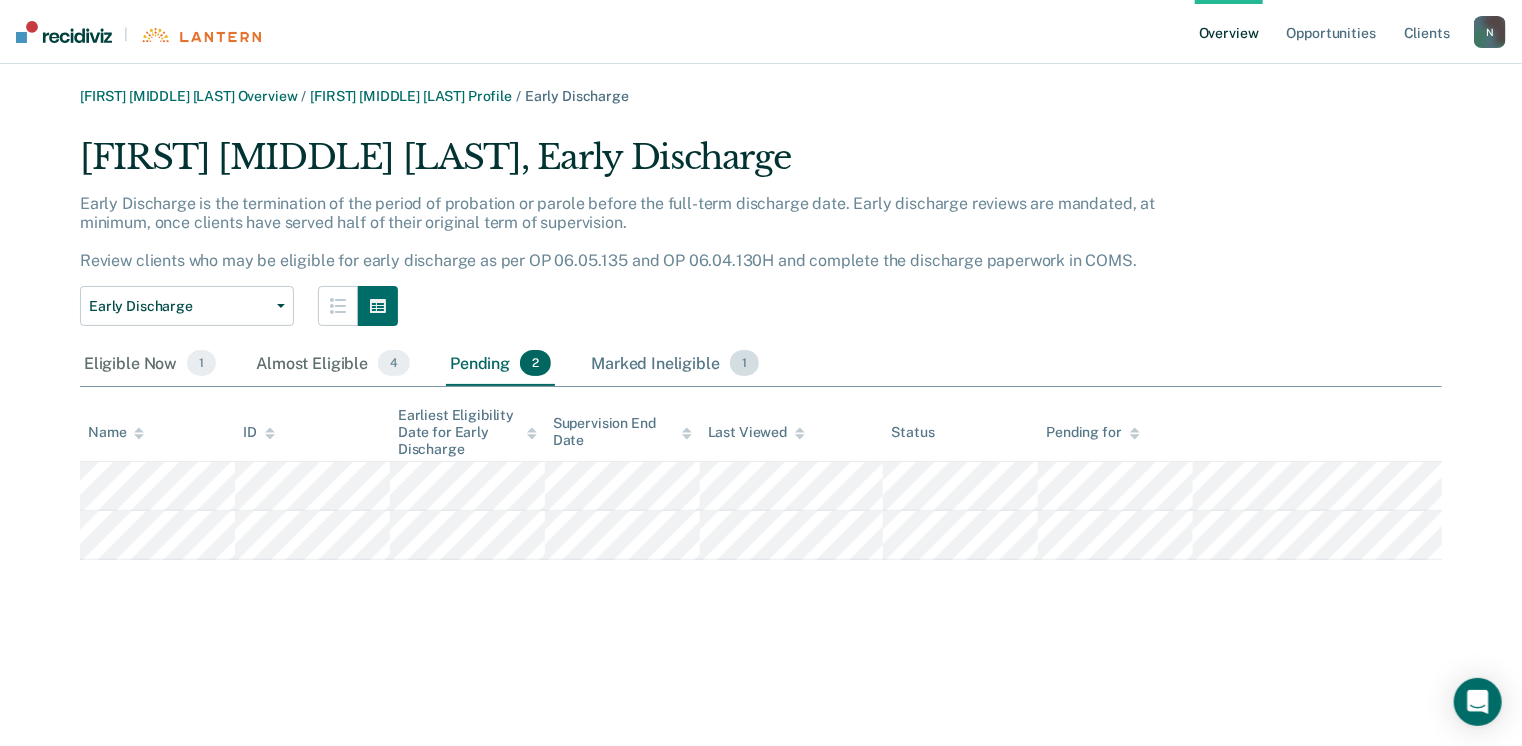 click on "Marked Ineligible 1" at bounding box center [675, 364] 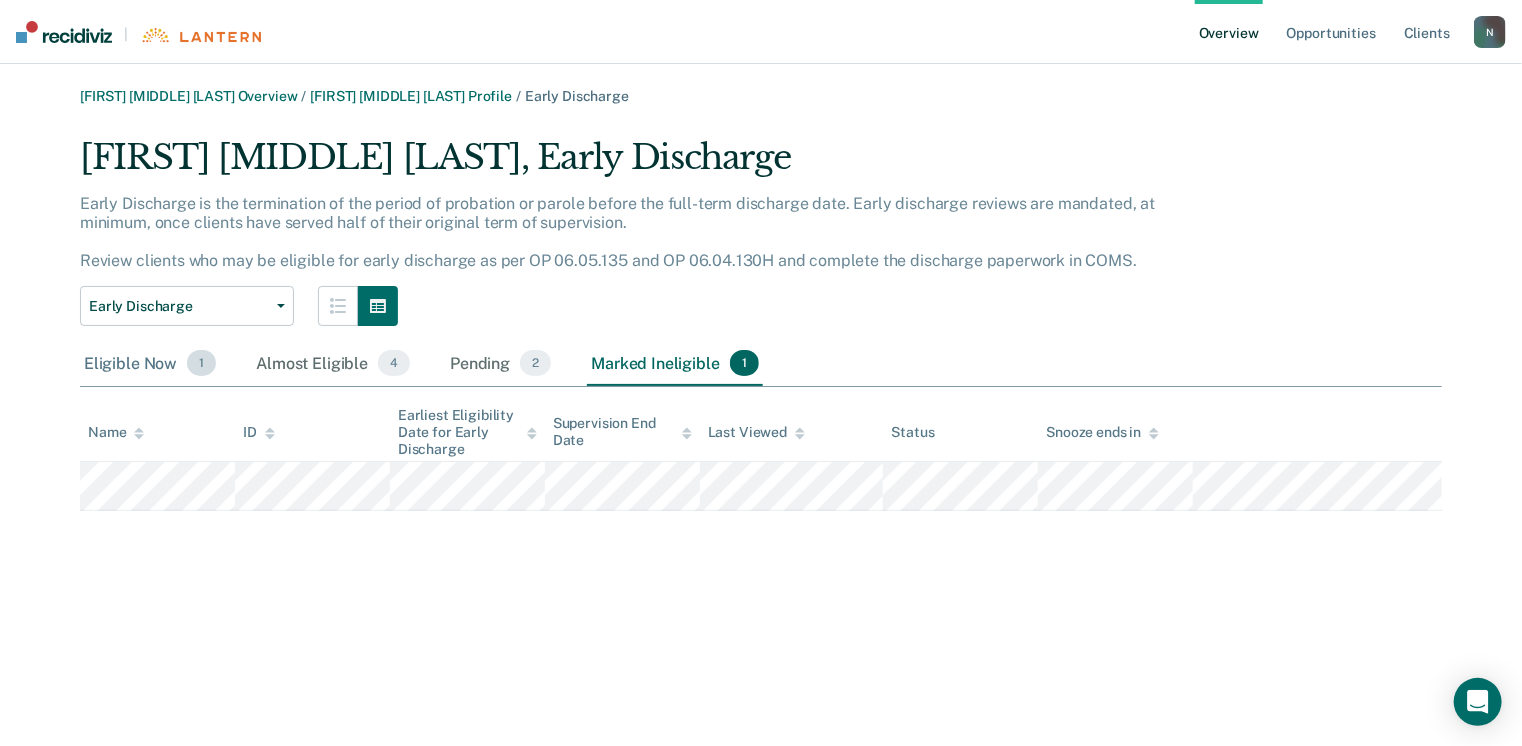 click on "Eligible Now 1" at bounding box center [150, 364] 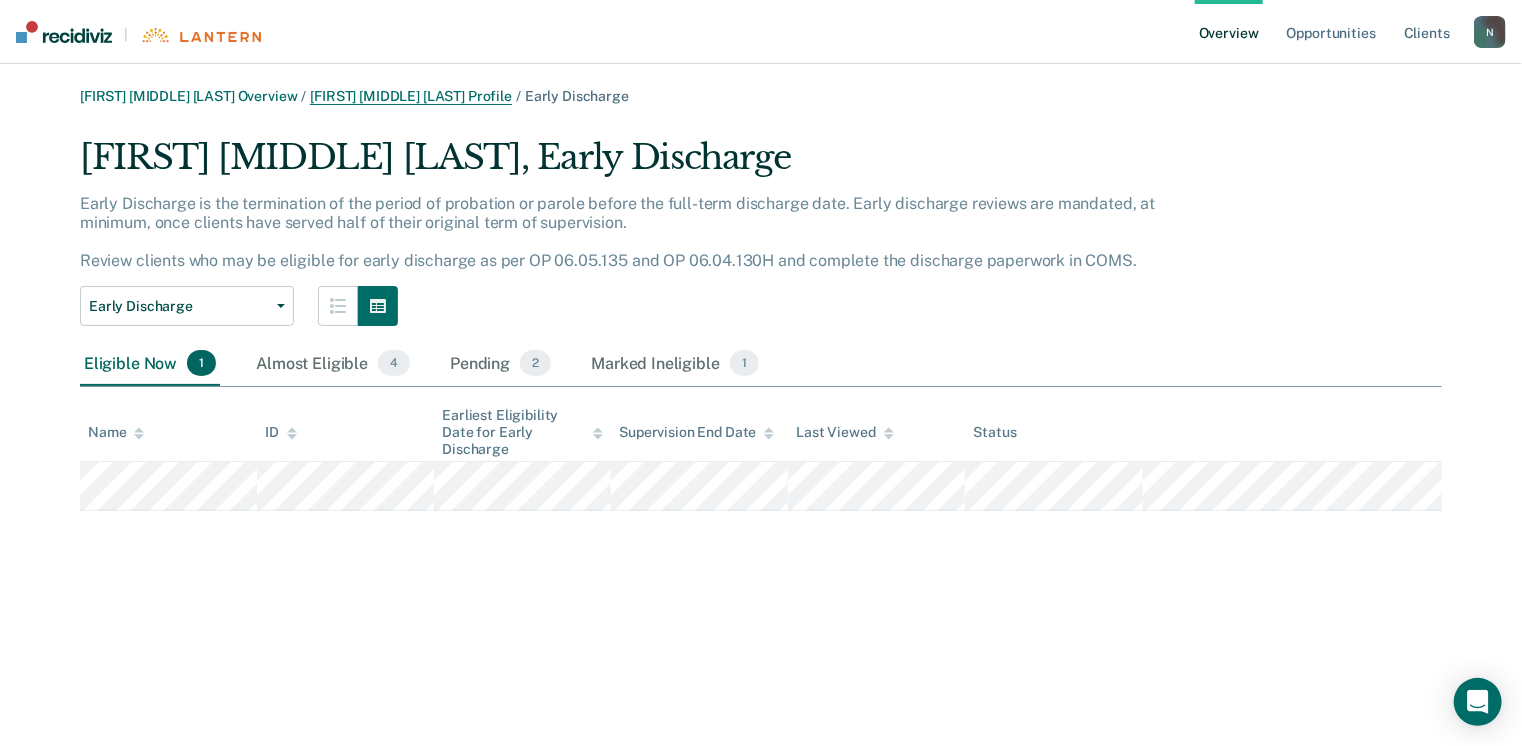 click on "[FIRST] [MIDDLE] [LAST] Profile" at bounding box center [411, 96] 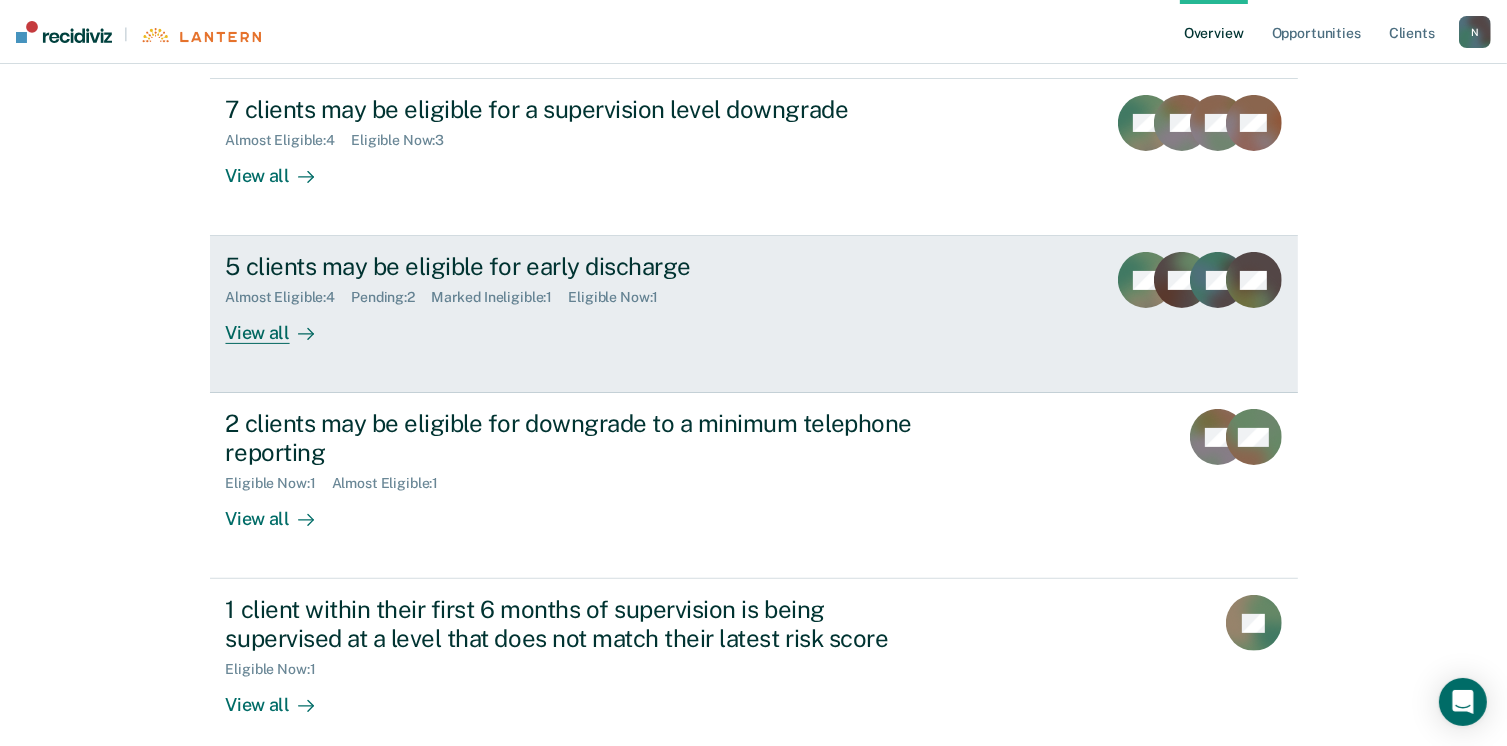 scroll, scrollTop: 500, scrollLeft: 0, axis: vertical 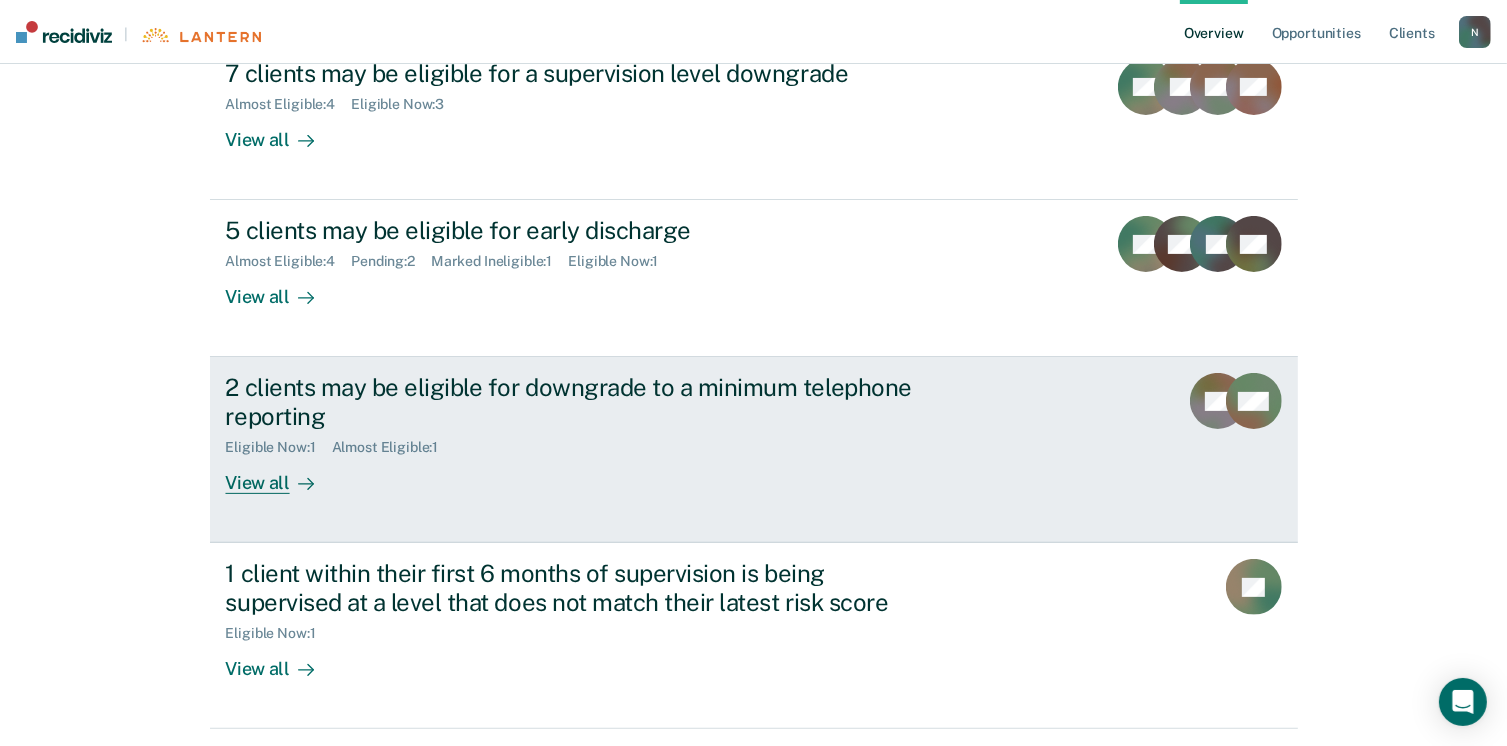 click on "View all" at bounding box center (282, 475) 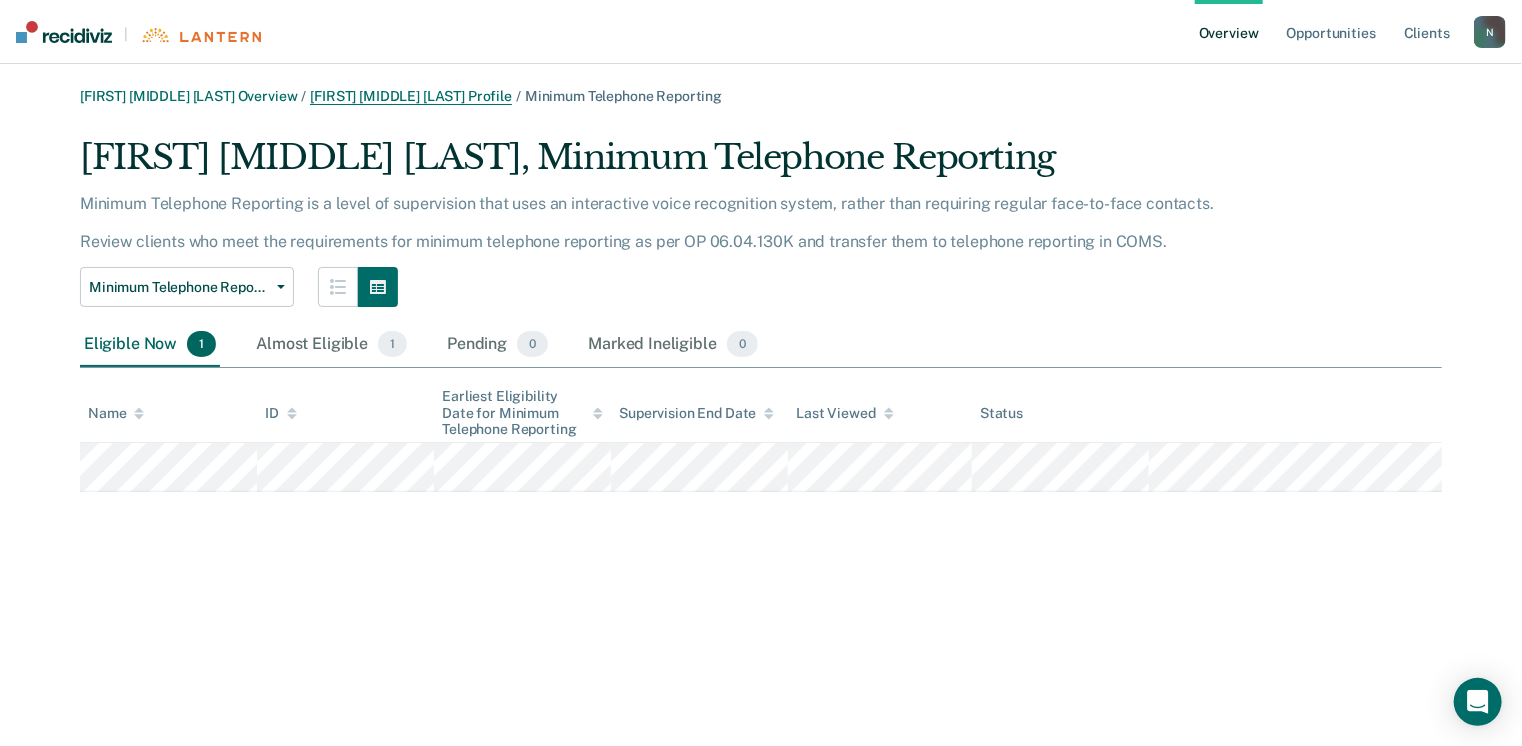 click on "[FIRST] [MIDDLE] [LAST] Profile" at bounding box center (411, 96) 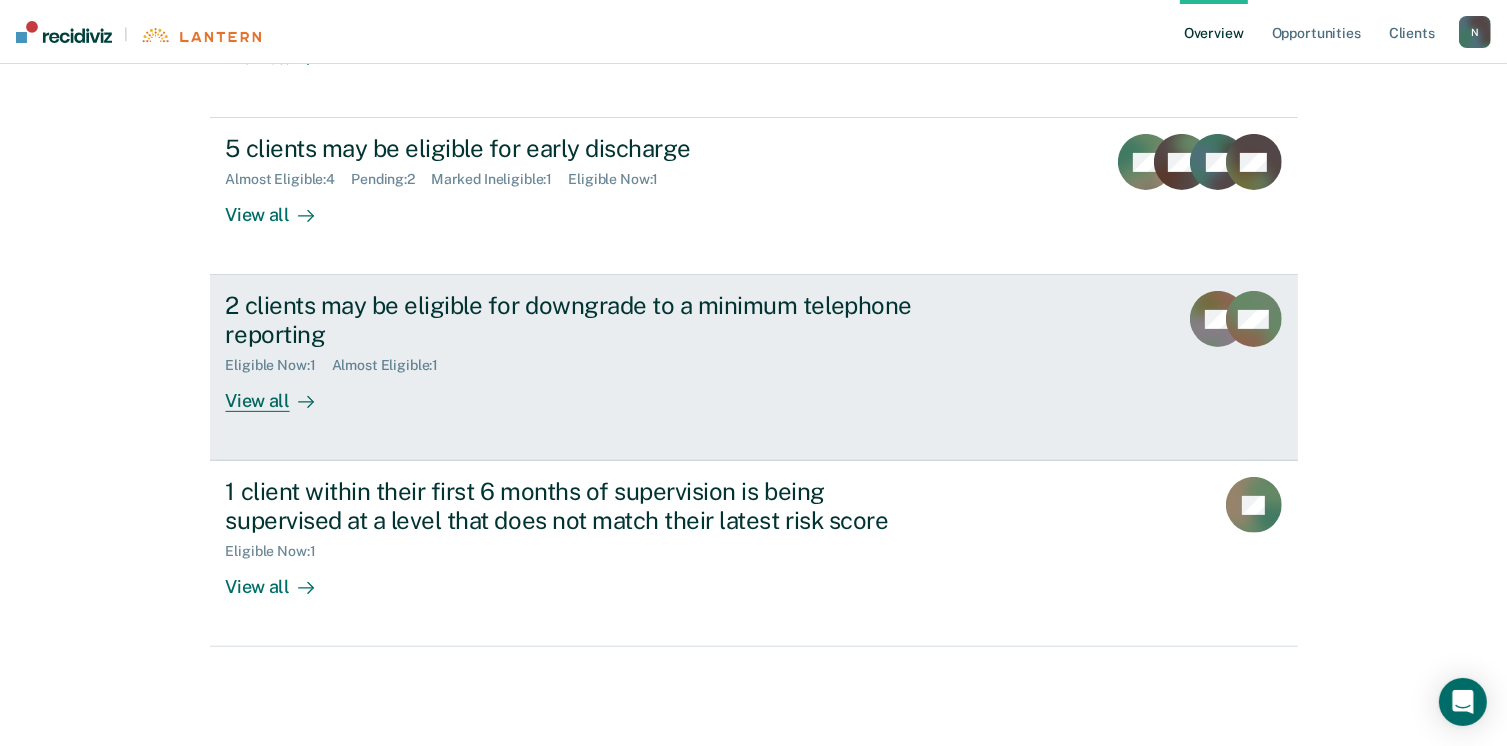 scroll, scrollTop: 585, scrollLeft: 0, axis: vertical 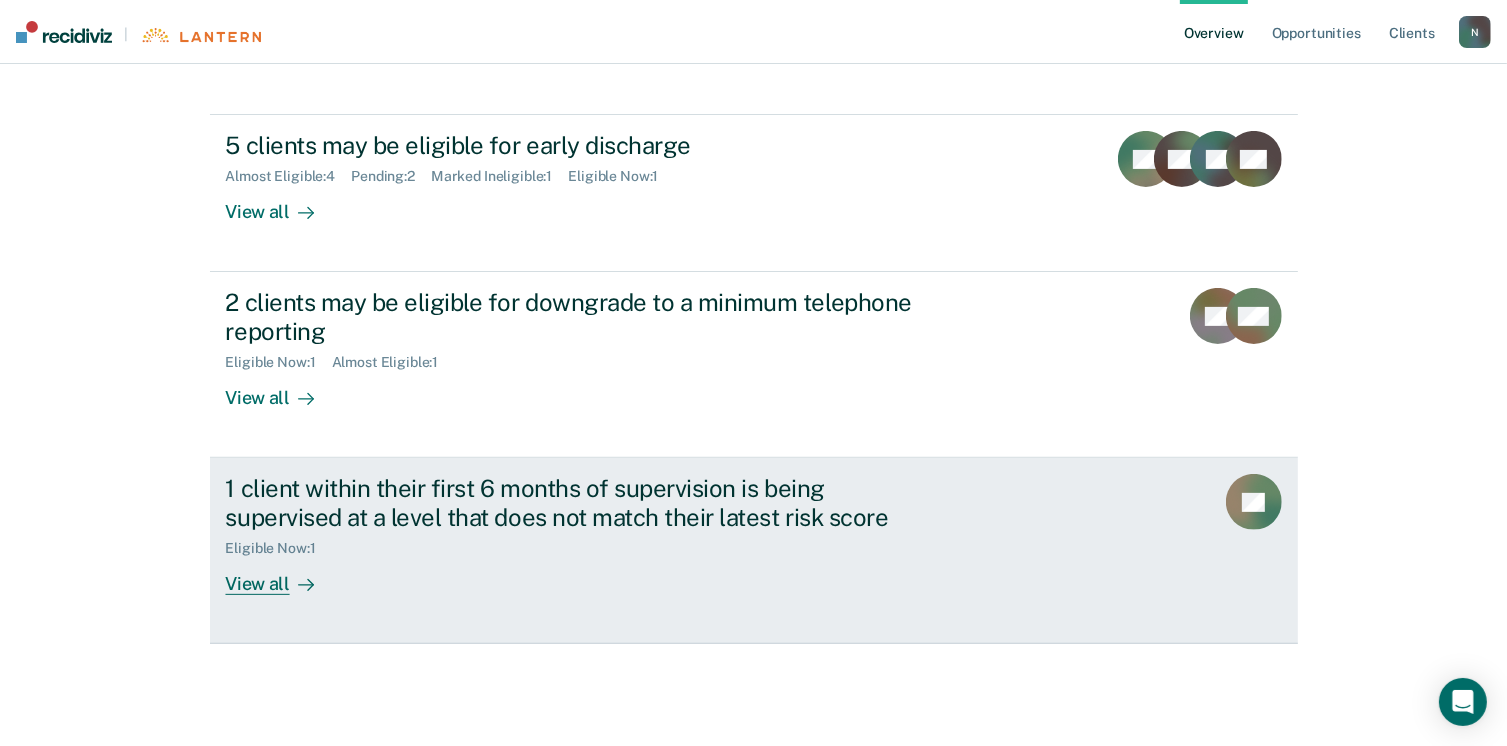 click on "View all" at bounding box center [282, 576] 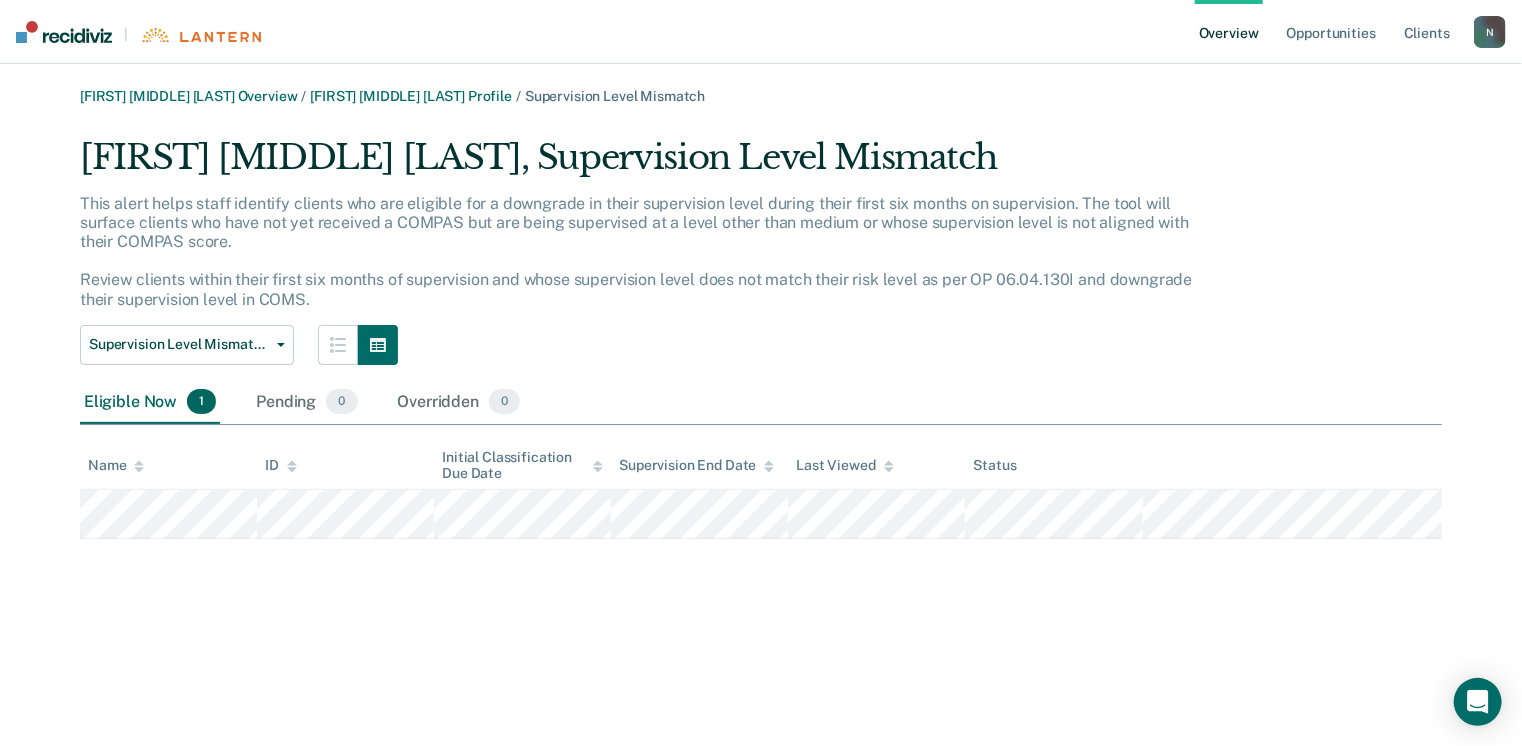 click on "Overview" at bounding box center (1229, 32) 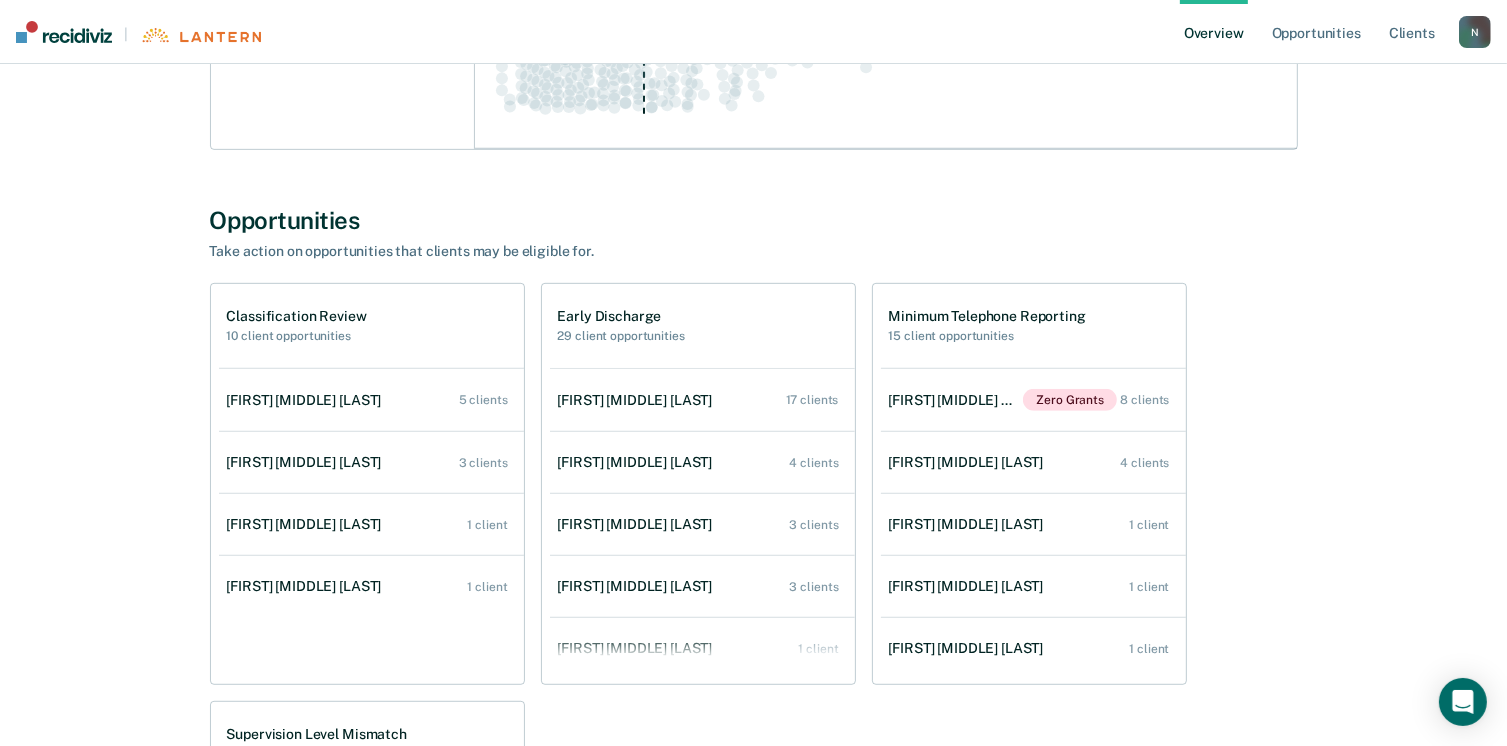 scroll, scrollTop: 900, scrollLeft: 0, axis: vertical 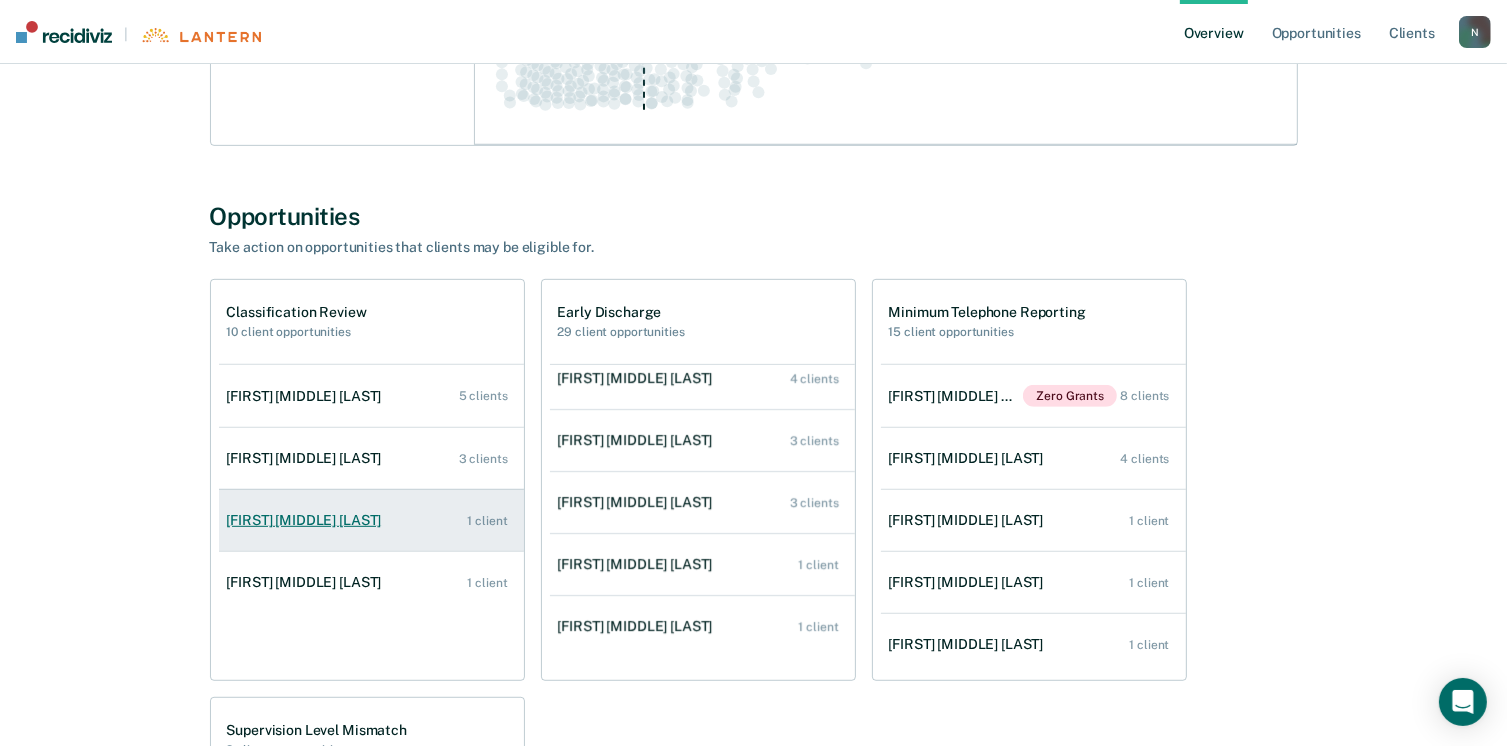 click on "[FIRST] [MIDDLE] [LAST]" at bounding box center [308, 520] 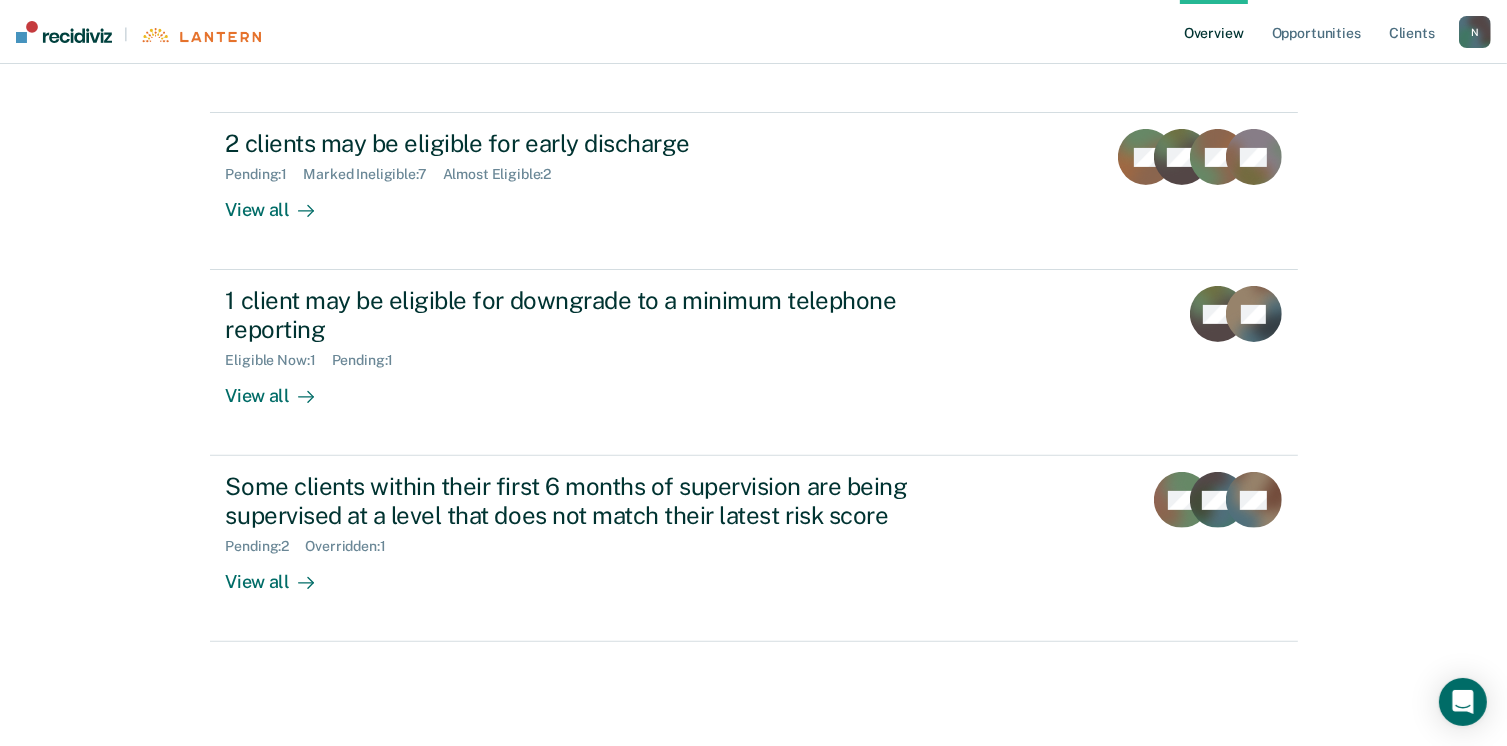 scroll, scrollTop: 0, scrollLeft: 0, axis: both 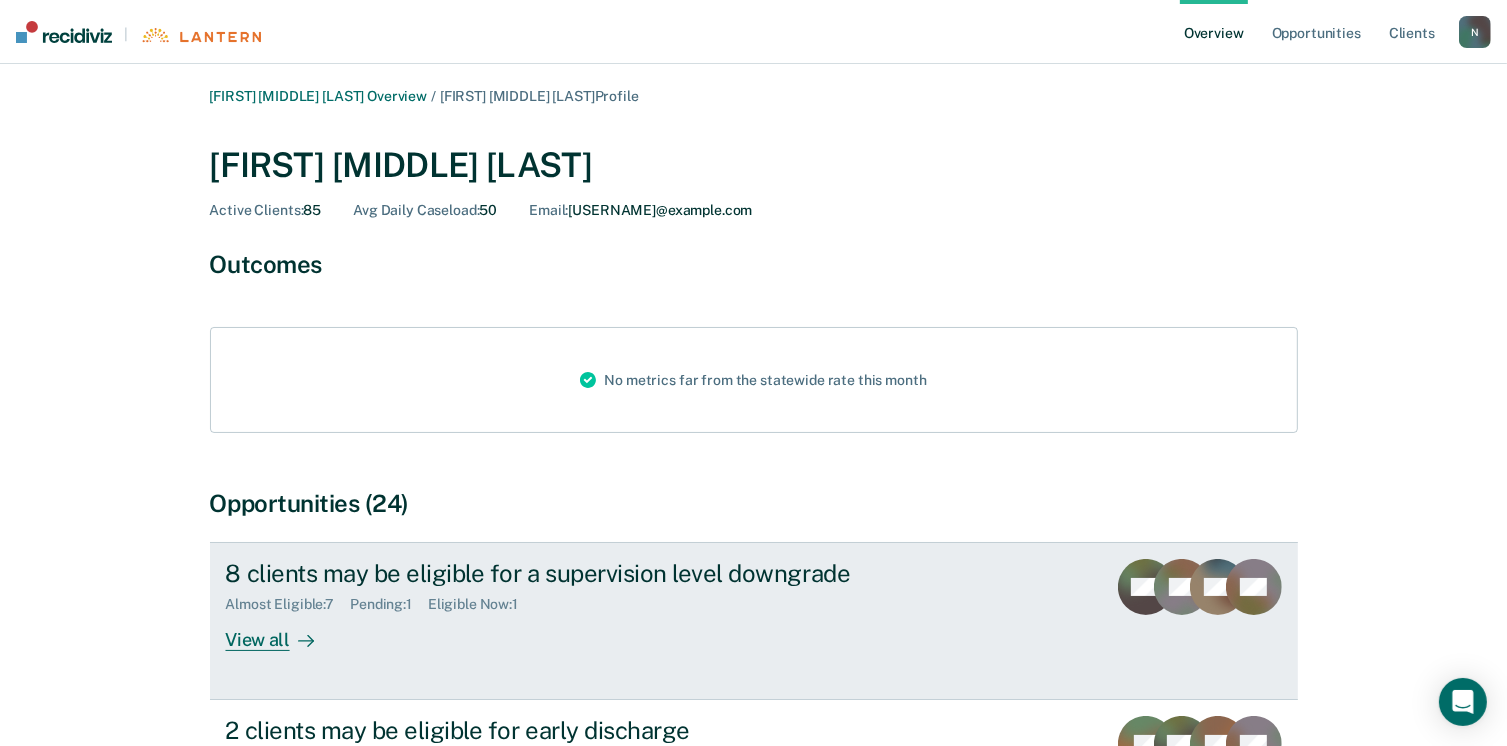 click on "View all" at bounding box center (282, 632) 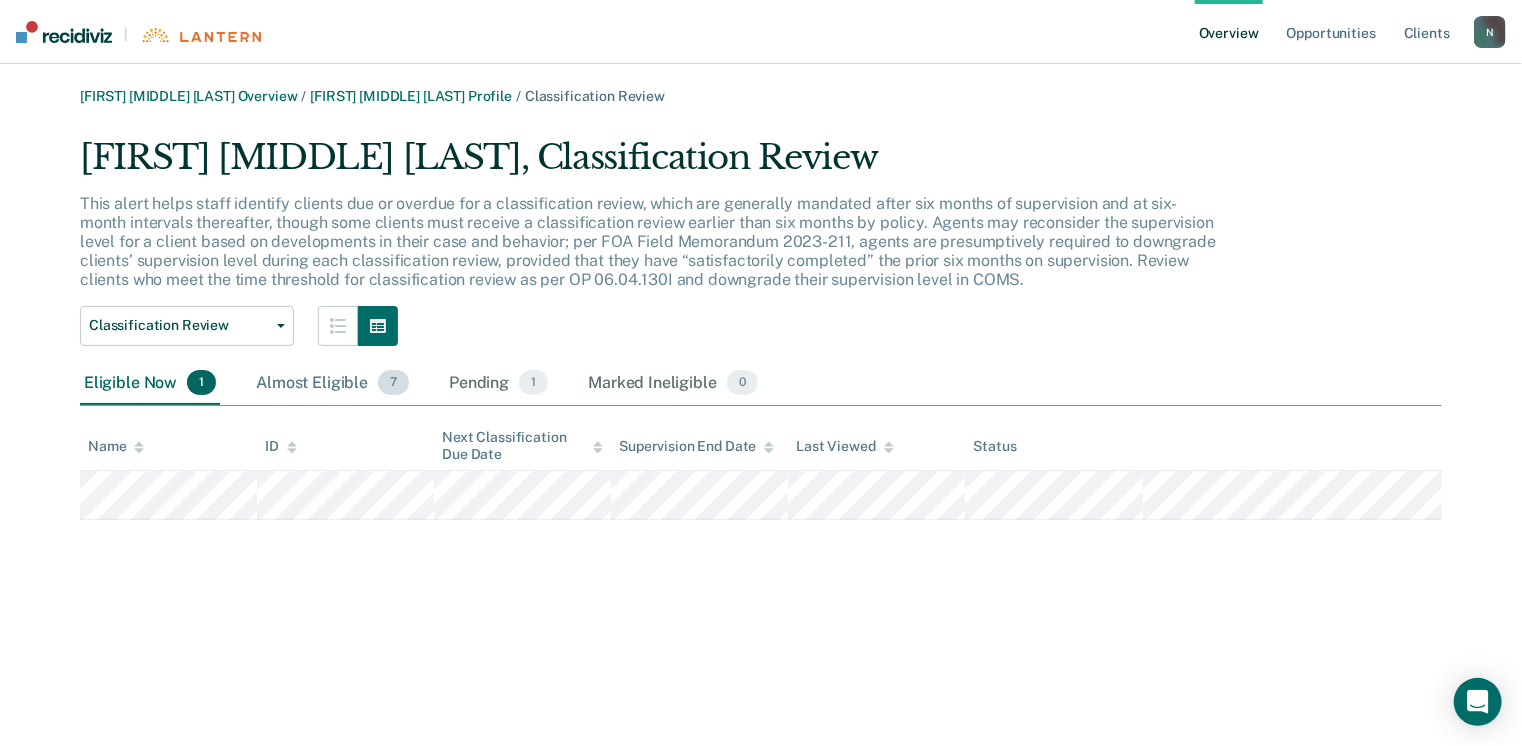 click on "Almost Eligible 7" at bounding box center [332, 384] 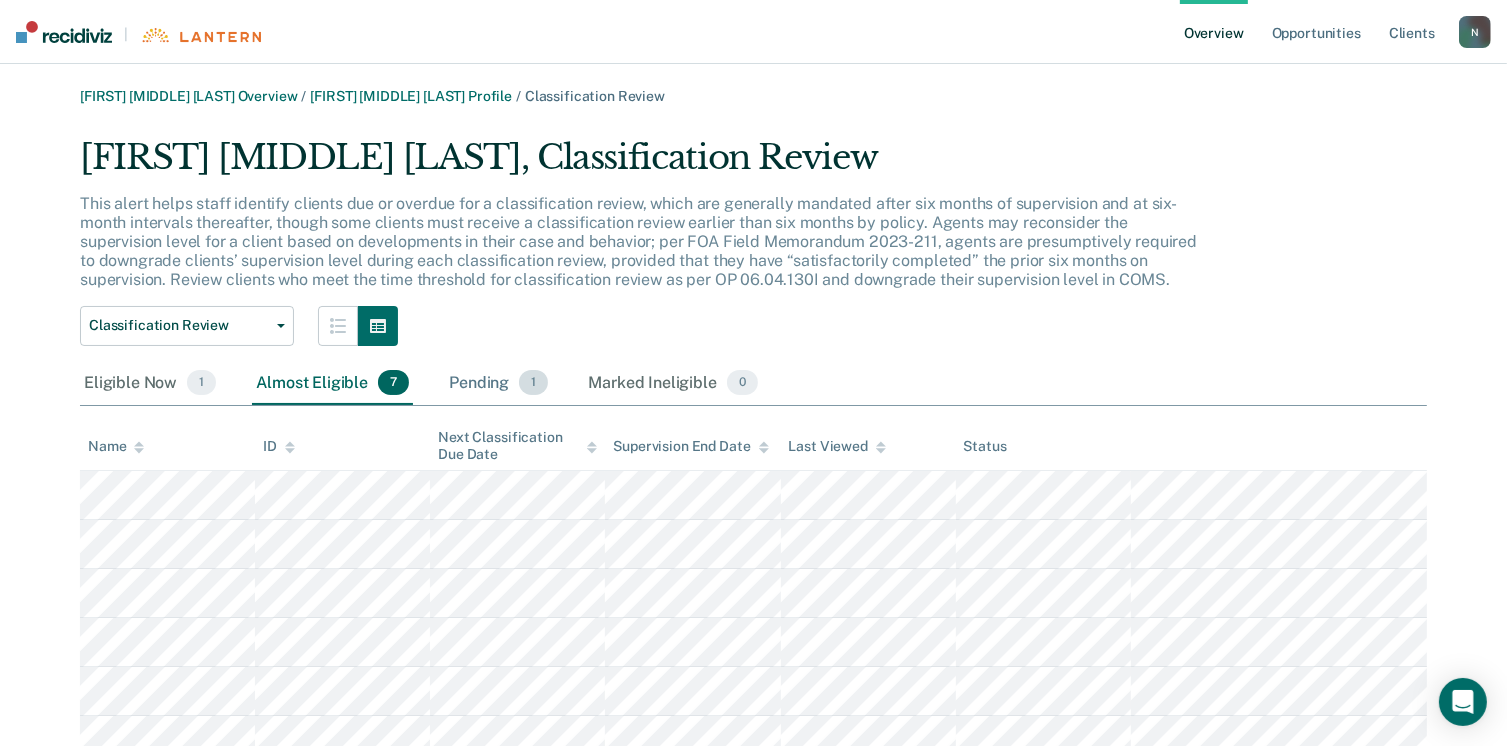 click on "Pending 1" at bounding box center [498, 384] 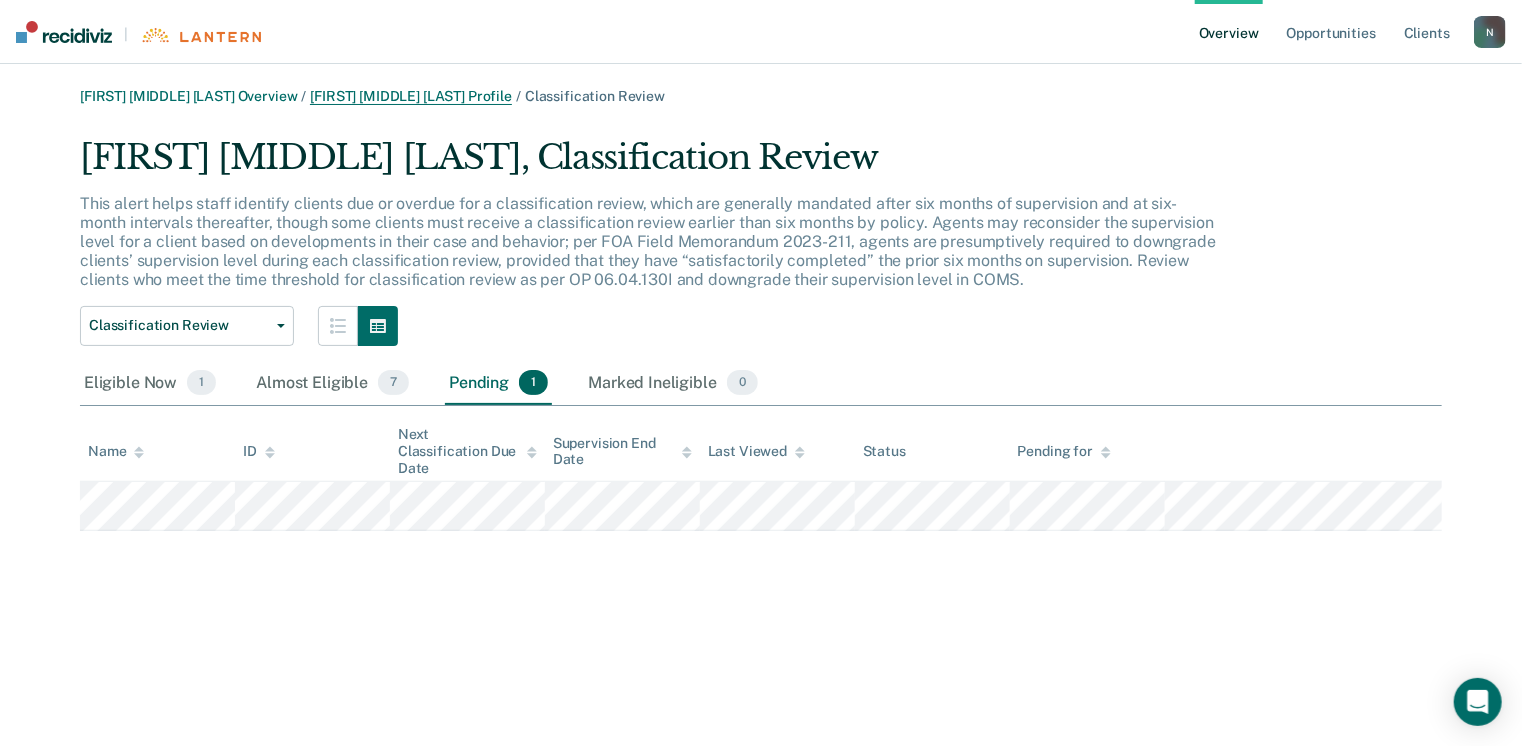 click on "[FIRST] [MIDDLE] [LAST] Profile" at bounding box center (411, 96) 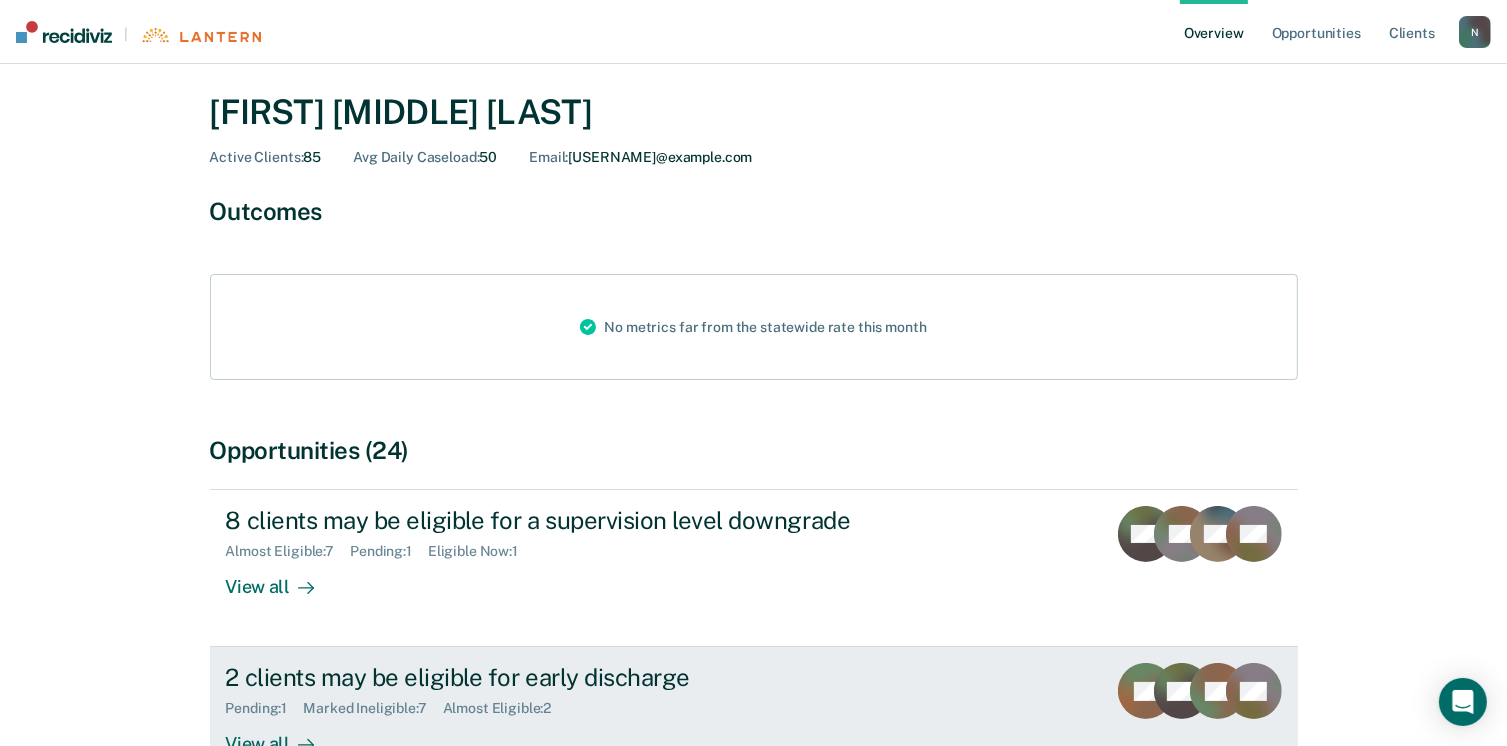scroll, scrollTop: 400, scrollLeft: 0, axis: vertical 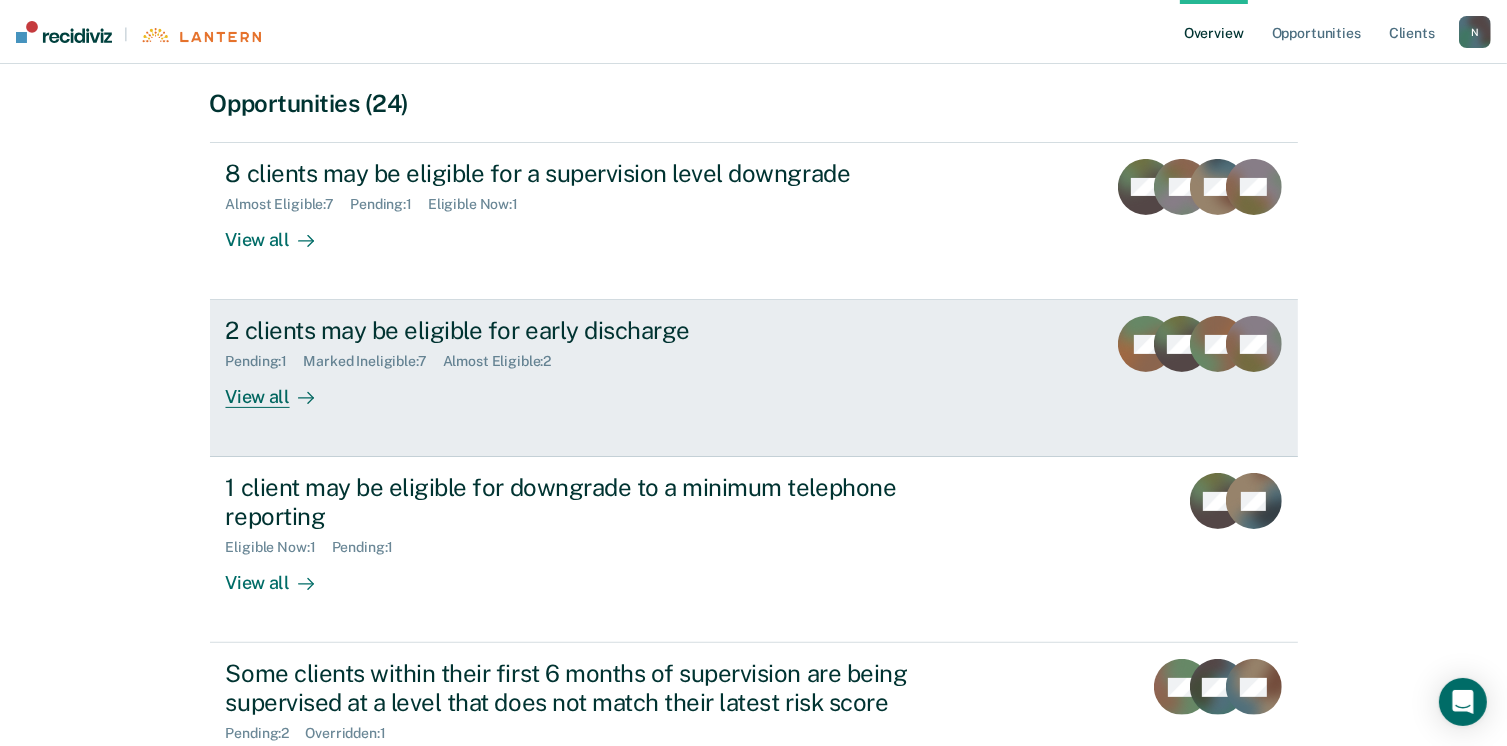 click on "View all" at bounding box center (282, 389) 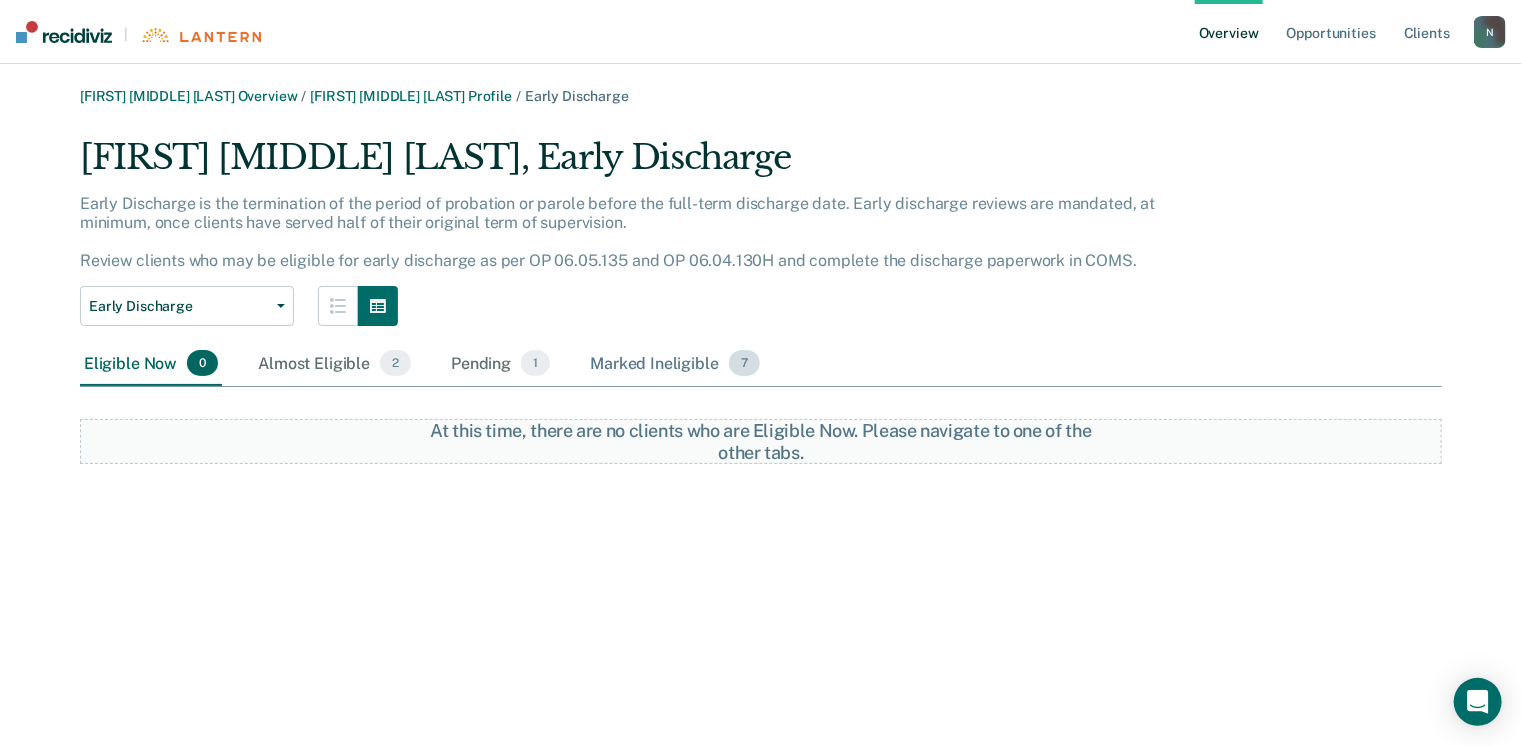 click on "Marked Ineligible 7" at bounding box center (675, 364) 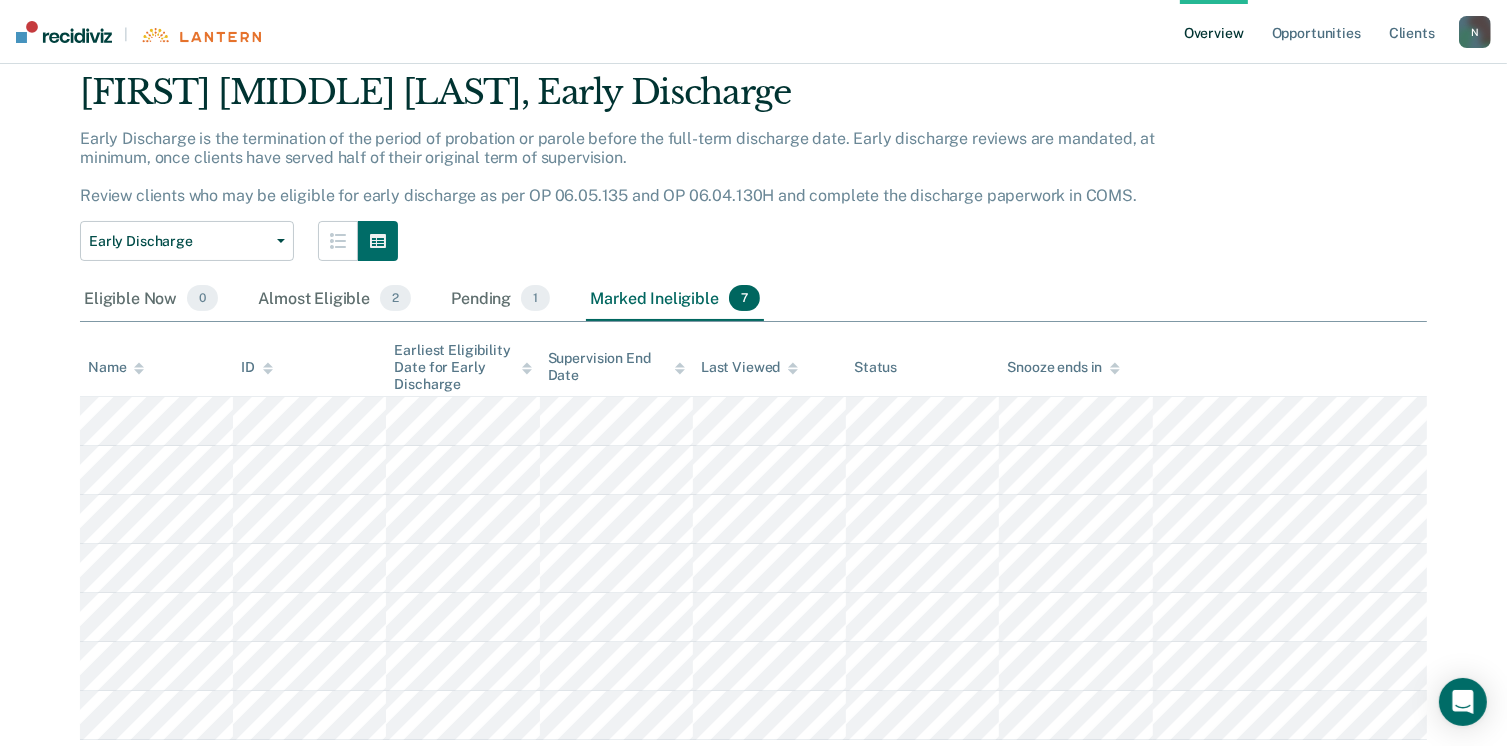 scroll, scrollTop: 100, scrollLeft: 0, axis: vertical 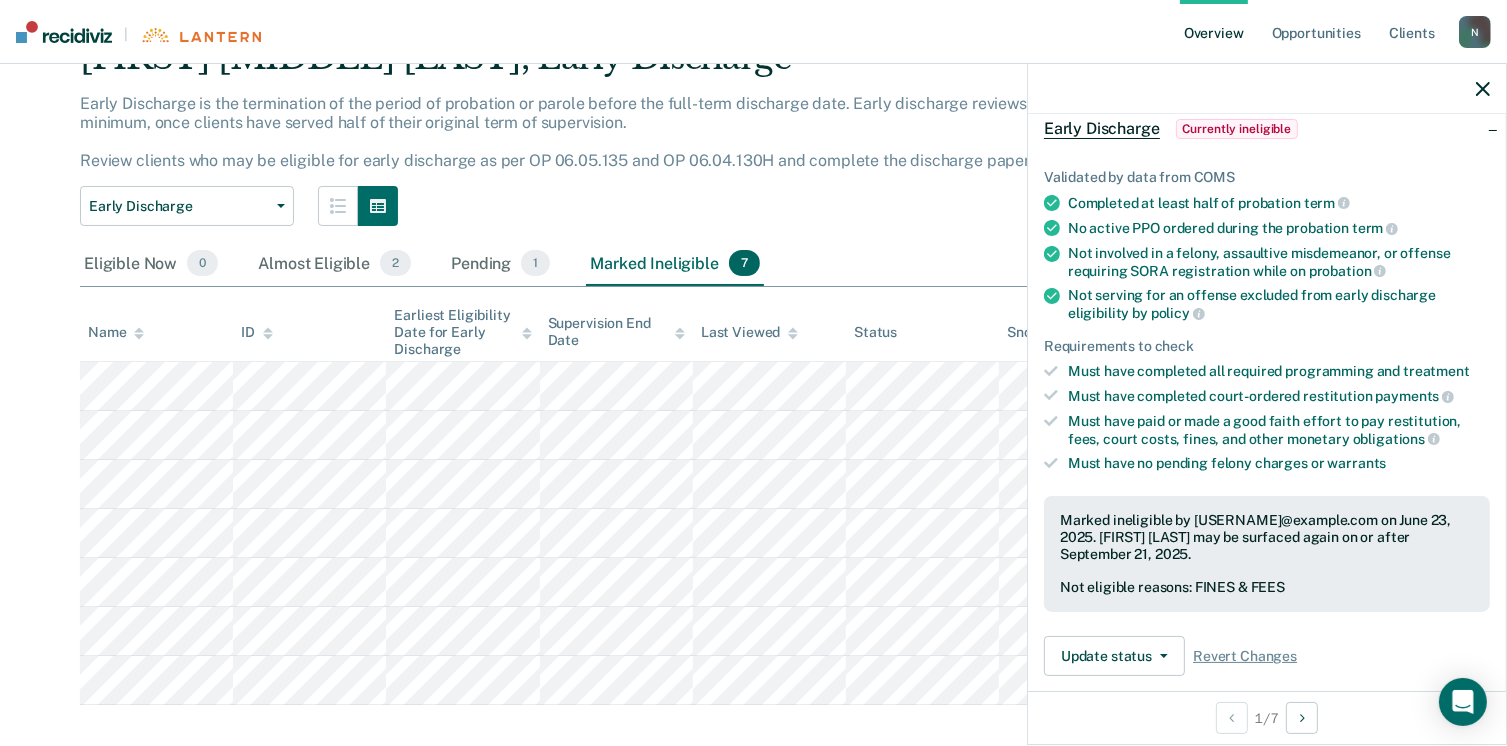 click on "Early Discharge Early Discharge Classification Review Minimum Telephone Reporting Supervision Level Mismatch Eligible Now 0 Almost Eligible 2 Pending 1 Marked Ineligible 7
To pick up a draggable item, press the space bar.
While dragging, use the arrow keys to move the item.
Press space again to drop the item in its new position, or press escape to cancel.
Name ID Earliest Eligibility Date for Early Discharge Supervision End Date Last Viewed Status Snooze ends in" at bounding box center [753, 371] 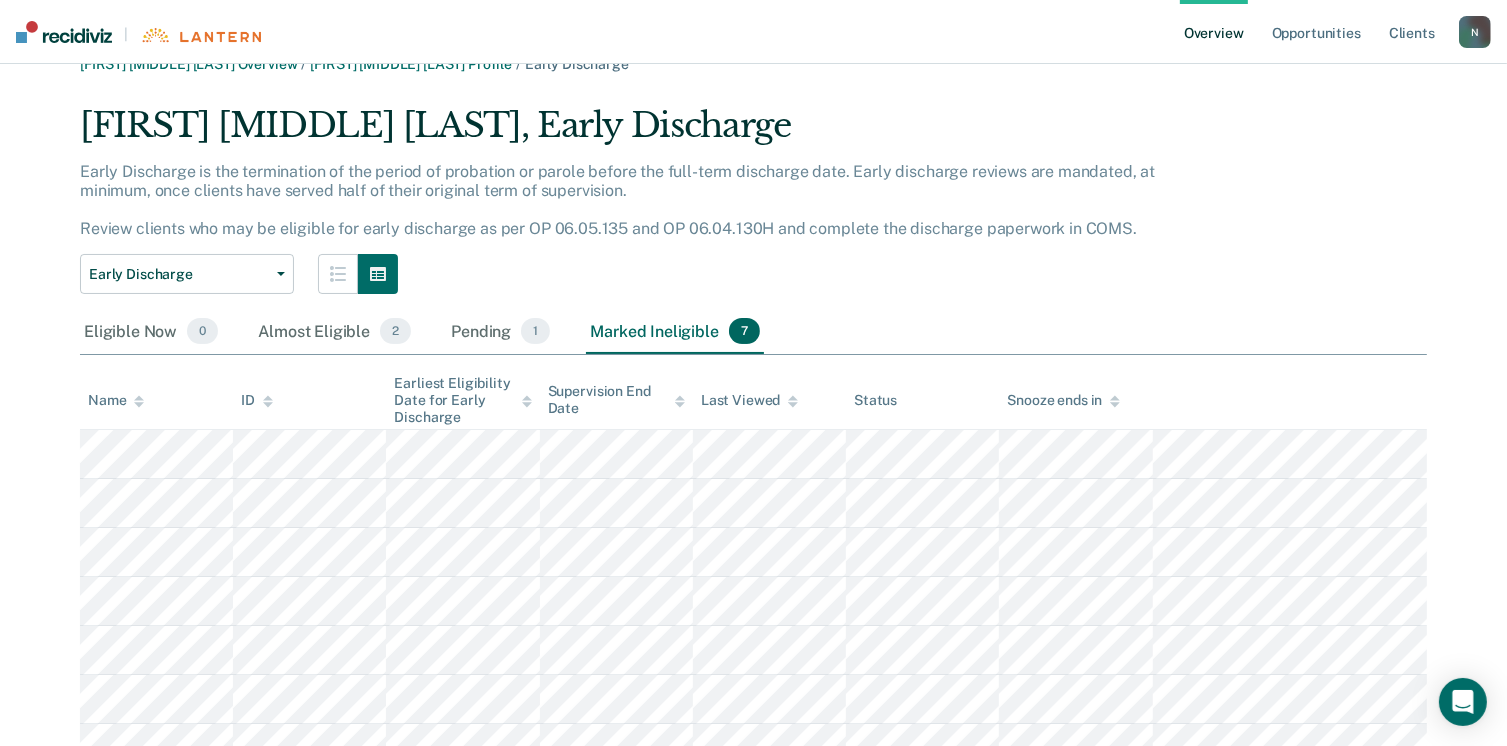 scroll, scrollTop: 0, scrollLeft: 0, axis: both 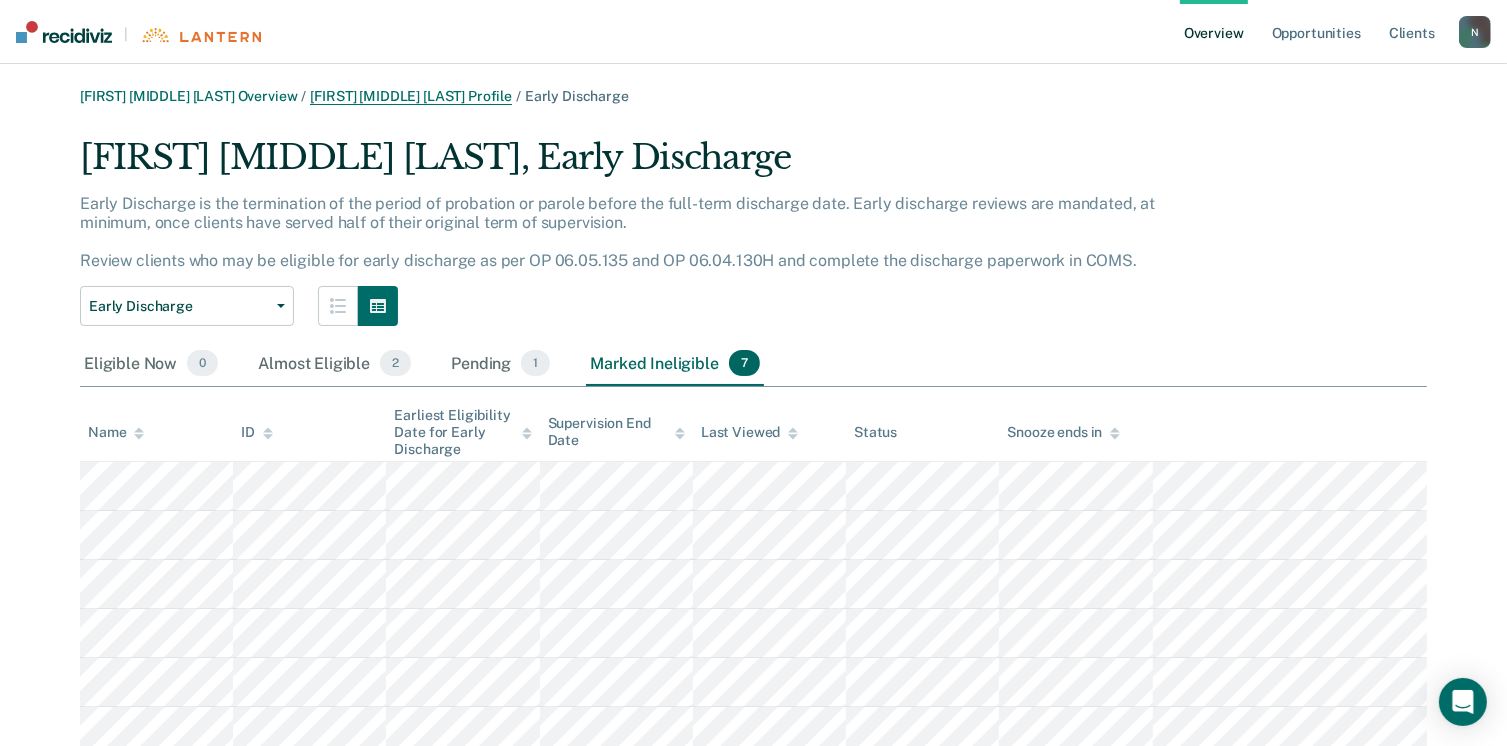 click on "[FIRST] [MIDDLE] [LAST] Profile" at bounding box center (411, 96) 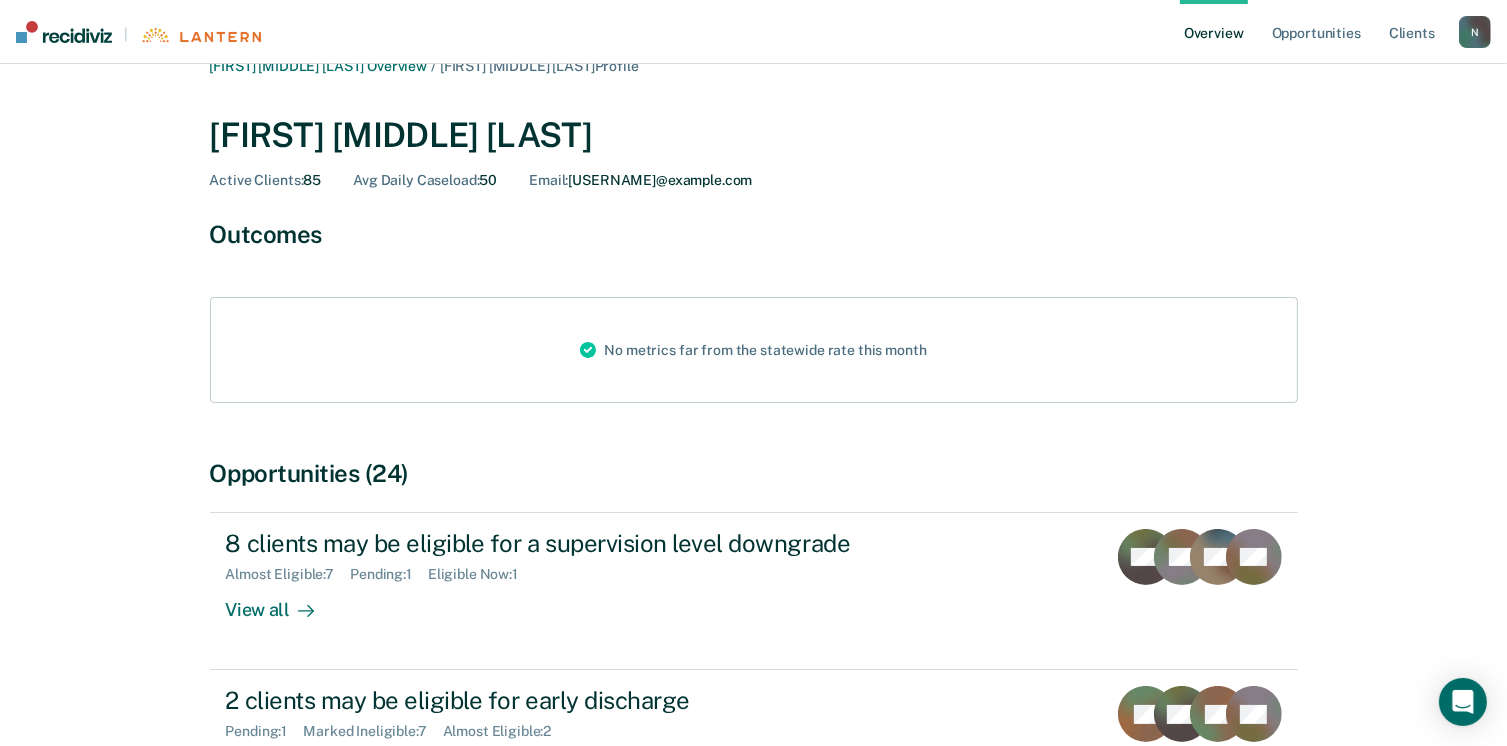 scroll, scrollTop: 0, scrollLeft: 0, axis: both 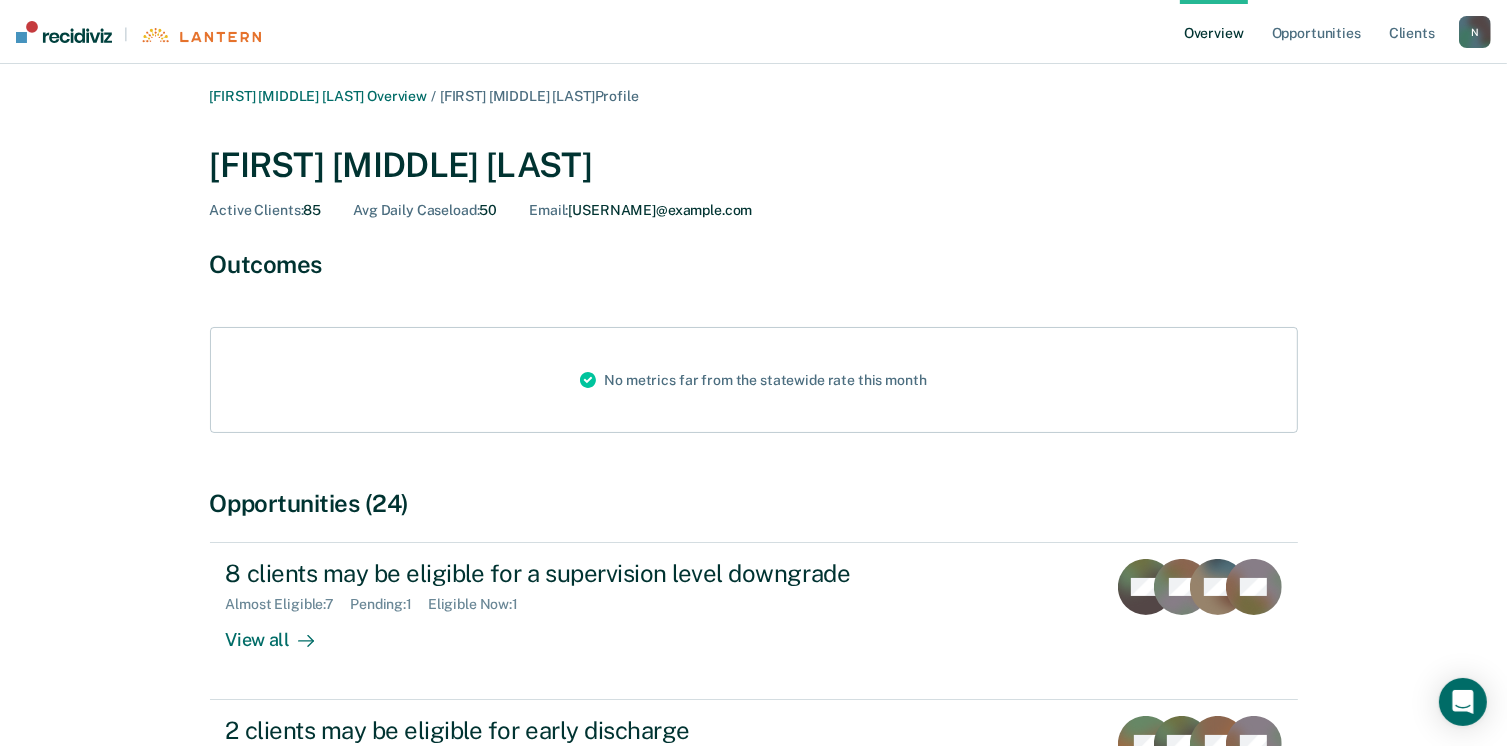 click on "Overview /  Profile  Active Clients :  85 Avg Daily Caseload :  50 Email :  [USERNAME]@example.com Outcomes No metrics far from the statewide rate this month Opportunities (24) 8 clients may be eligible for a supervision level downgrade Almost Eligible :  7 Pending :  1 Eligible Now :  1 View all   MR ZB HS + 5 2 clients may be eligible for early discharge Pending :  1 Marked Ineligible :  7 Almost Eligible :  2 View all   ST MR AB GG 1 client may be eligible for downgrade to a minimum telephone reporting Eligible Now :  1 Pending :  1 View all   MR PC Some clients within their first 6 months of supervision are being supervised at a level that does not match their latest risk score Pending :  2 Overridden :  1 View all   RH KW AD" at bounding box center (754, 678) 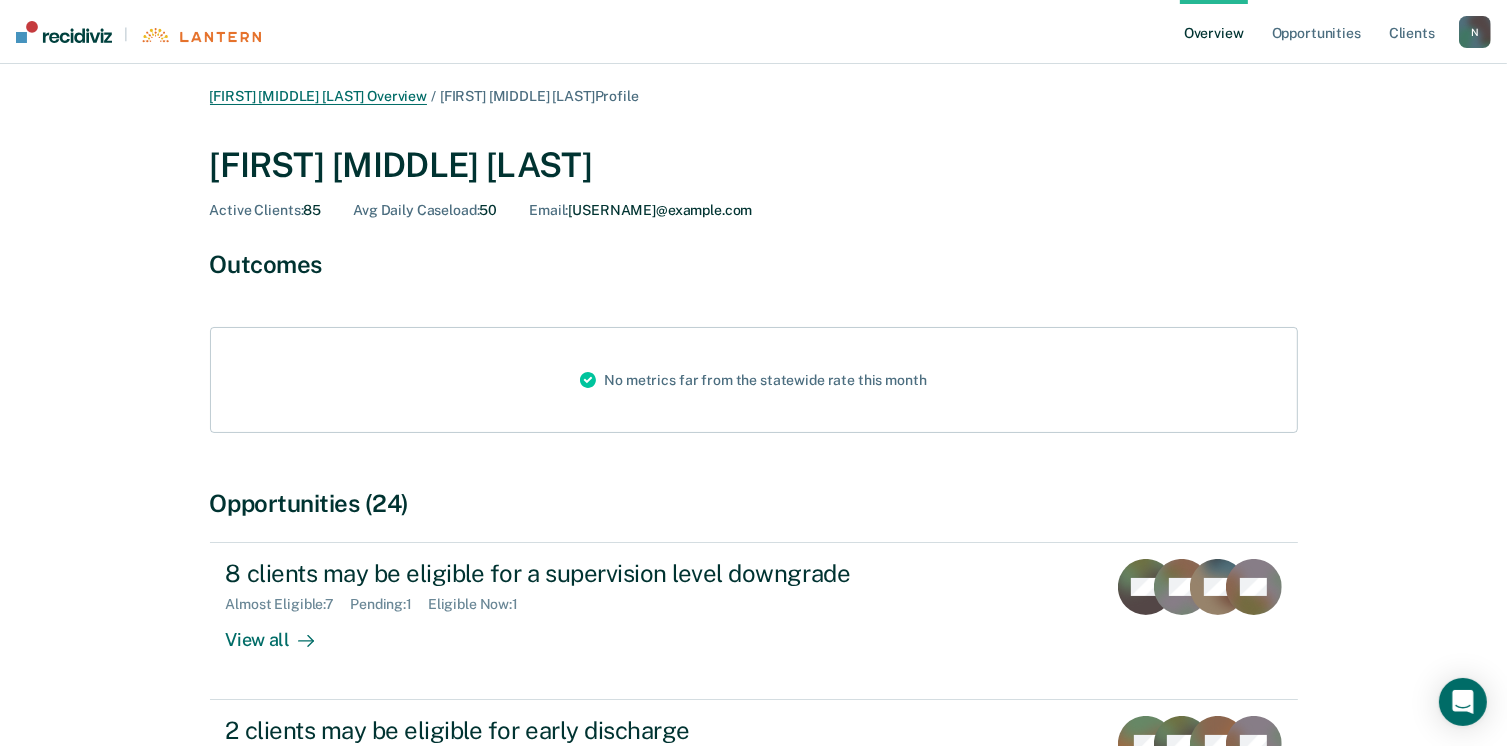 click on "[FIRST] [MIDDLE] [LAST] Overview" at bounding box center (319, 96) 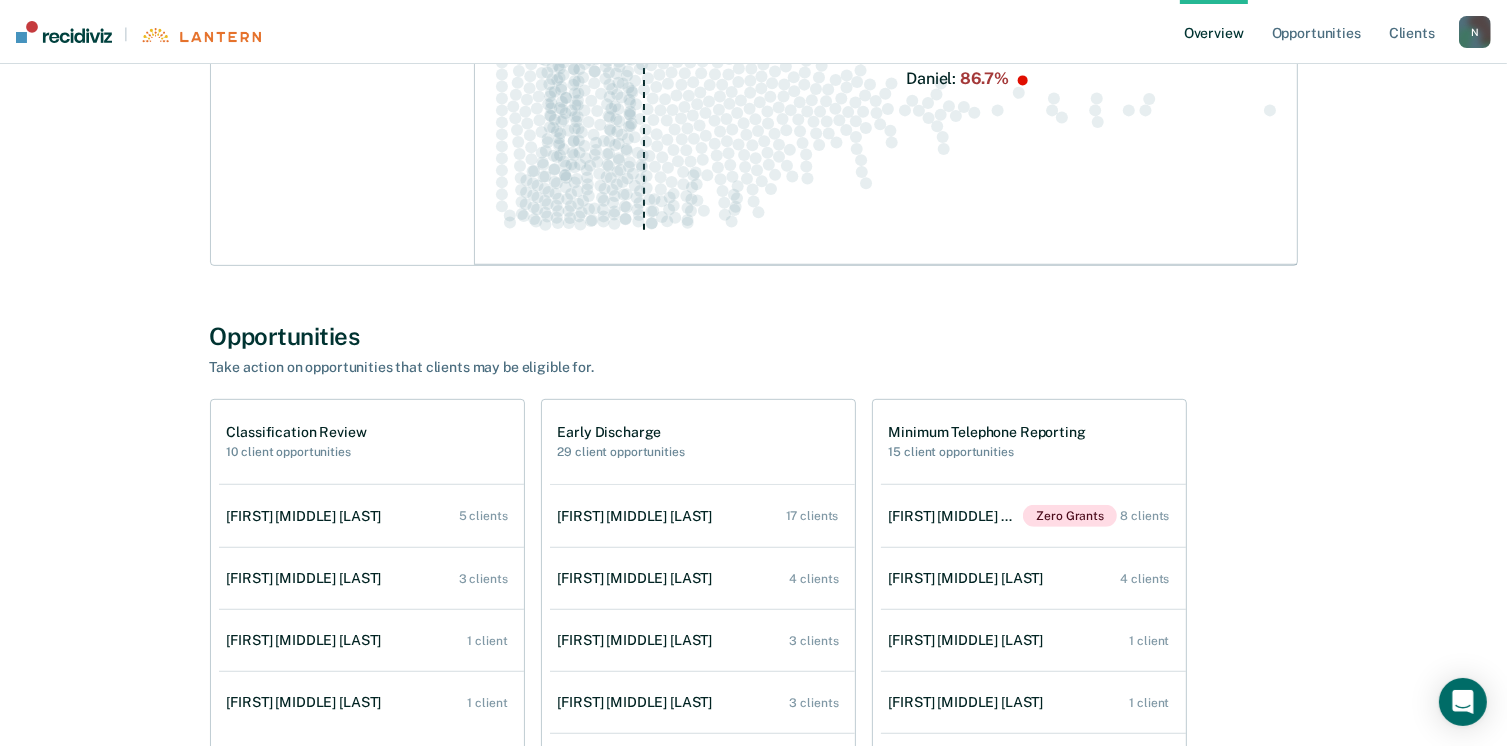 scroll, scrollTop: 1000, scrollLeft: 0, axis: vertical 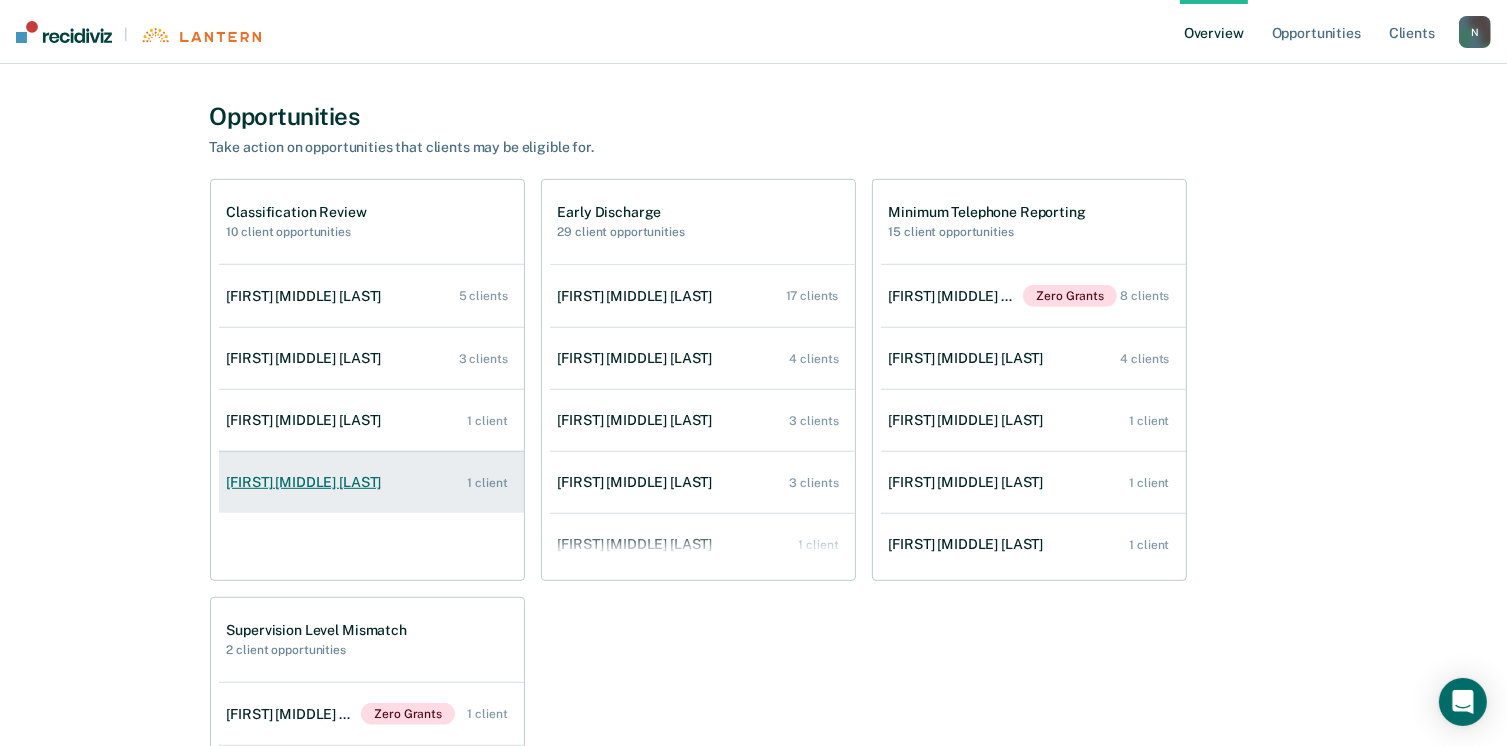 click on "[FIRST] [MIDDLE] [LAST]" at bounding box center [308, 482] 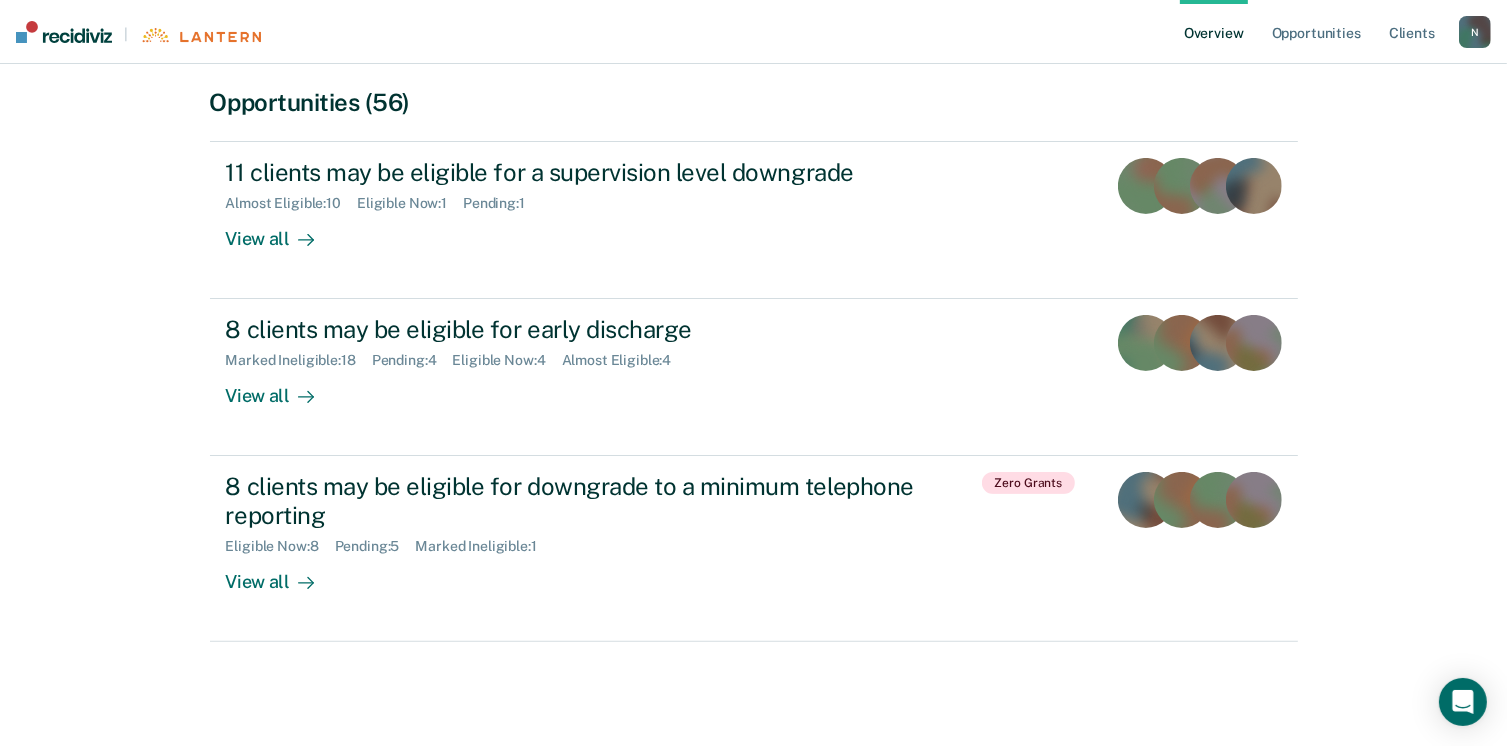 scroll, scrollTop: 0, scrollLeft: 0, axis: both 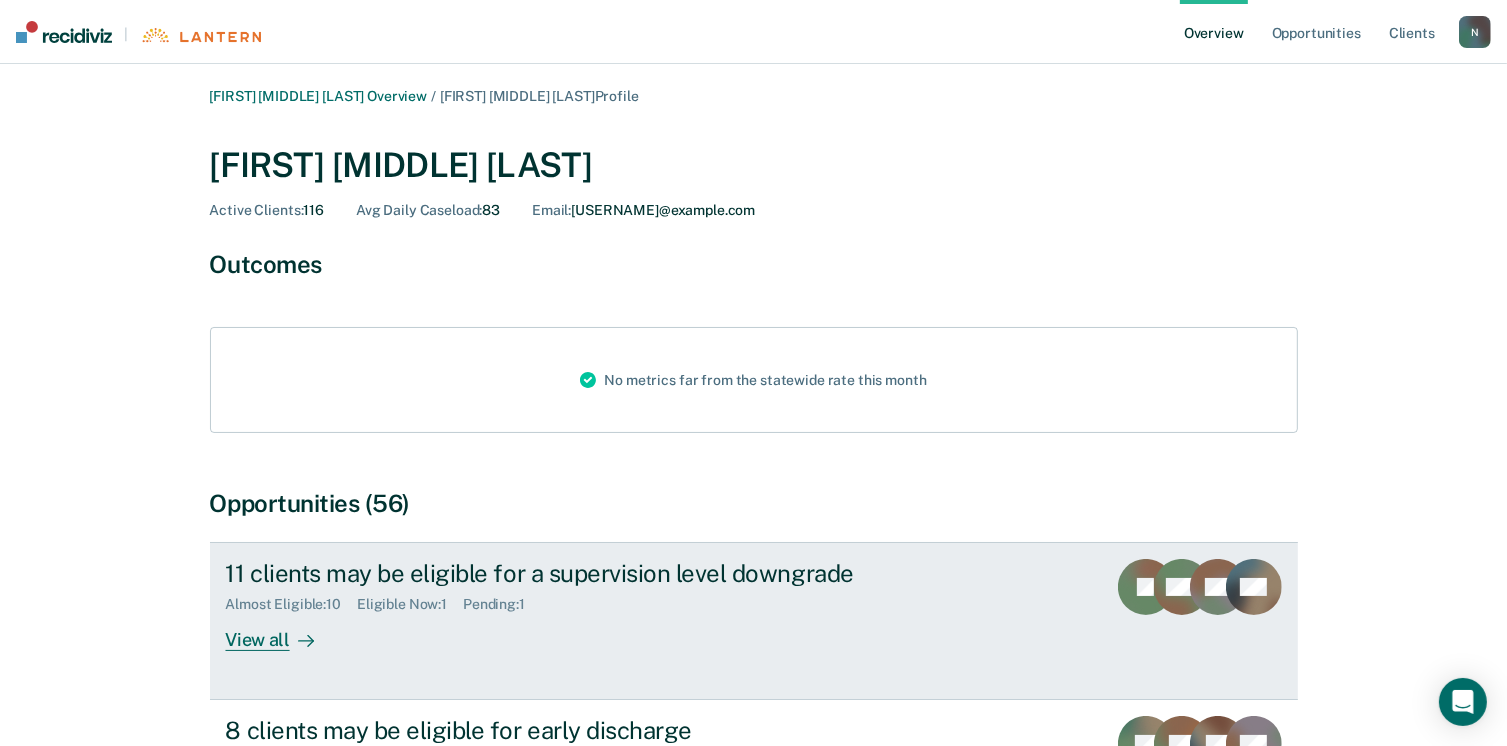 click on "11 clients may be eligible for a supervision level downgrade Almost Eligible :  10 Eligible Now :  1 Pending :  1 View all   TJ MC SK + 8" at bounding box center [754, 621] 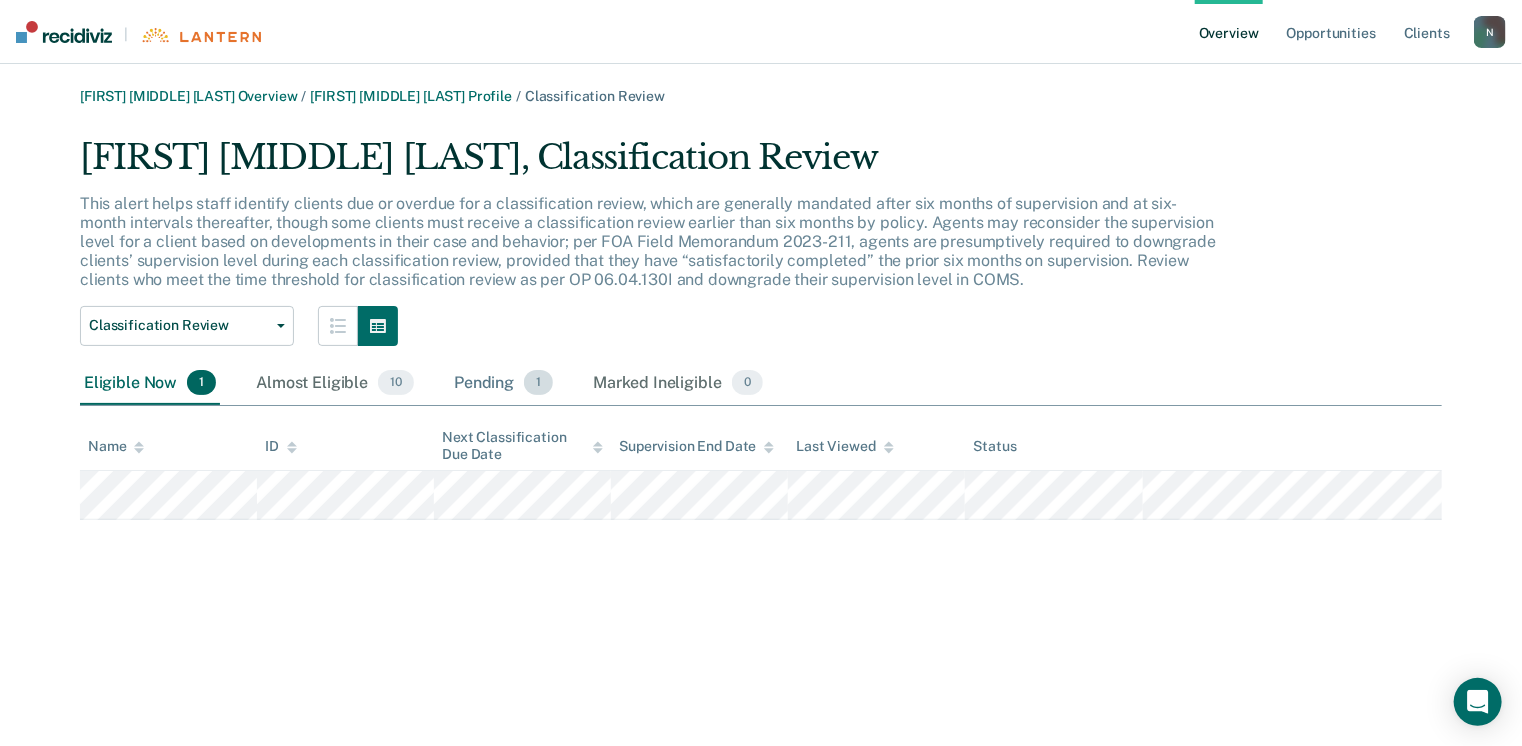 click on "Pending 1" at bounding box center [503, 384] 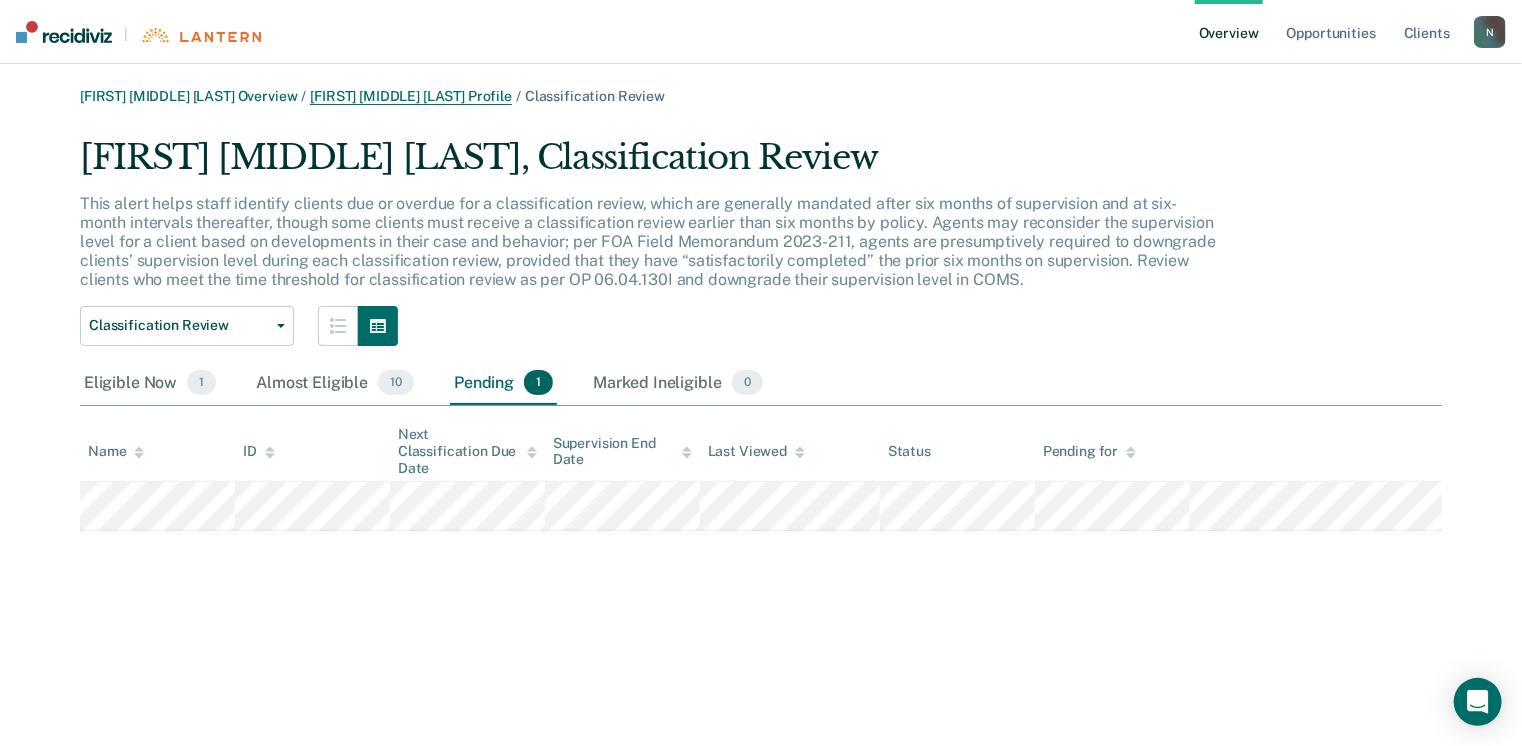 click on "[FIRST] [MIDDLE] [LAST] Profile" at bounding box center (411, 96) 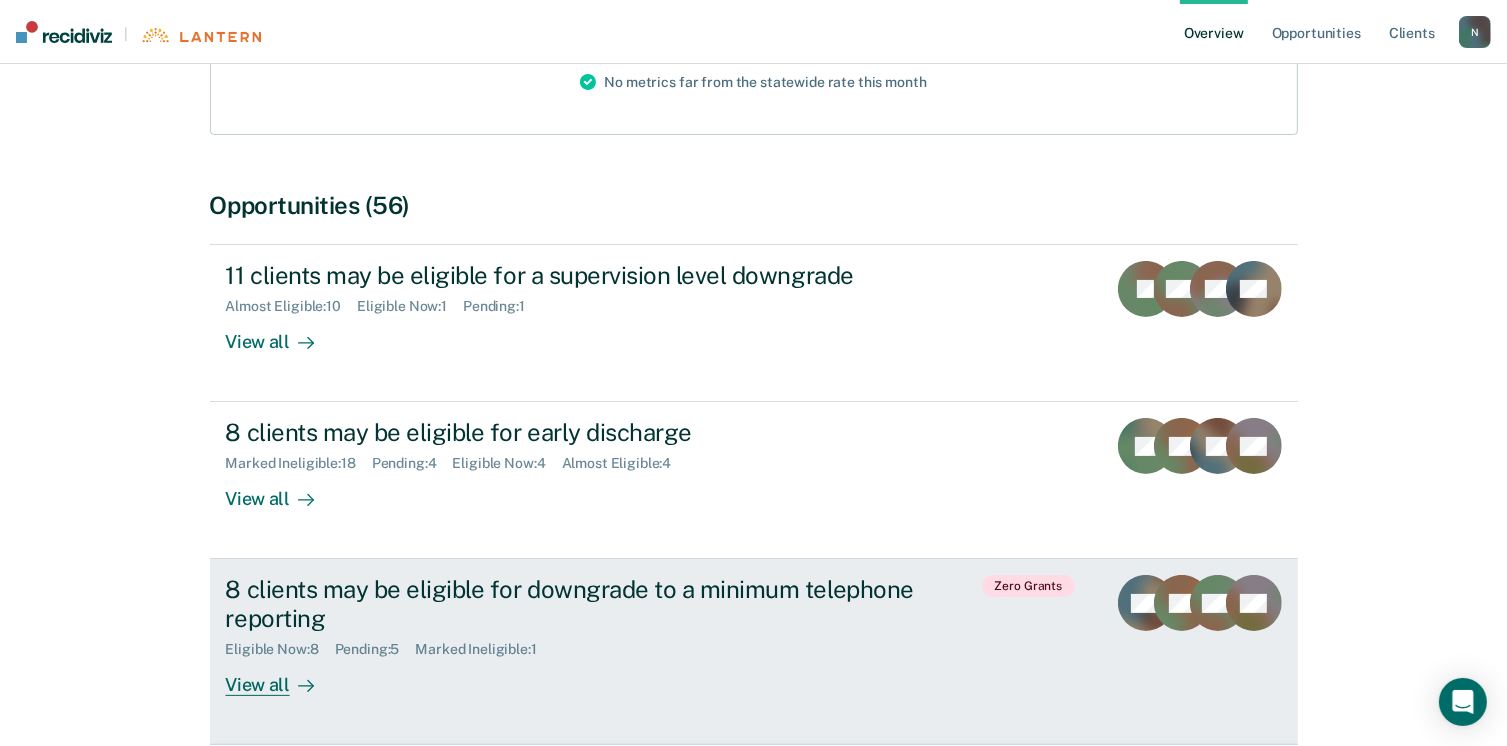 scroll, scrollTop: 300, scrollLeft: 0, axis: vertical 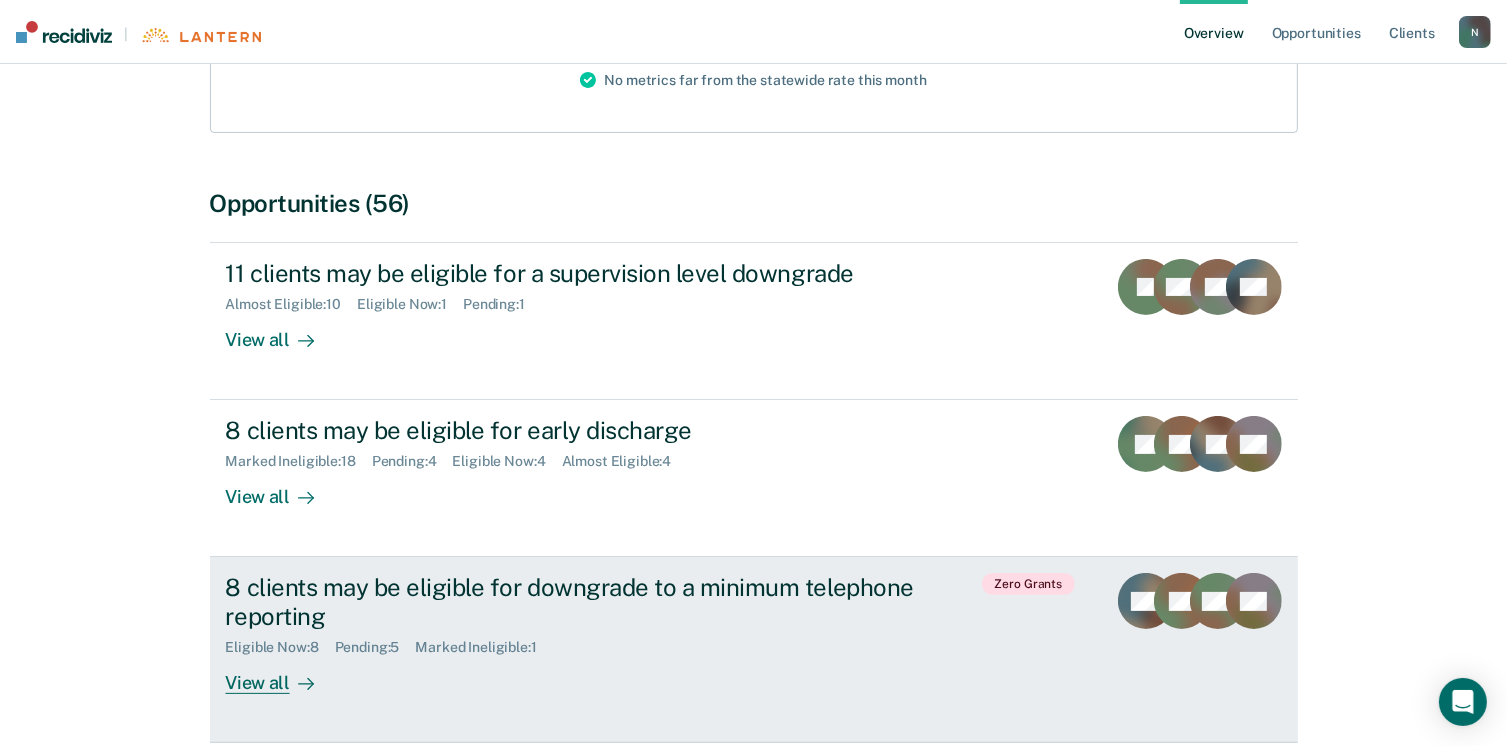 click on "View all" at bounding box center [282, 675] 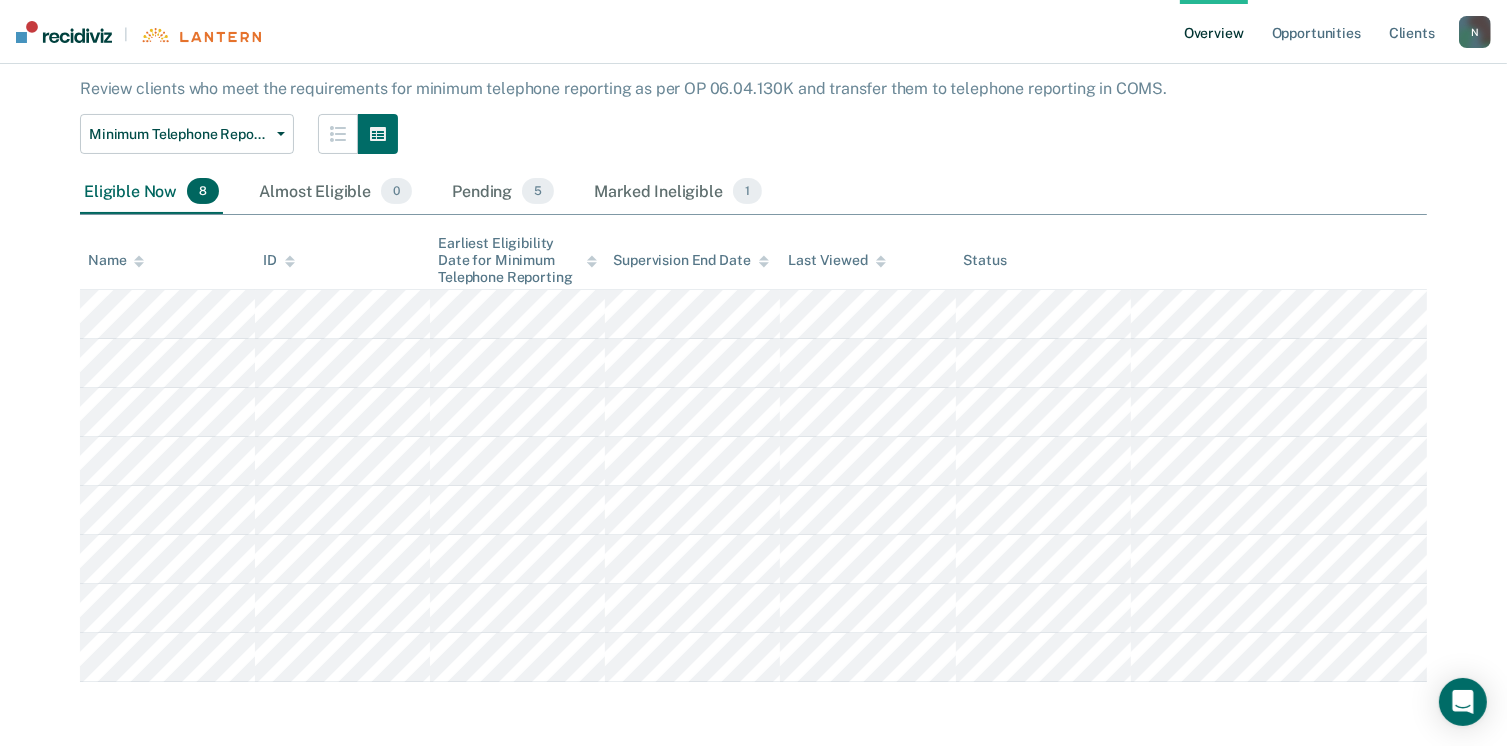 scroll, scrollTop: 0, scrollLeft: 0, axis: both 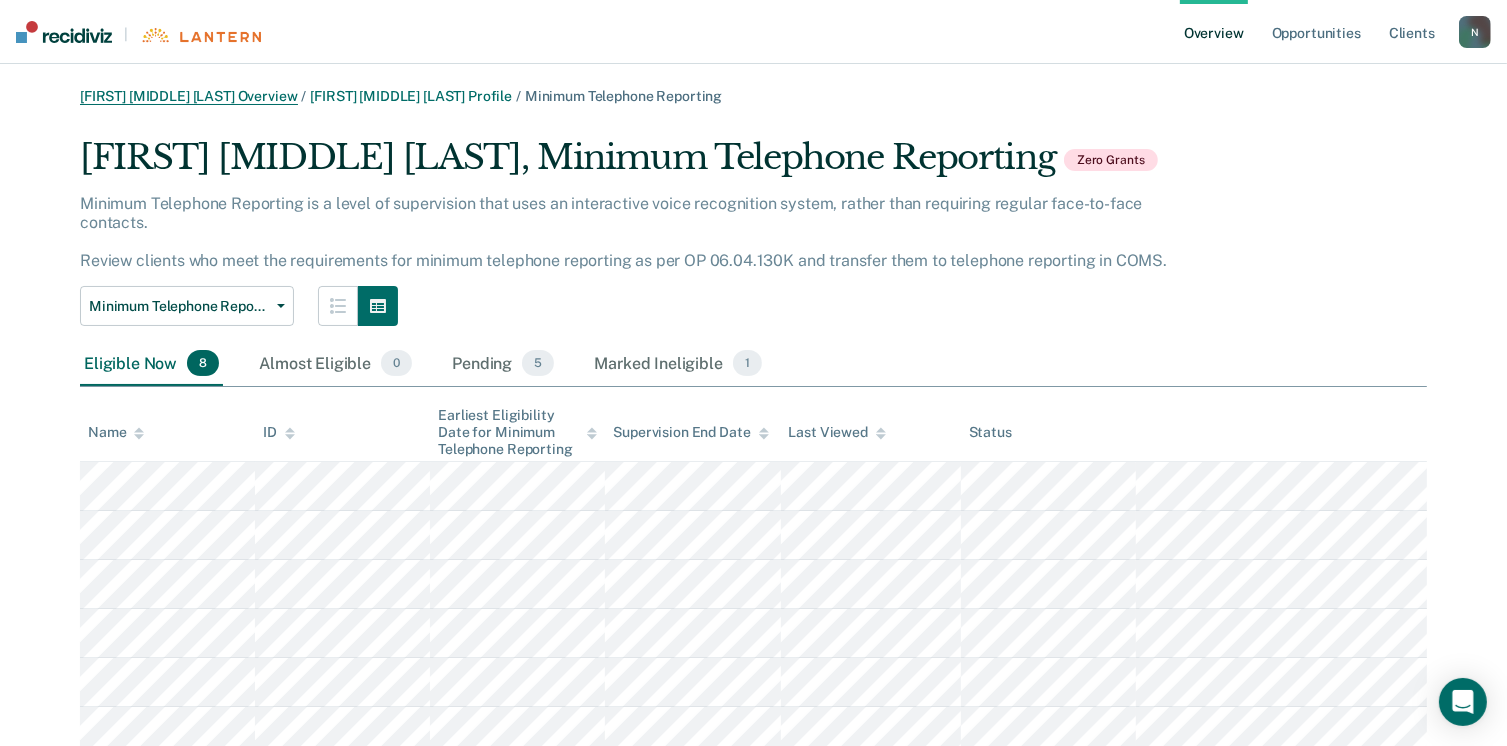 click on "[FIRST] [MIDDLE] [LAST] Overview" at bounding box center (189, 96) 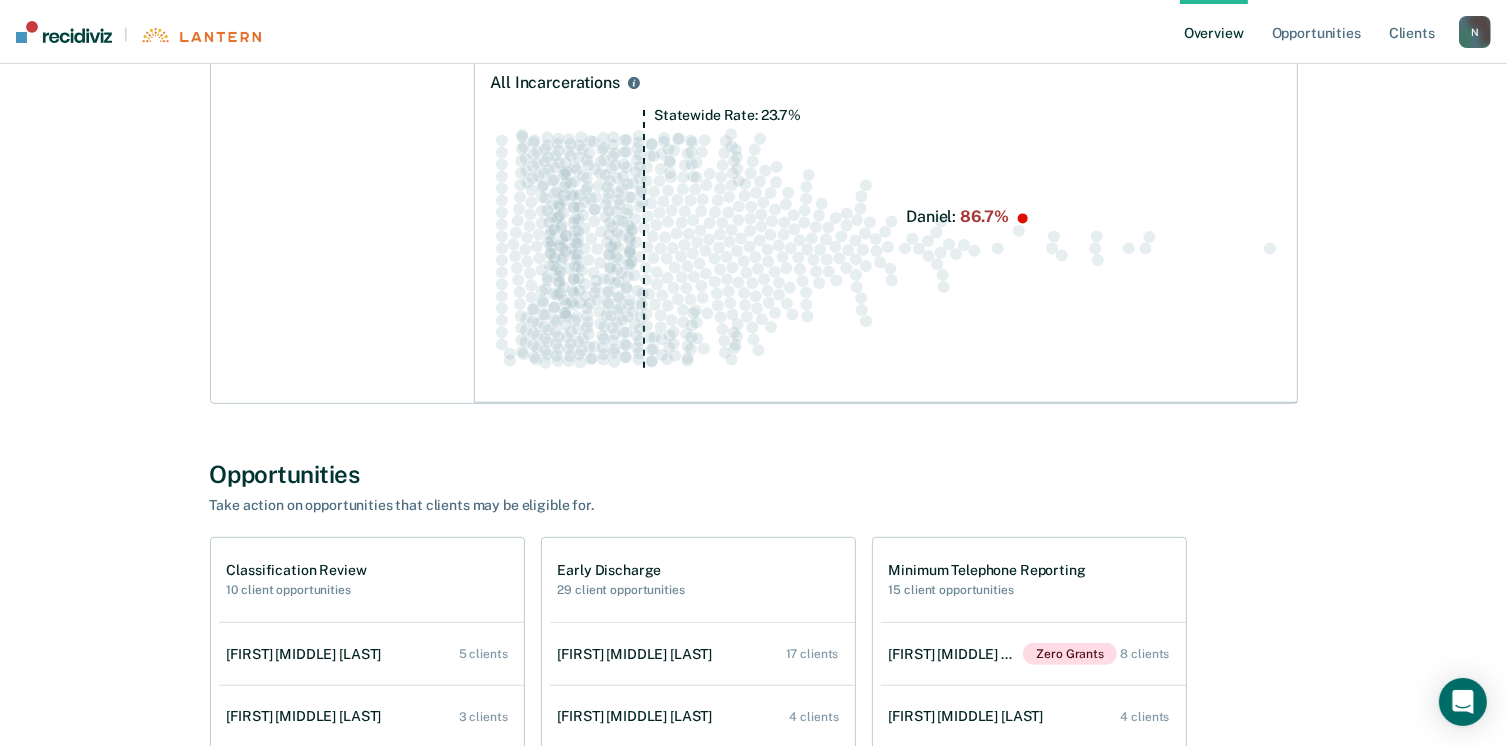 scroll, scrollTop: 1000, scrollLeft: 0, axis: vertical 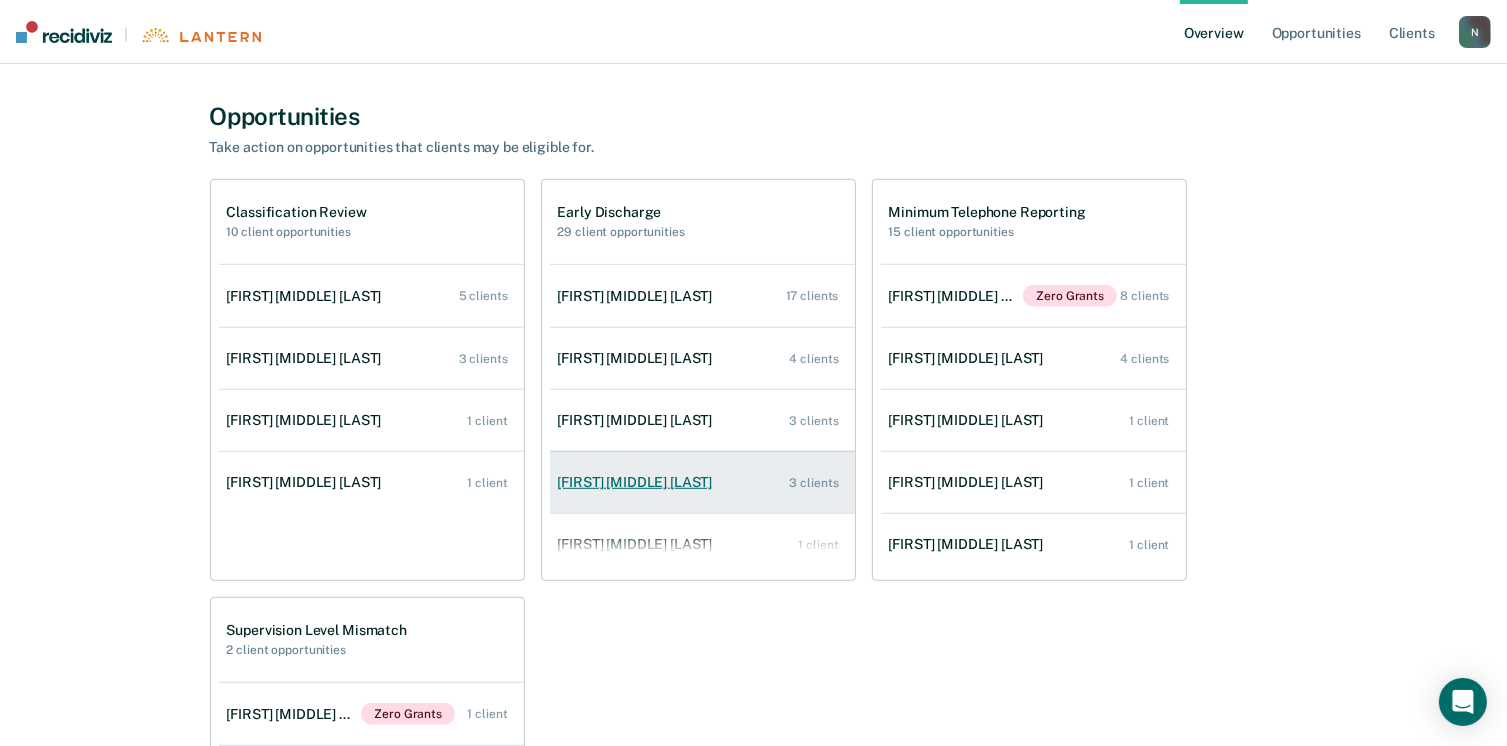 click on "[FIRST] [MIDDLE] [LAST]" at bounding box center [639, 482] 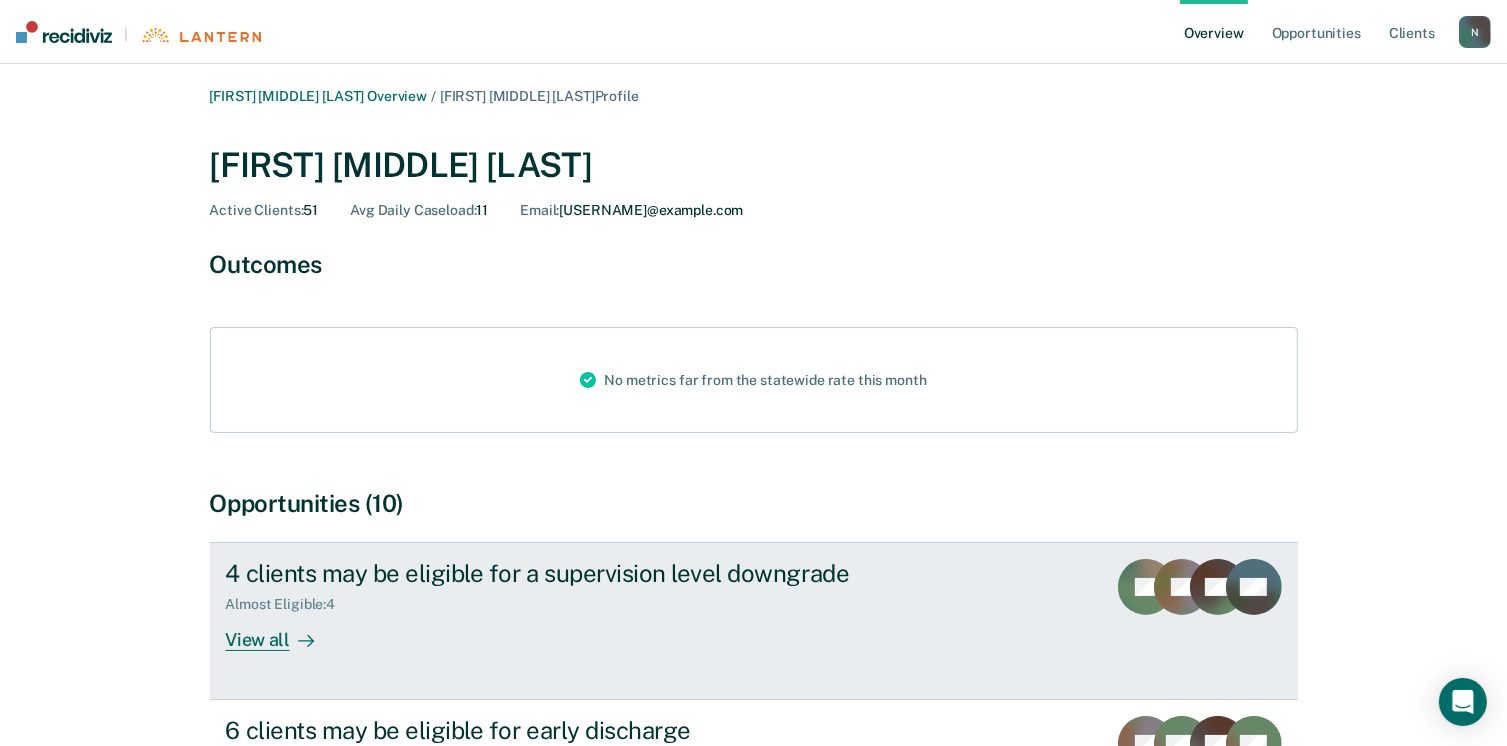 click on "View all" at bounding box center [282, 632] 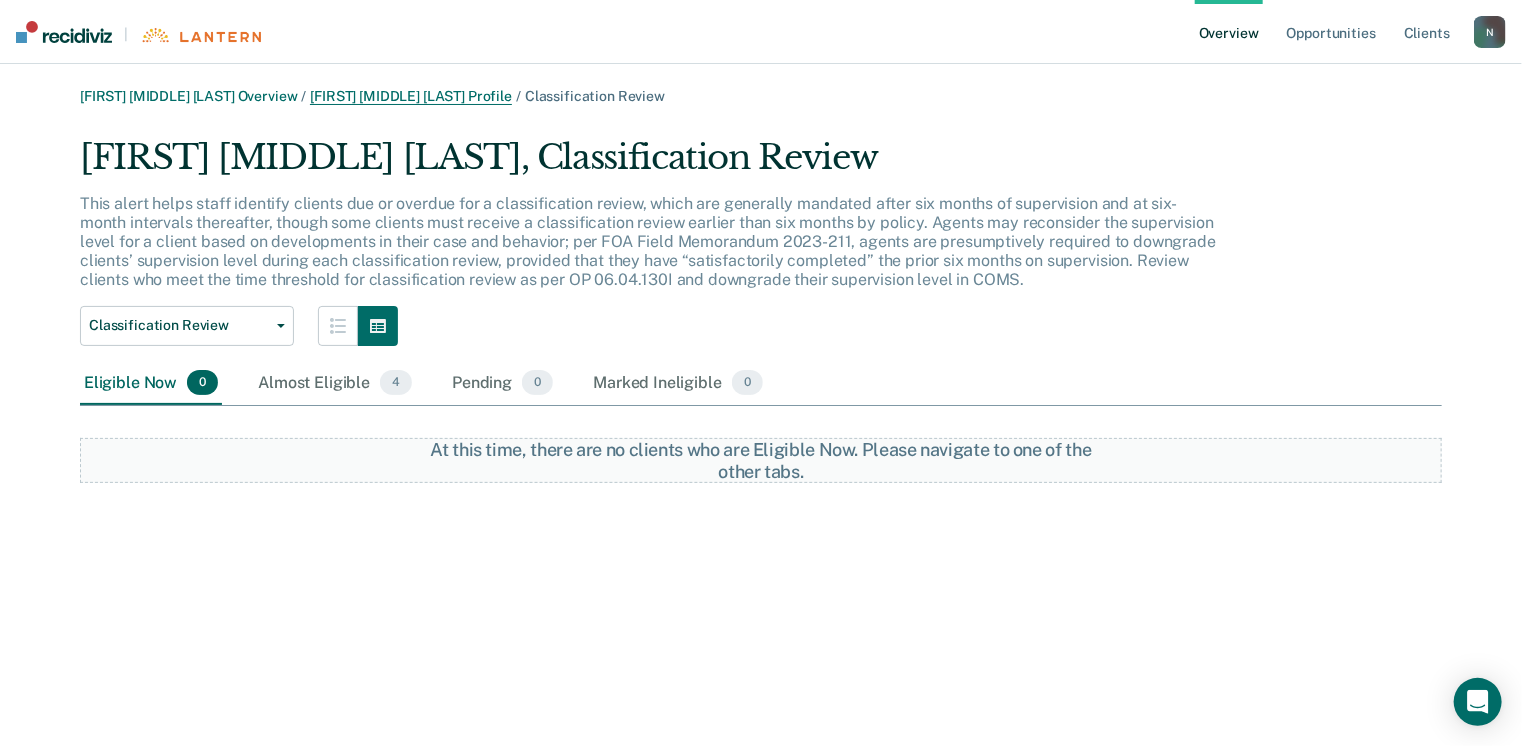 click on "[FIRST] [MIDDLE] [LAST] Profile" at bounding box center (411, 96) 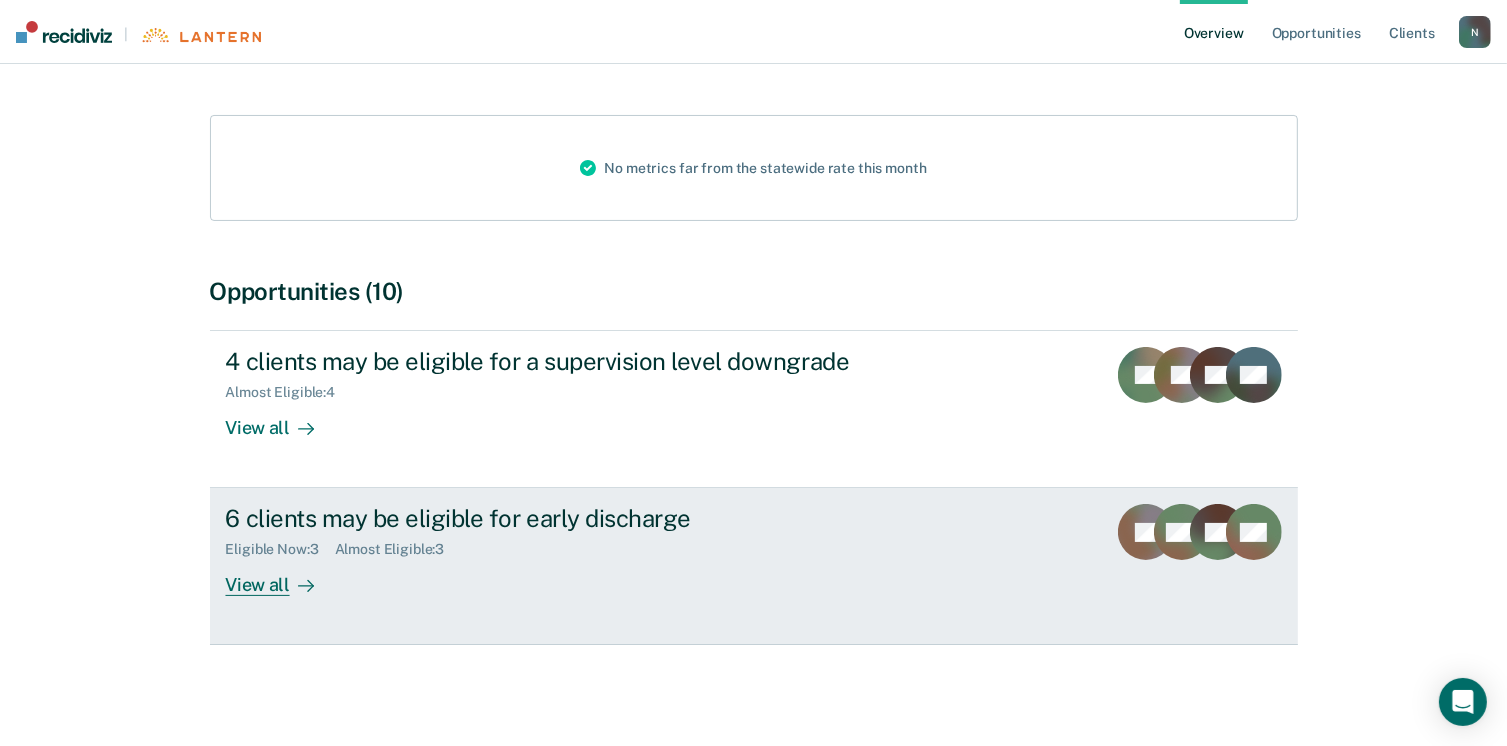 scroll, scrollTop: 214, scrollLeft: 0, axis: vertical 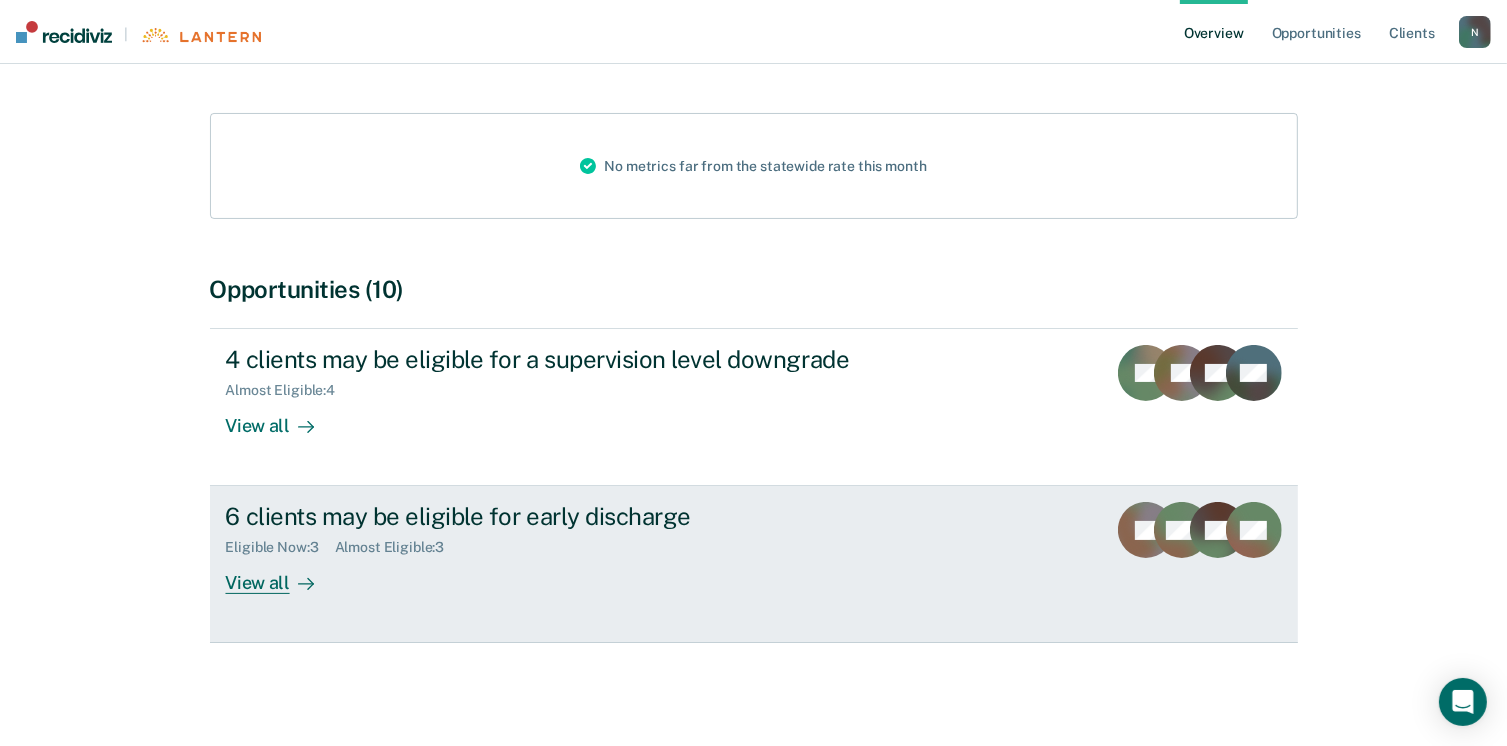 click on "View all" at bounding box center [282, 575] 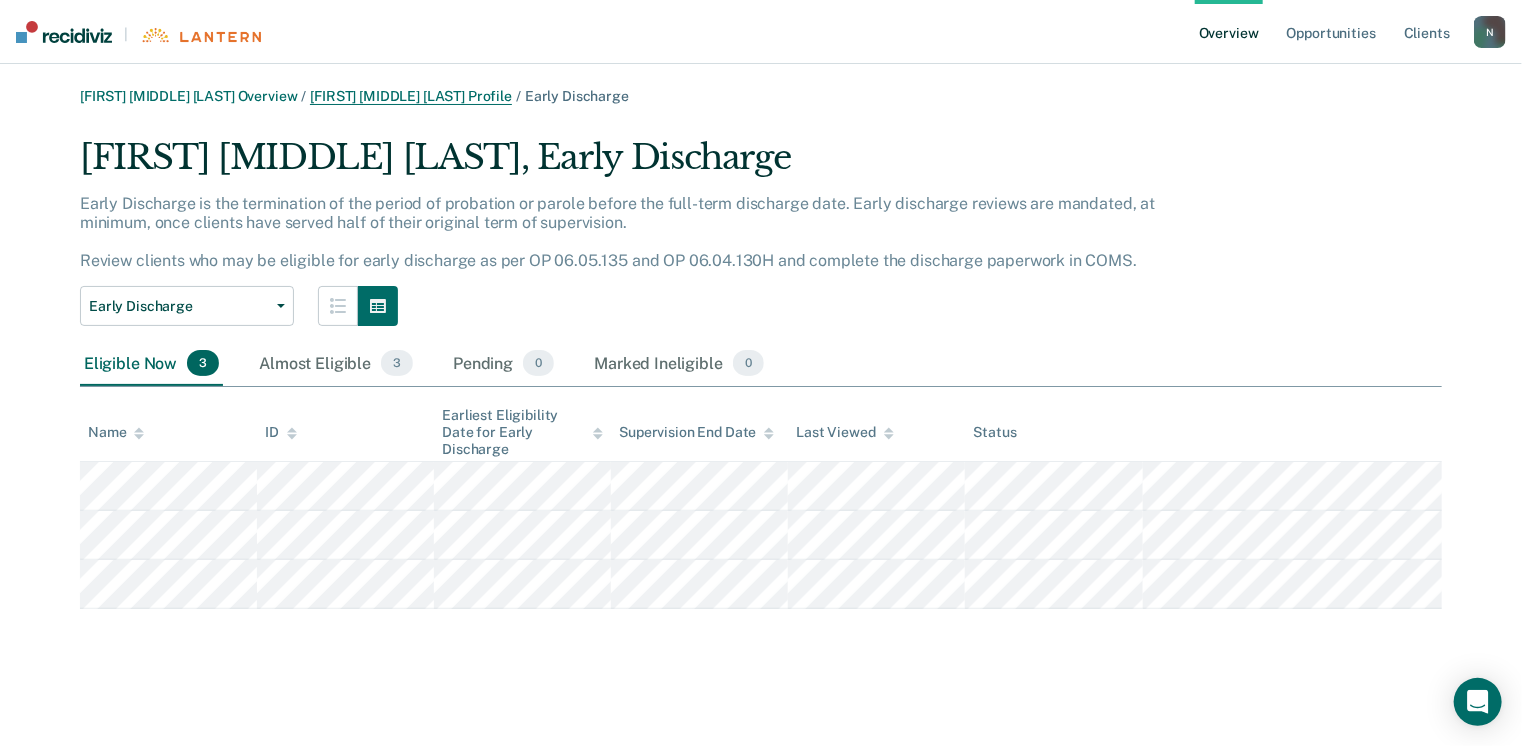 click on "[FIRST] [MIDDLE] [LAST] Profile" at bounding box center (411, 96) 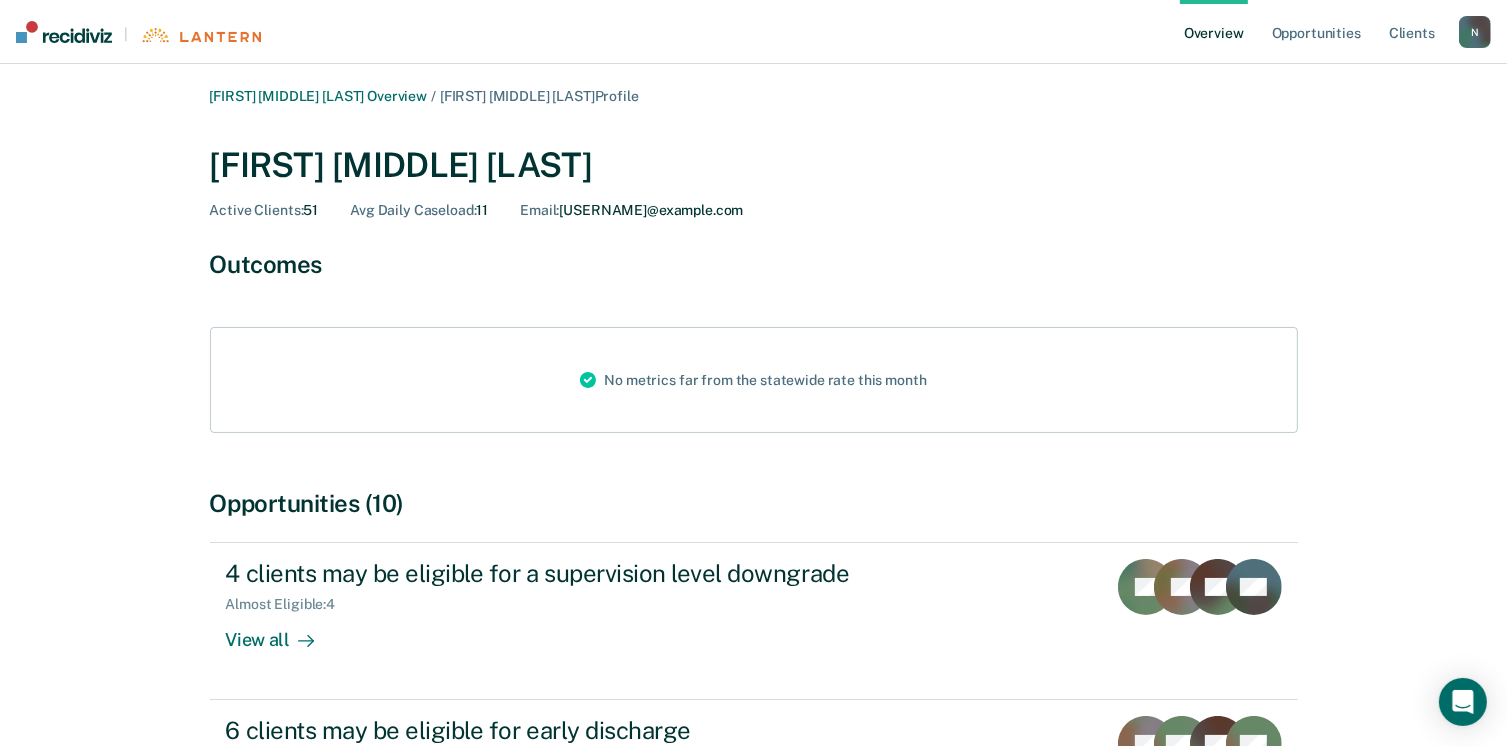 scroll, scrollTop: 100, scrollLeft: 0, axis: vertical 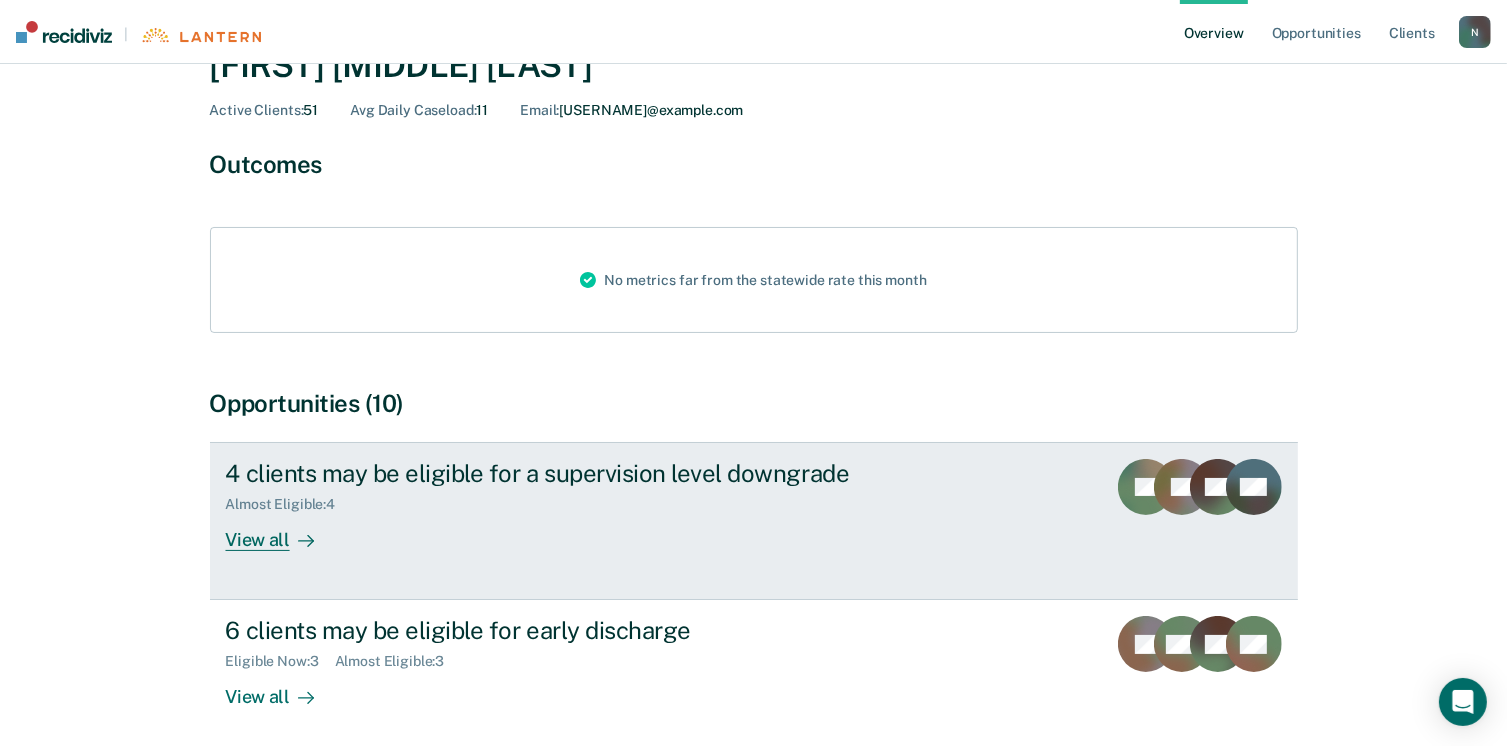 click on "View all" at bounding box center (282, 532) 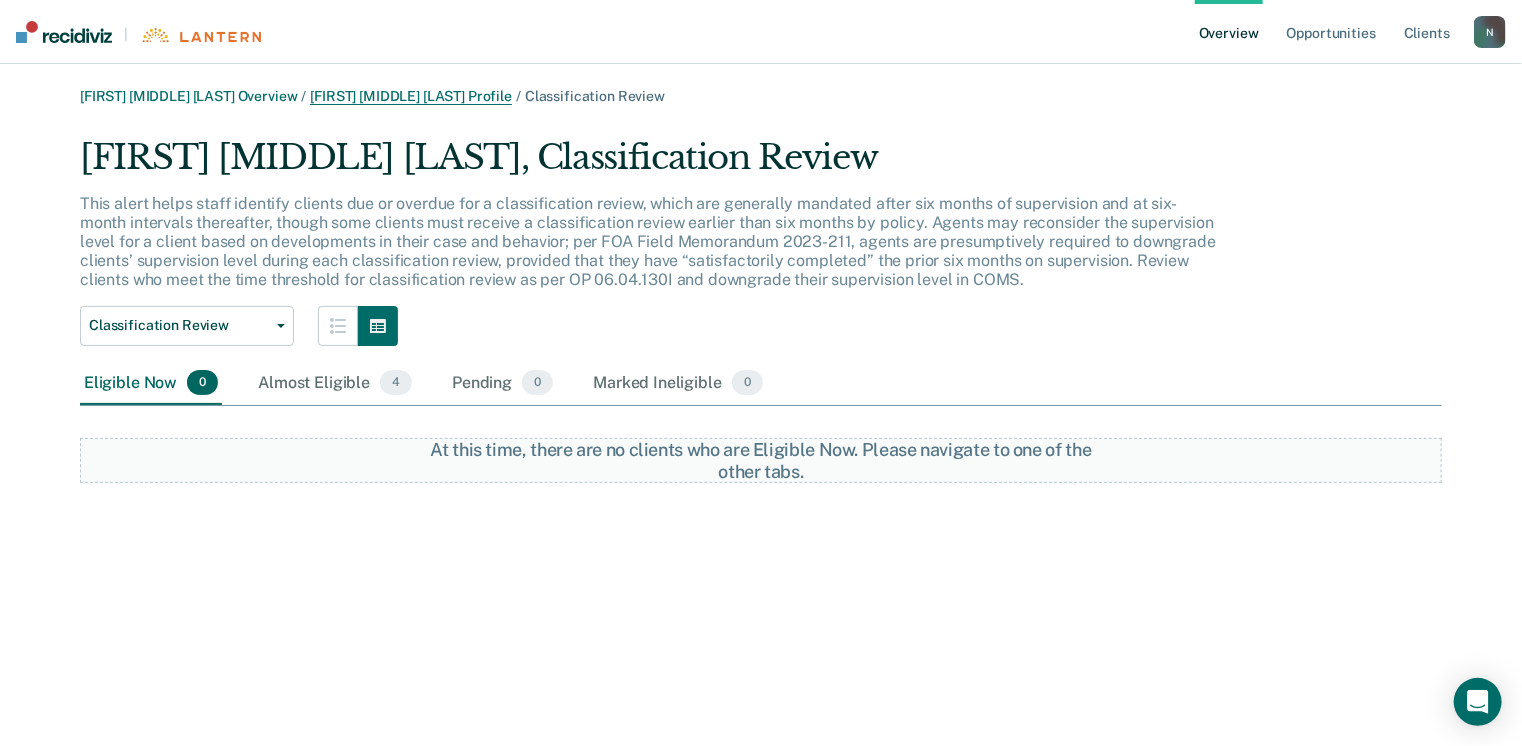 click on "[FIRST] [MIDDLE] [LAST] Profile" at bounding box center (411, 96) 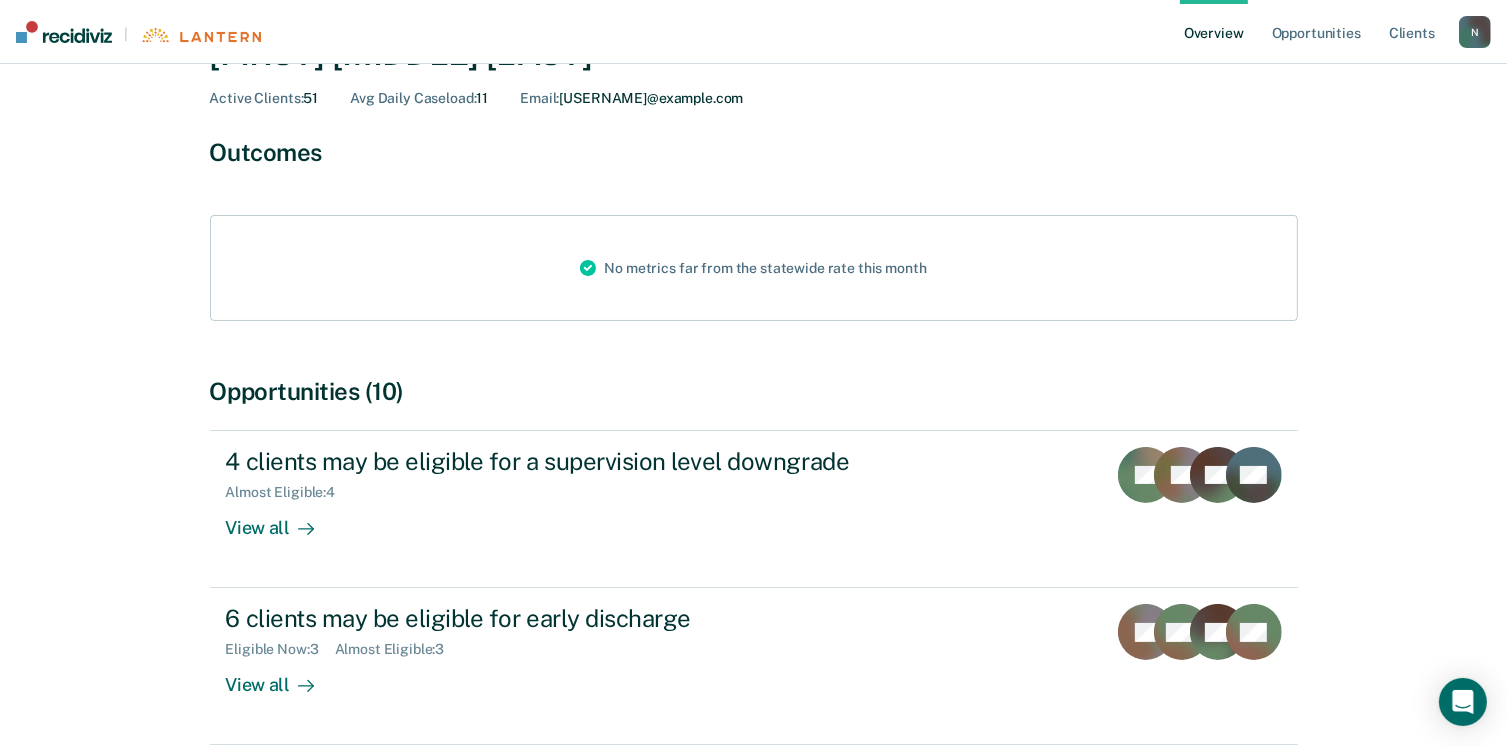 scroll, scrollTop: 0, scrollLeft: 0, axis: both 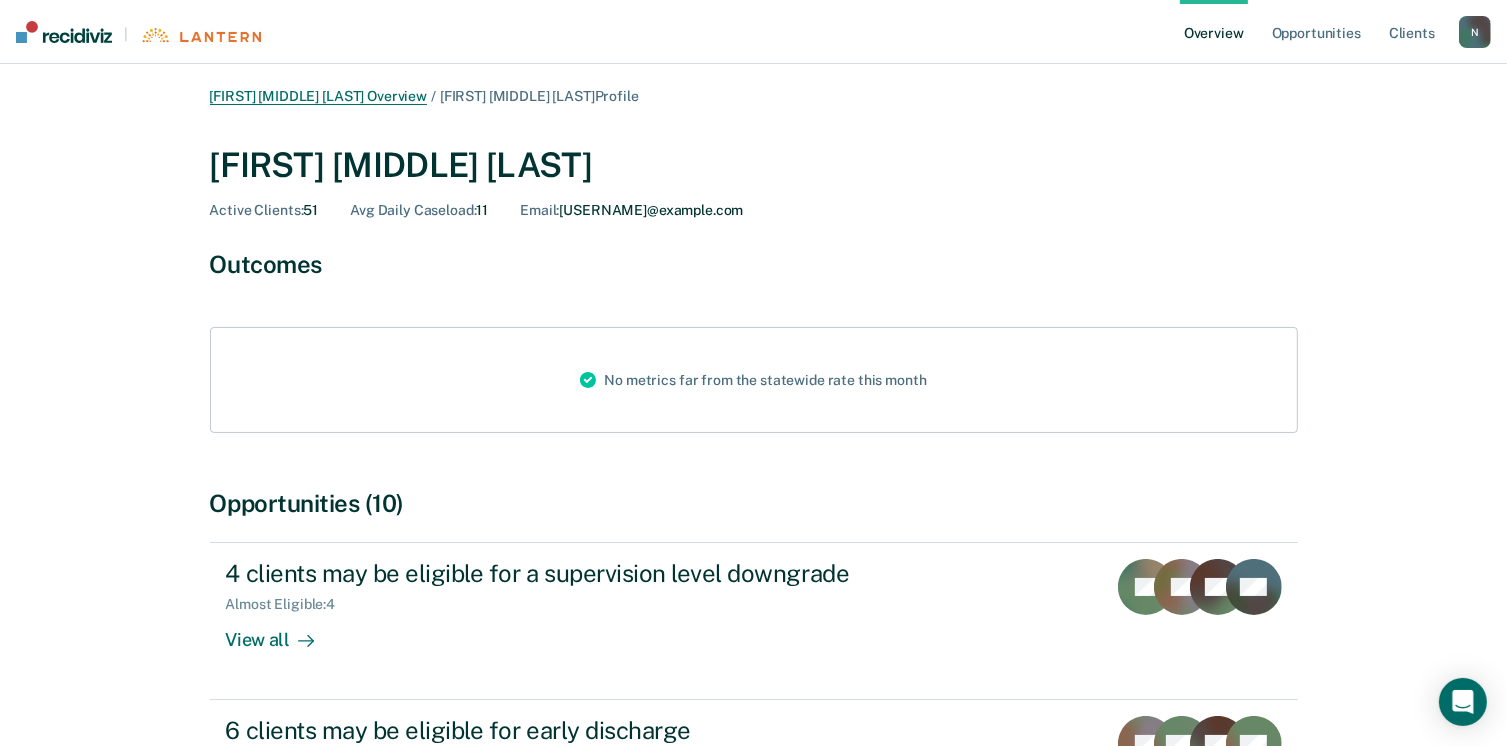 click on "[FIRST] [MIDDLE] [LAST] Overview" at bounding box center [319, 96] 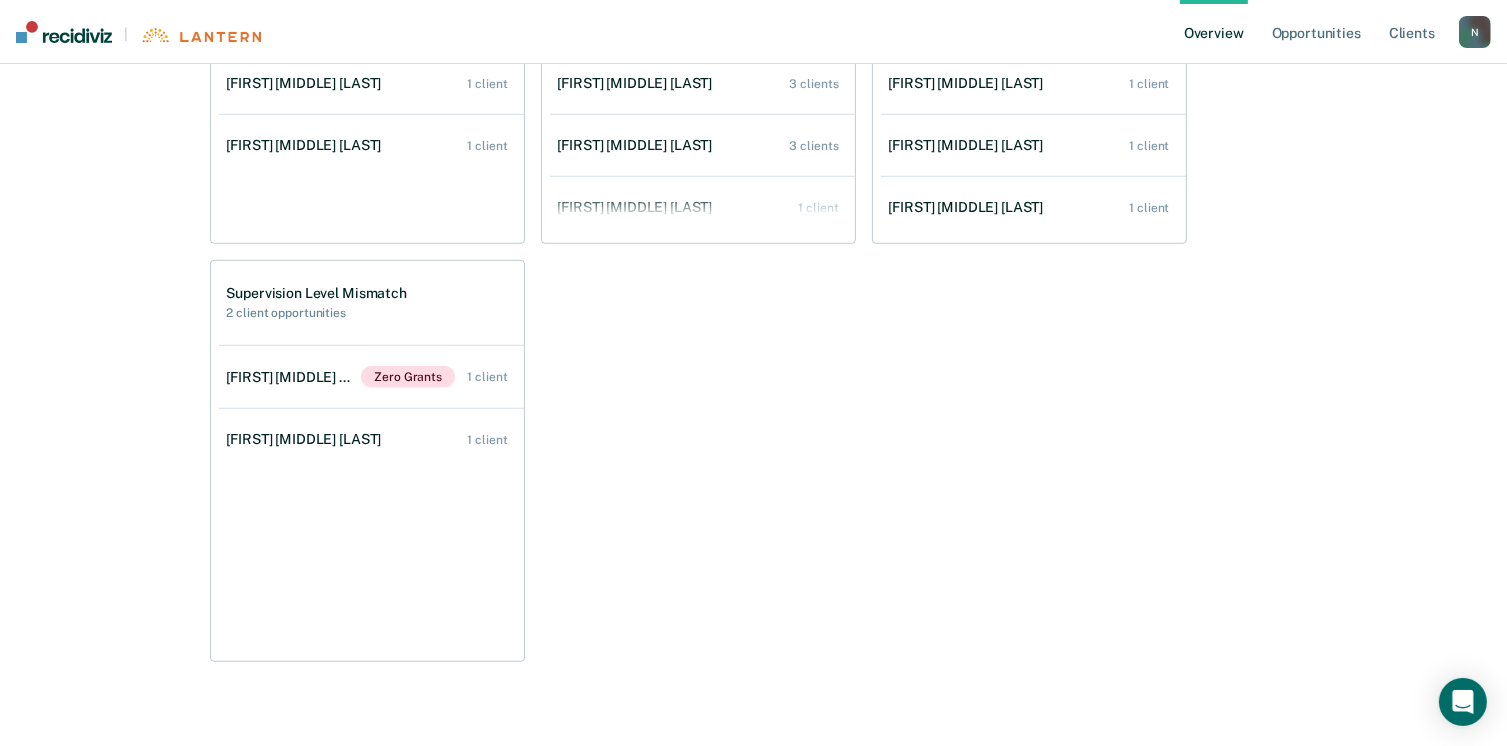 scroll, scrollTop: 1372, scrollLeft: 0, axis: vertical 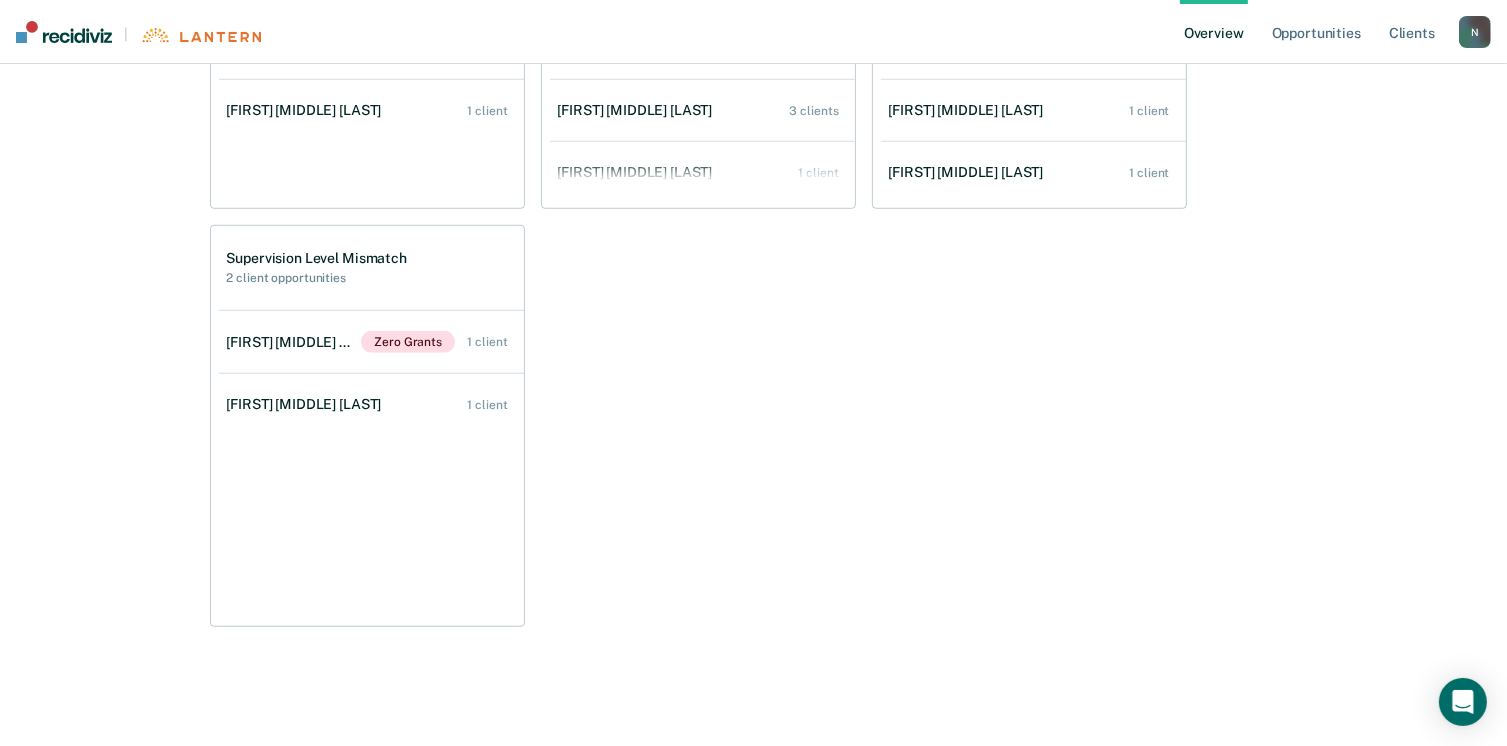click on "[FIRST] [MIDDLE] [LAST]" at bounding box center [294, 342] 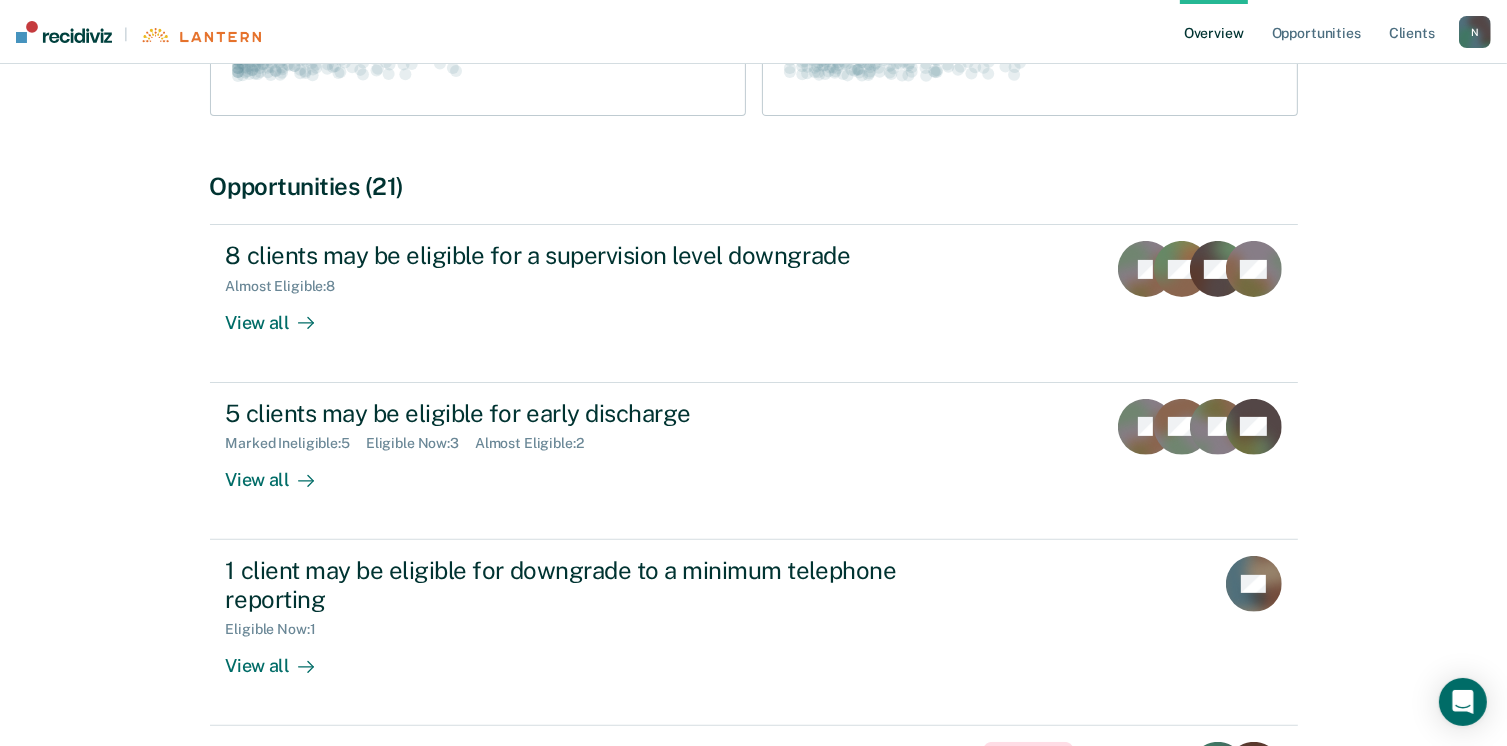 scroll, scrollTop: 500, scrollLeft: 0, axis: vertical 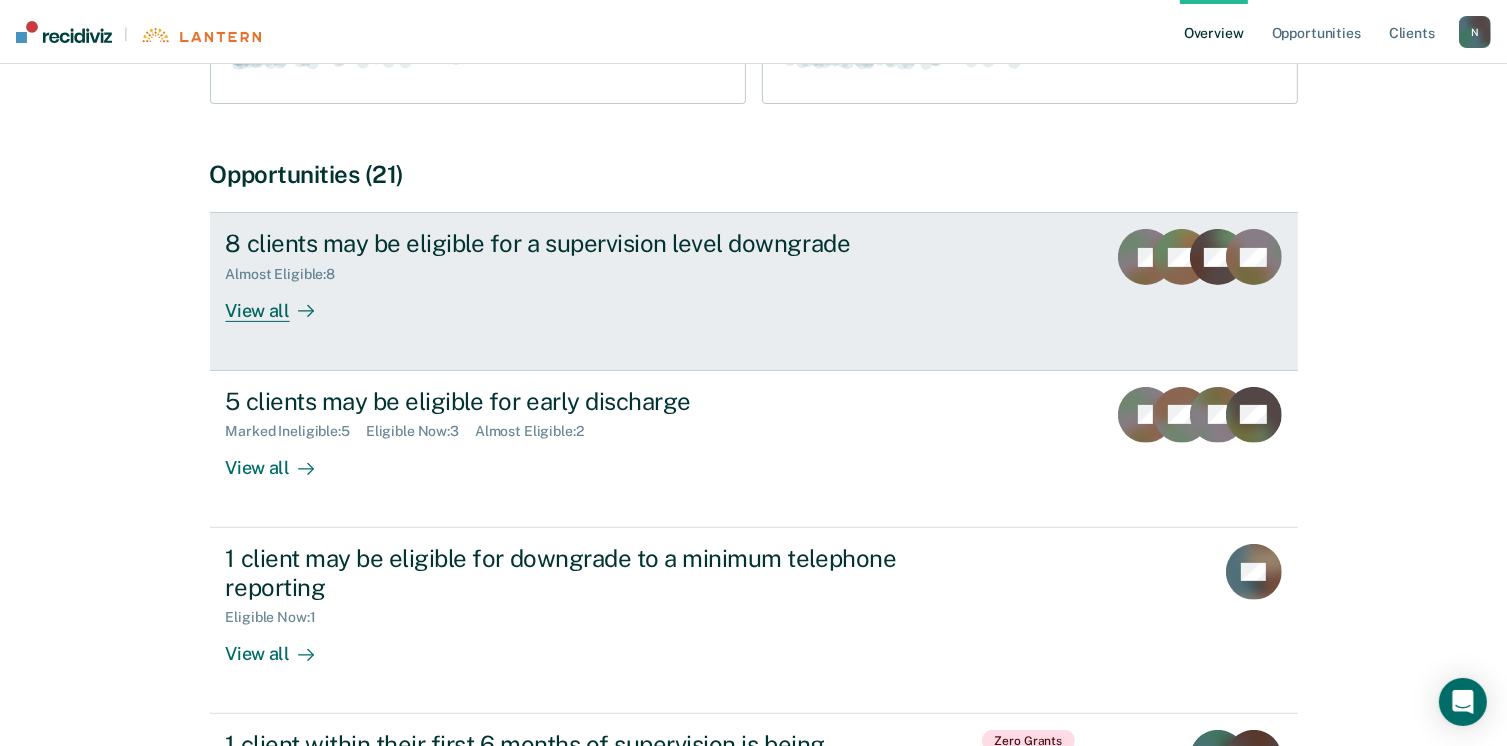 click on "View all" at bounding box center (282, 302) 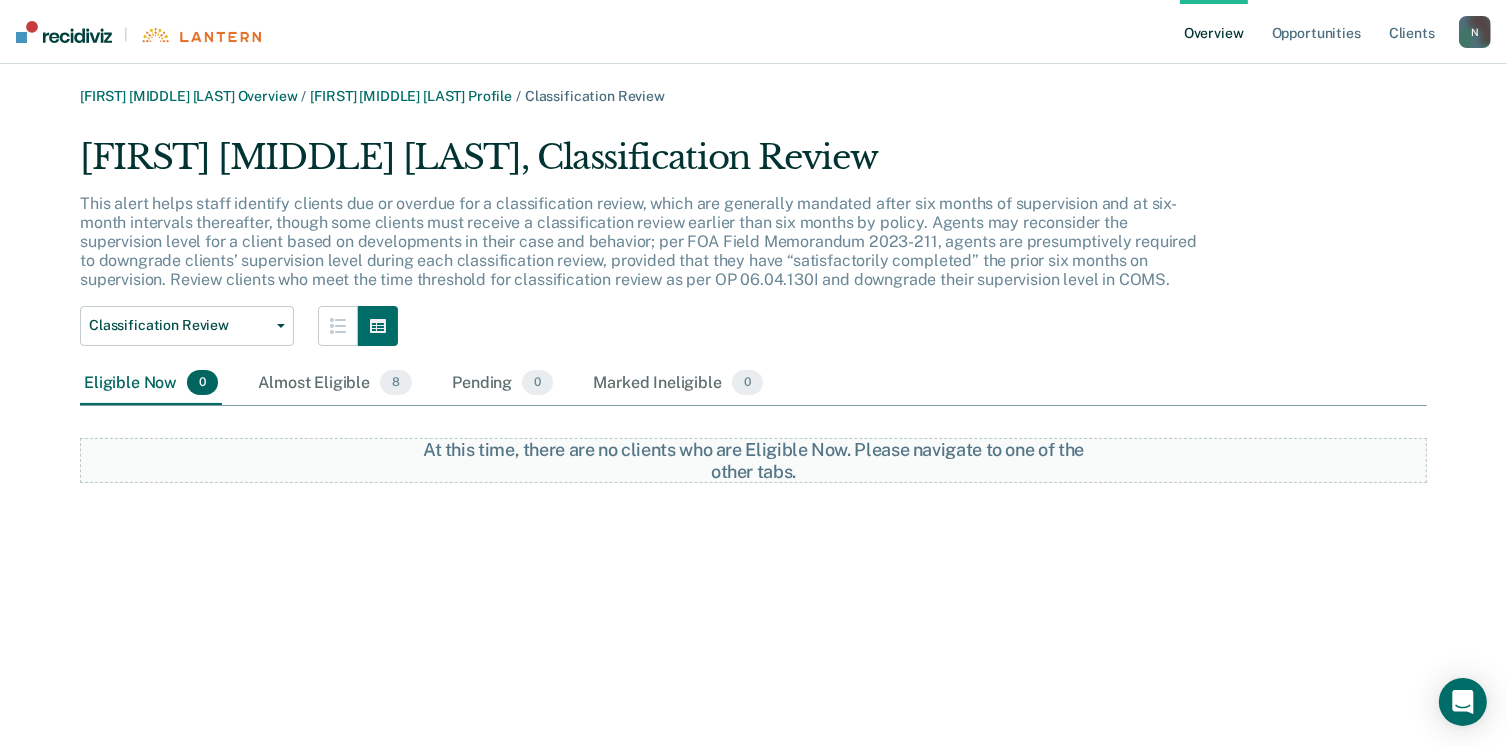 scroll, scrollTop: 0, scrollLeft: 0, axis: both 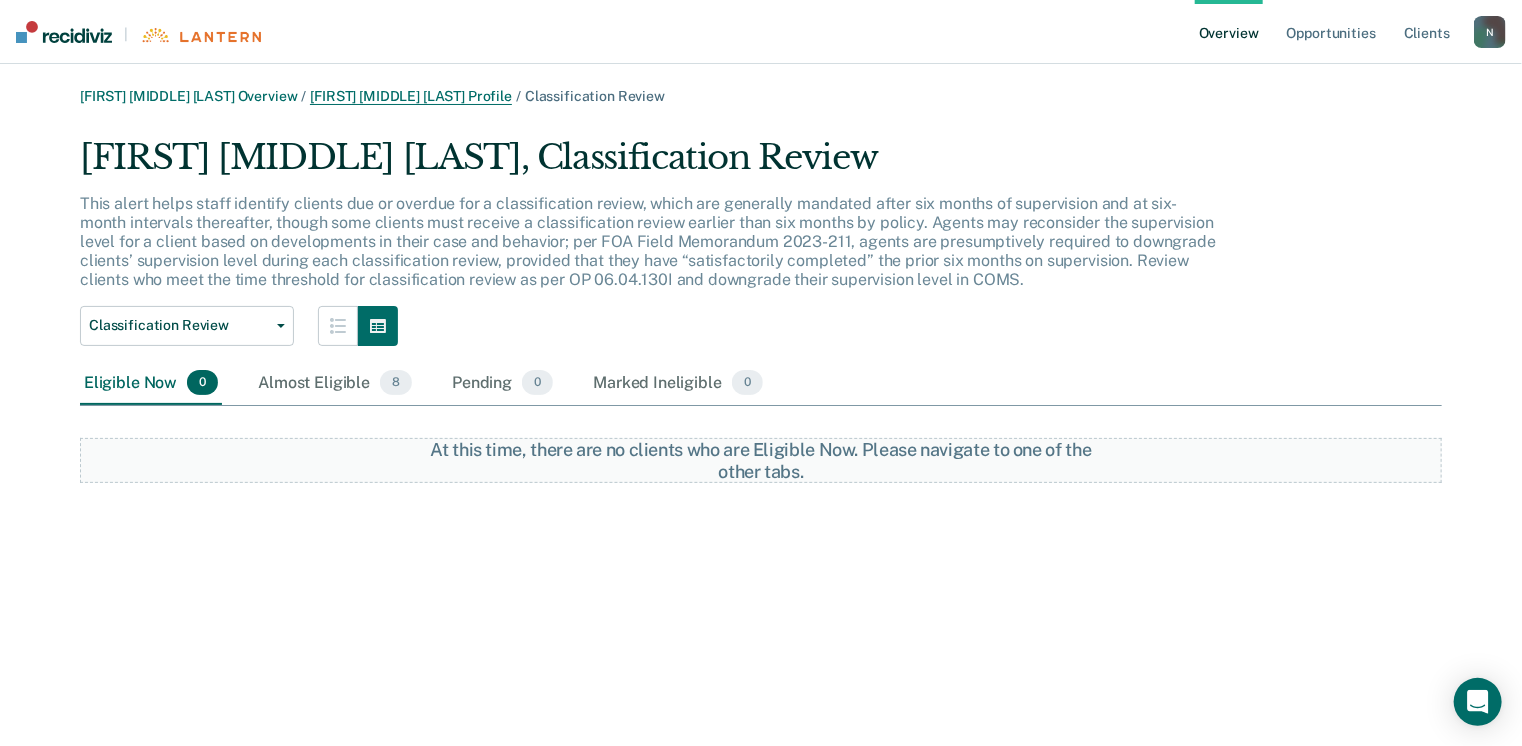 click on "[FIRST] [MIDDLE] [LAST] Profile" at bounding box center [411, 96] 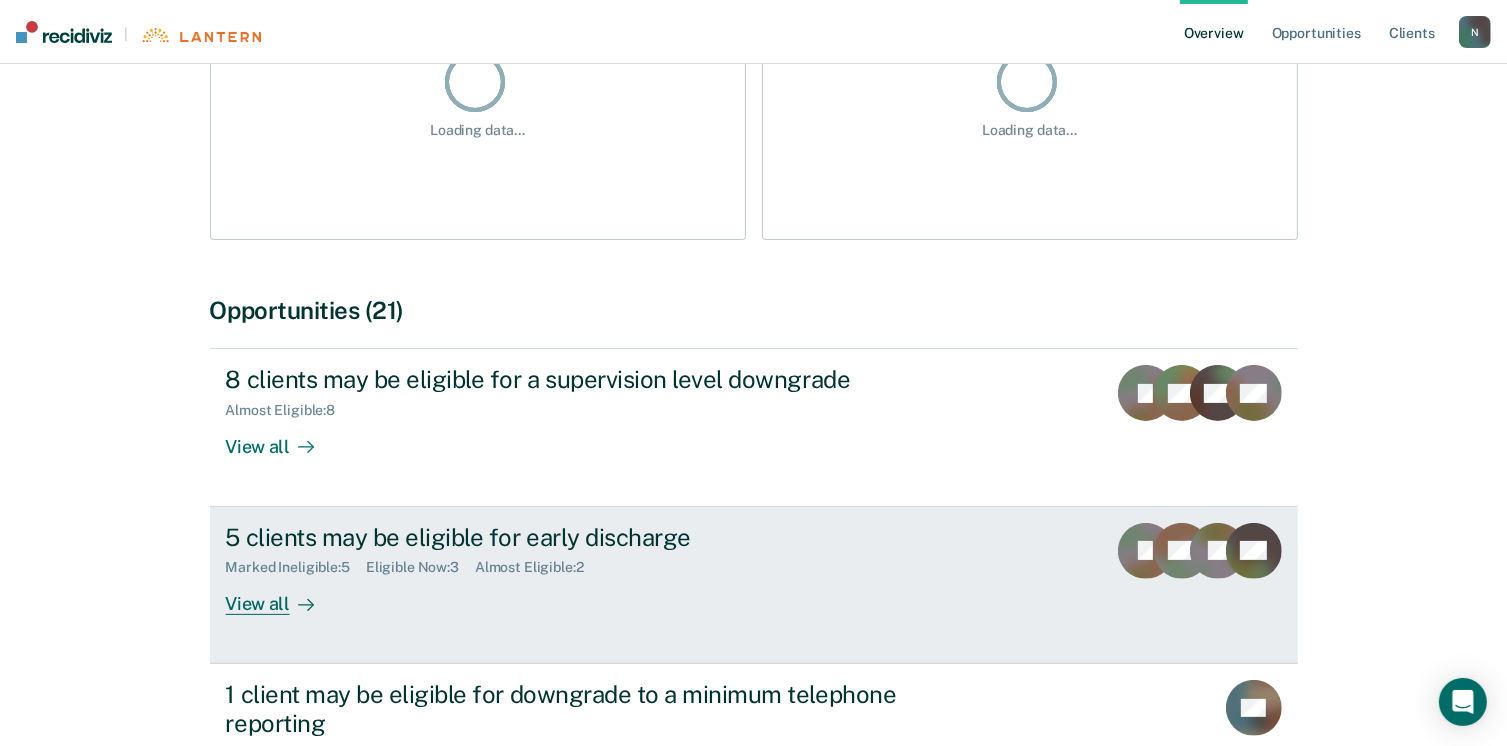 scroll, scrollTop: 400, scrollLeft: 0, axis: vertical 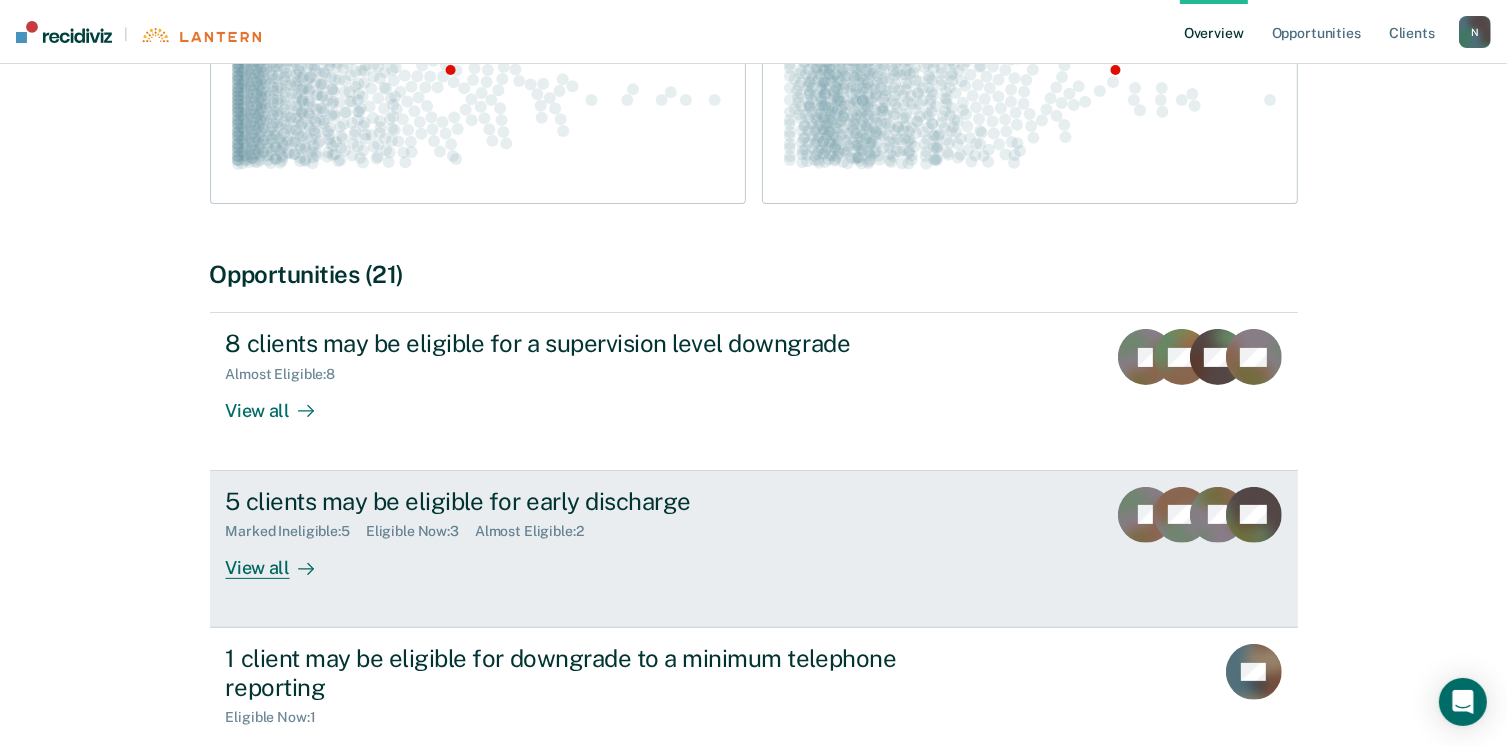 click on "View all" at bounding box center [282, 559] 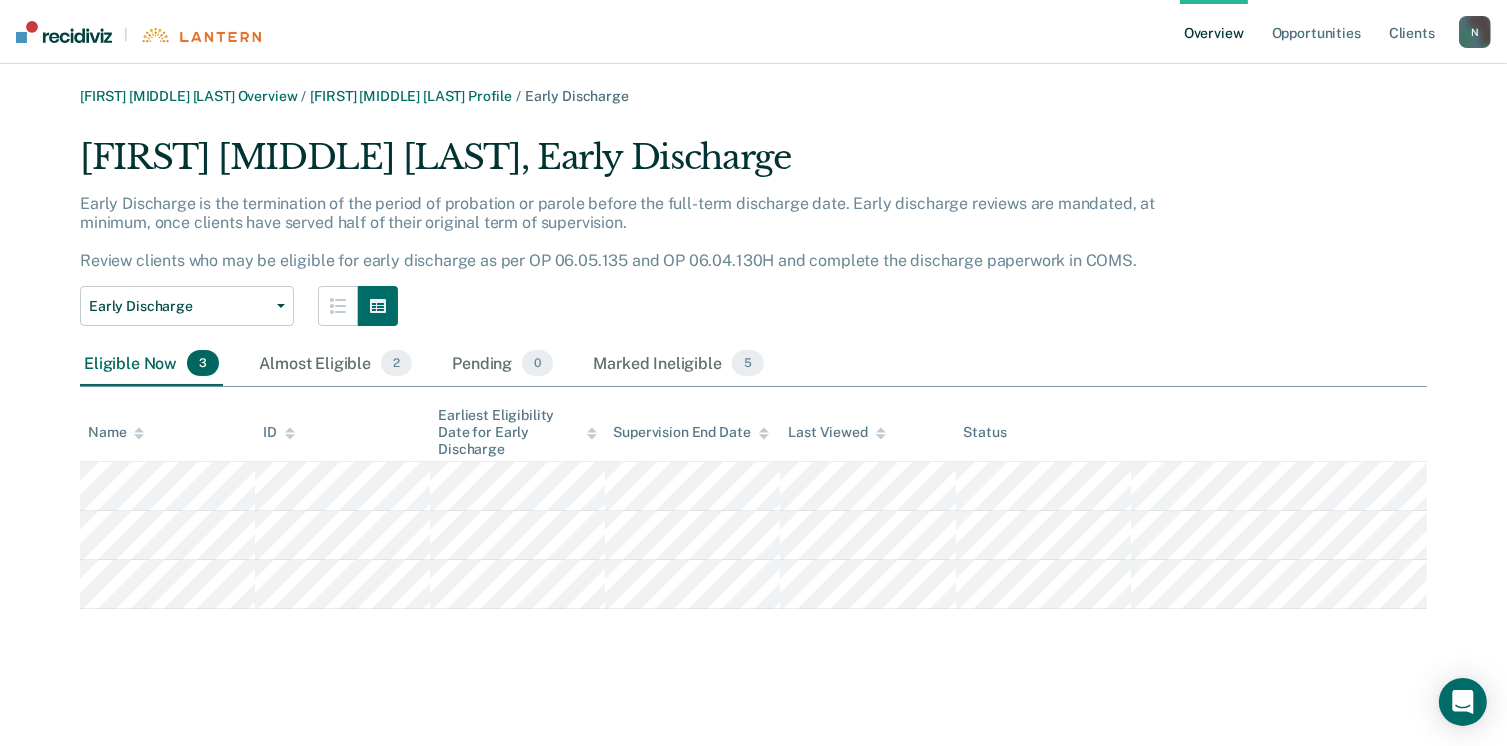 scroll, scrollTop: 0, scrollLeft: 0, axis: both 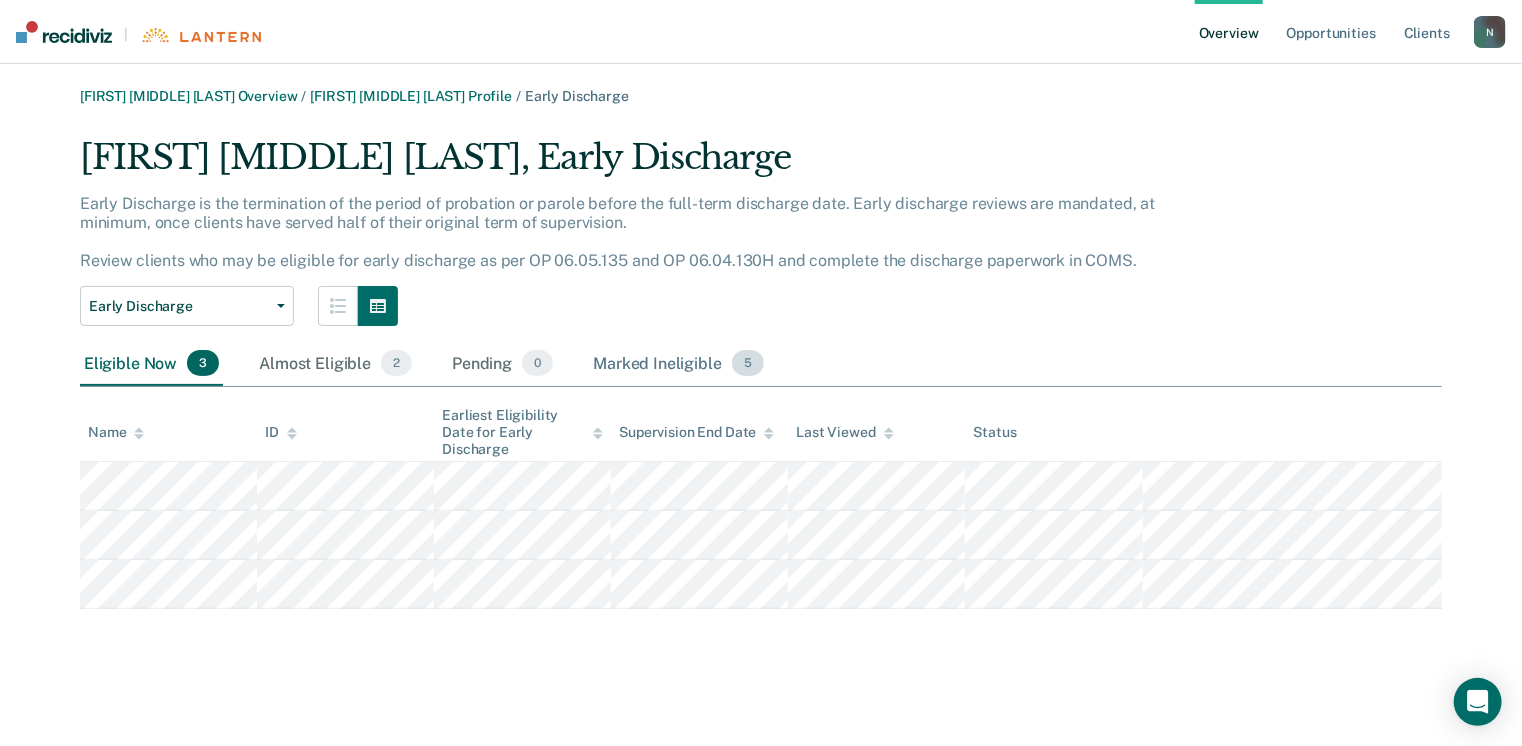 click on "Marked Ineligible 5" at bounding box center [678, 364] 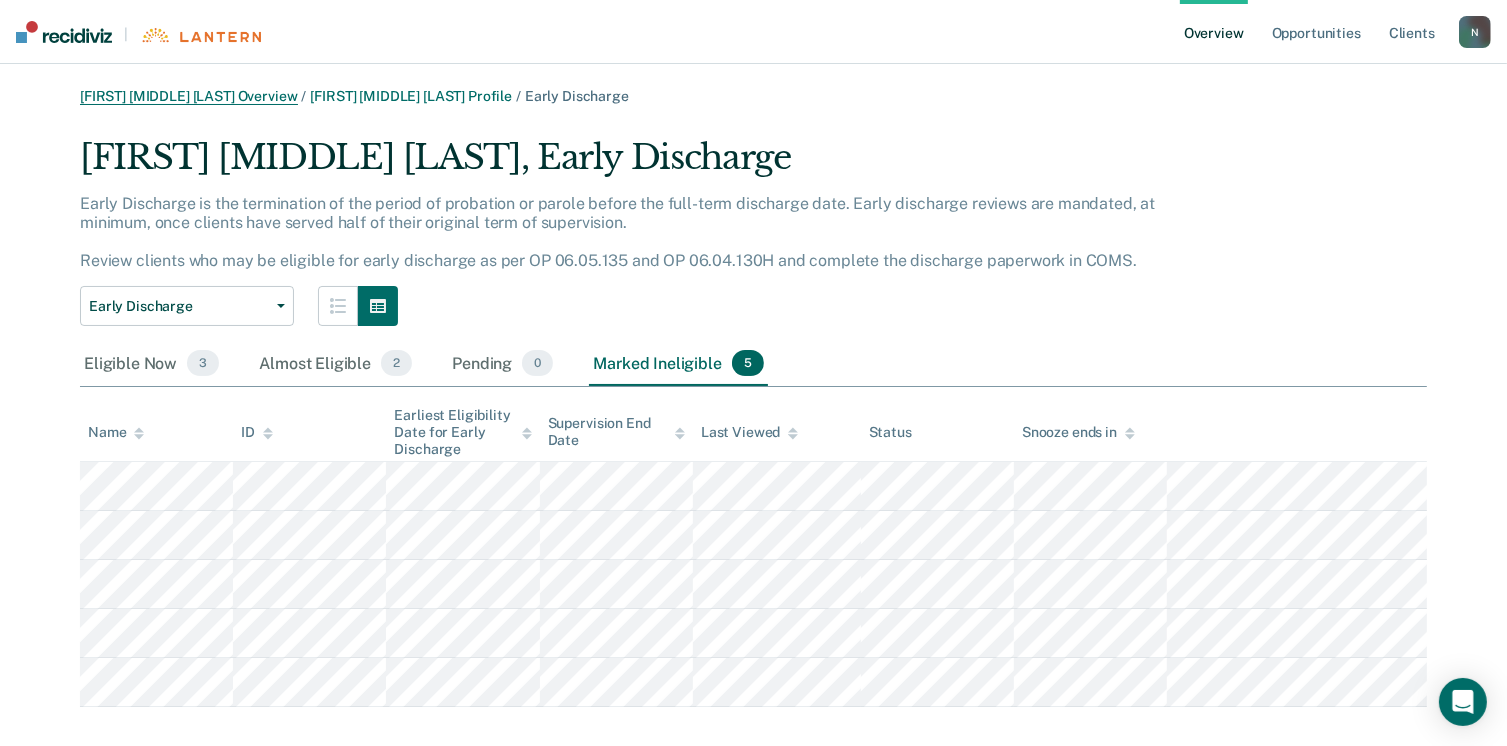 click on "[FIRST] [MIDDLE] [LAST] Overview" at bounding box center [189, 96] 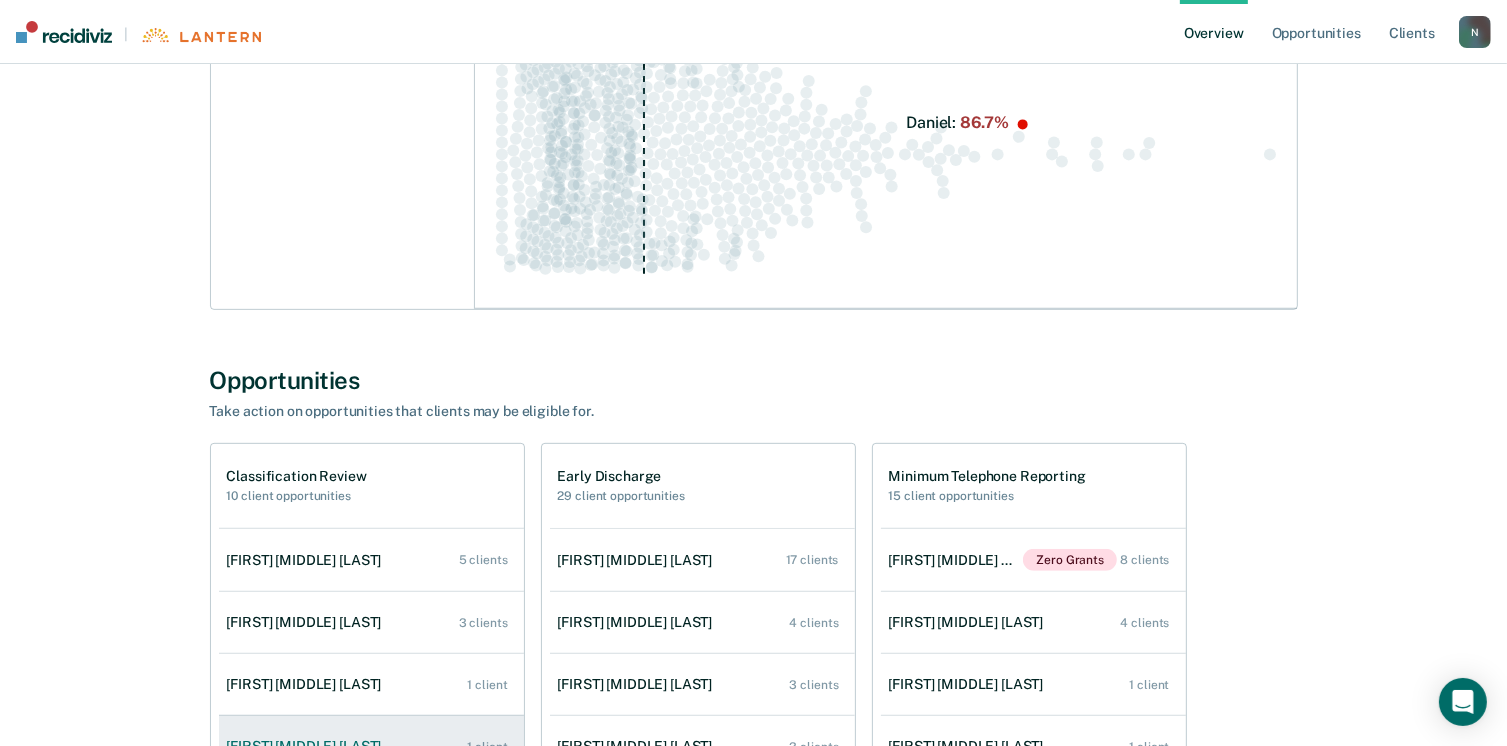 scroll, scrollTop: 1000, scrollLeft: 0, axis: vertical 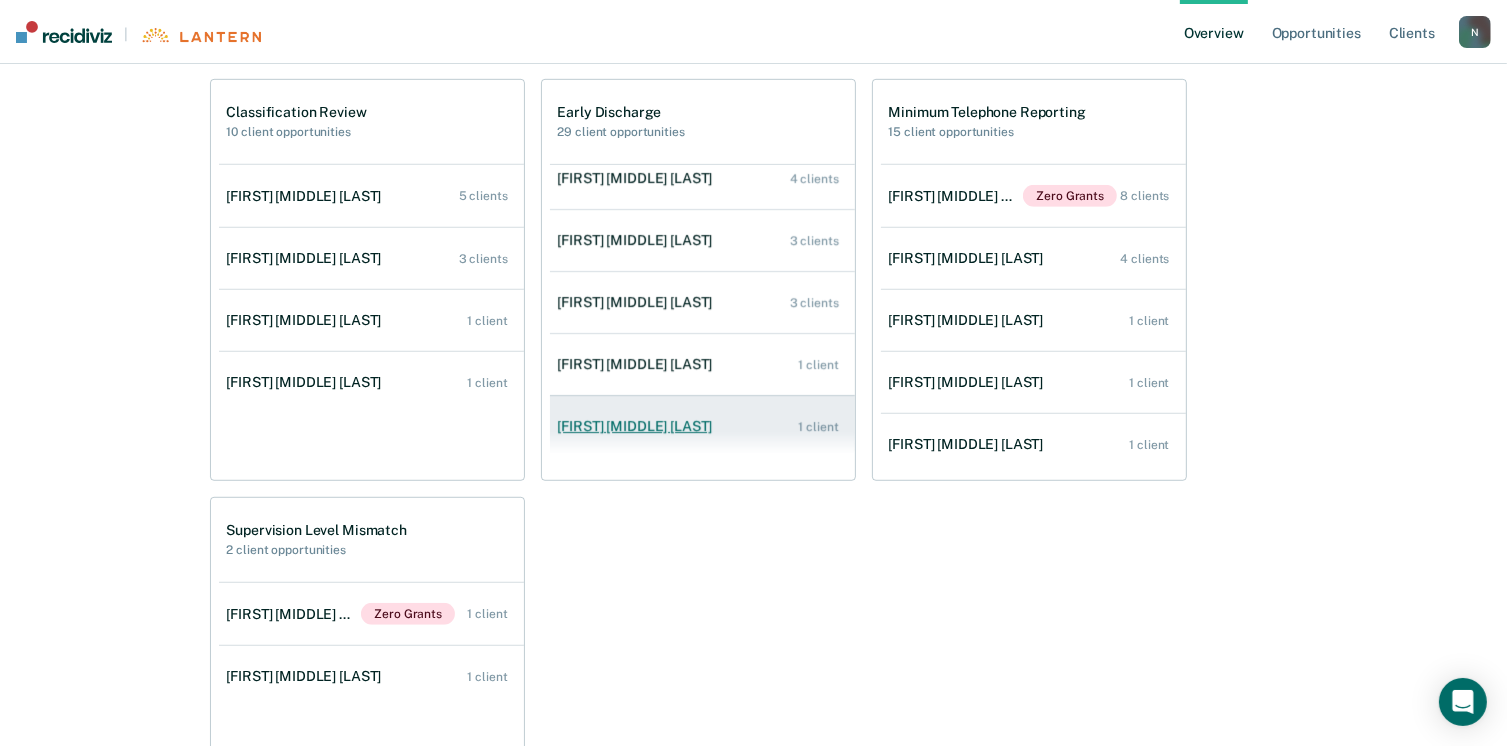 click on "[FIRST] [MIDDLE] [LAST]" at bounding box center [639, 426] 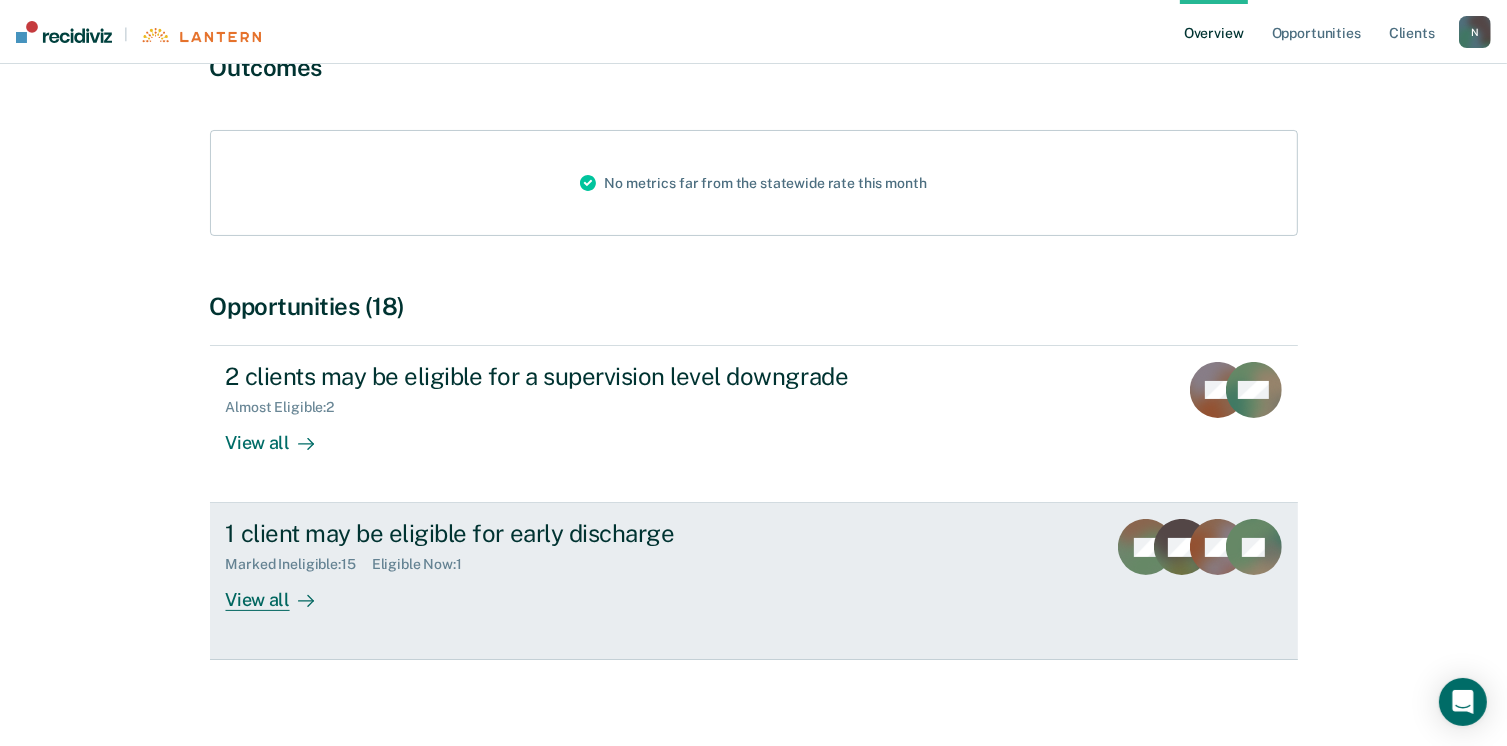 scroll, scrollTop: 200, scrollLeft: 0, axis: vertical 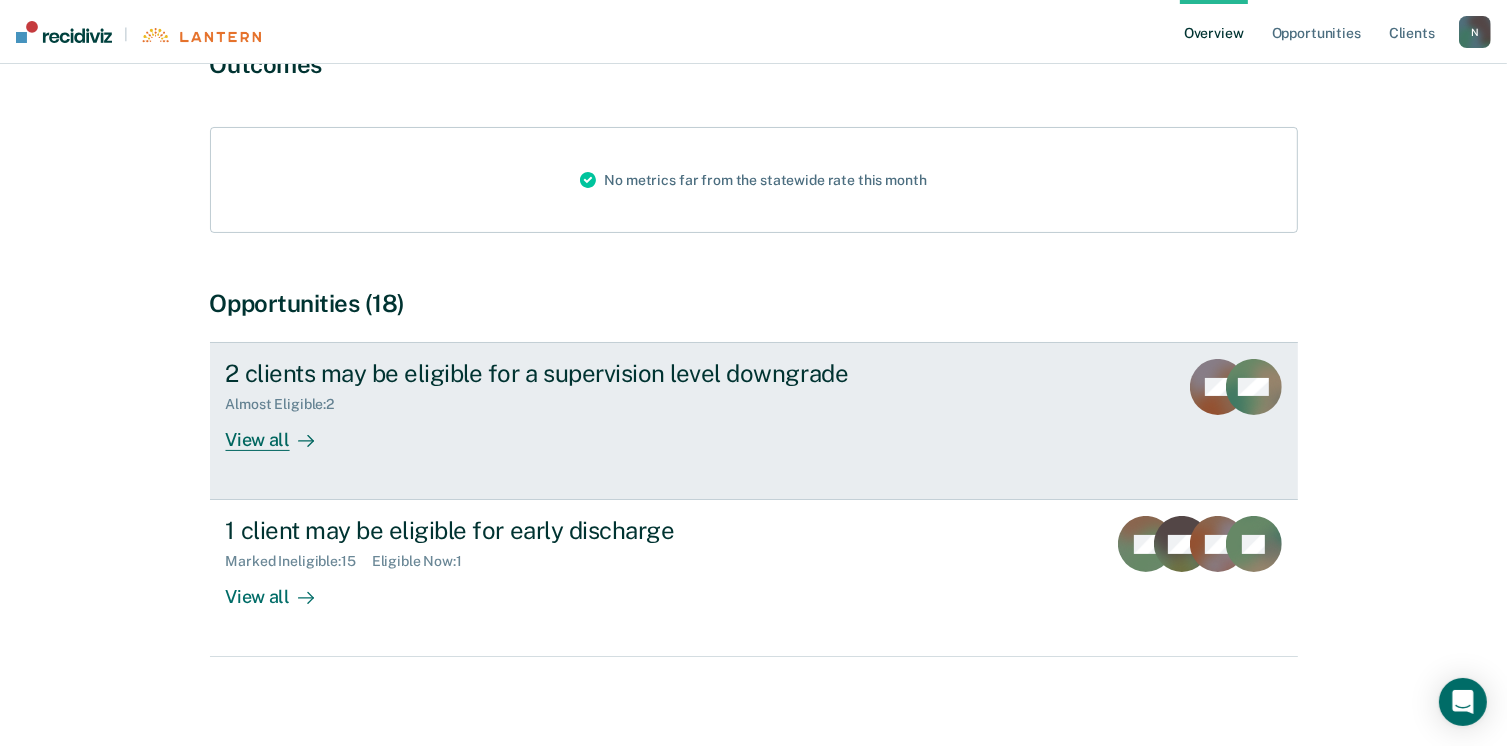 click on "View all" at bounding box center (282, 432) 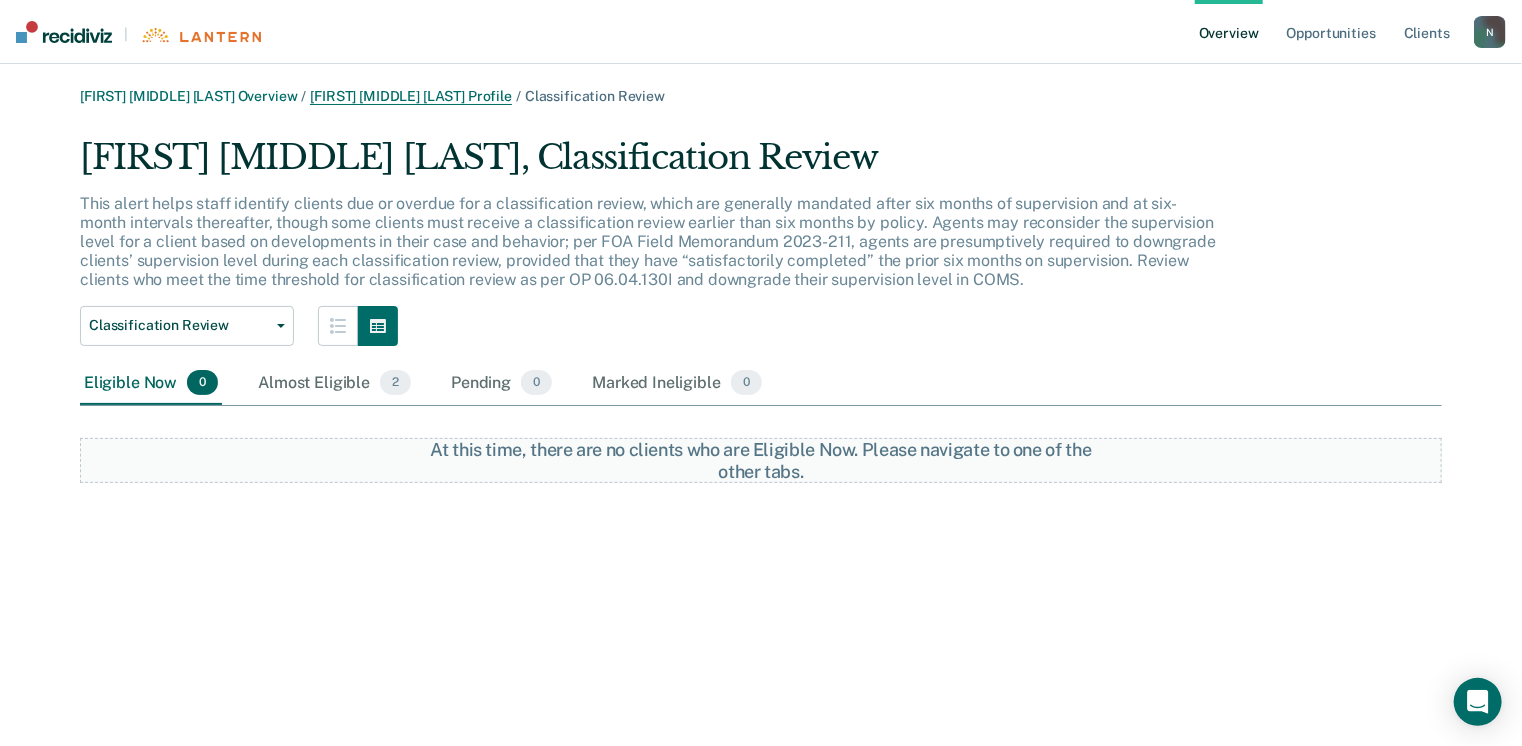 click on "[FIRST] [MIDDLE] [LAST] Profile" at bounding box center [411, 96] 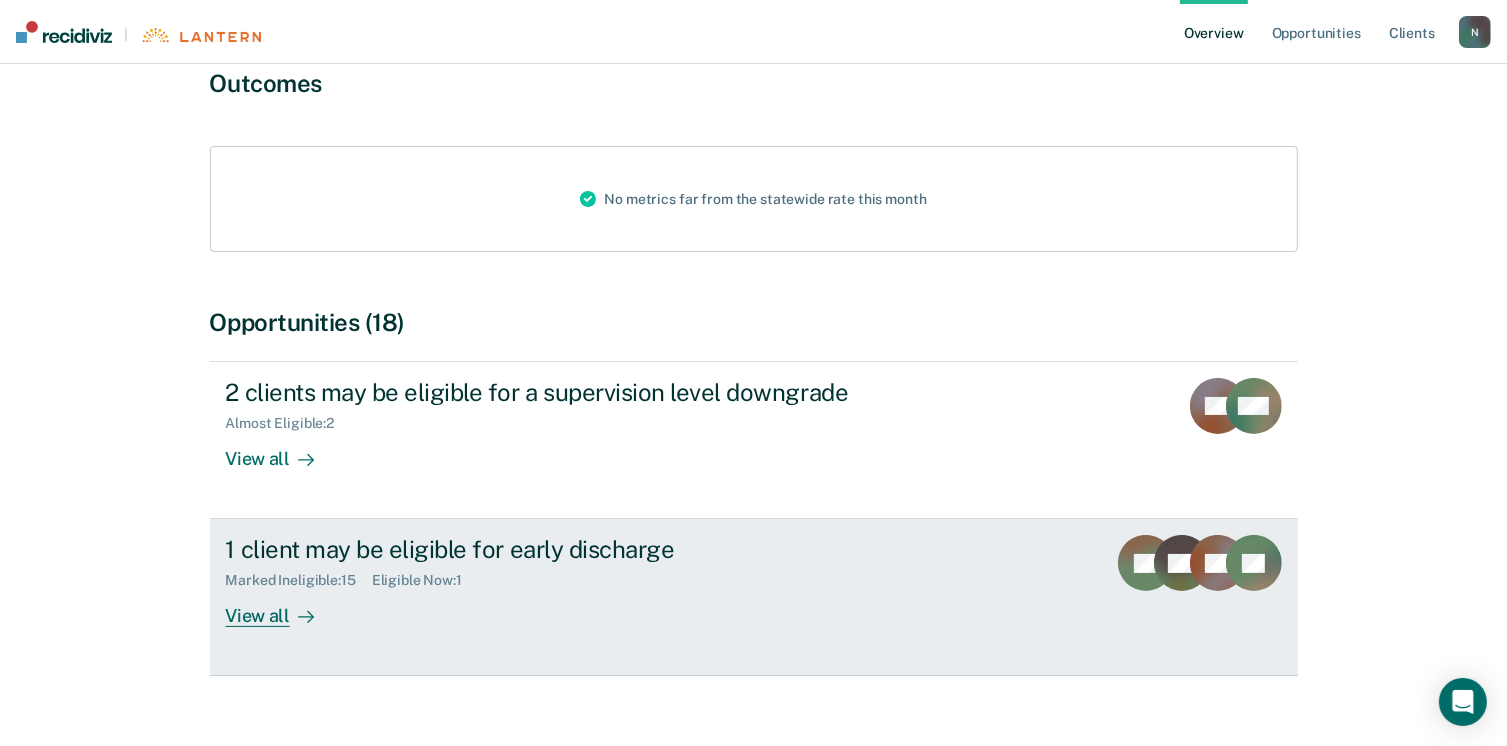 scroll, scrollTop: 200, scrollLeft: 0, axis: vertical 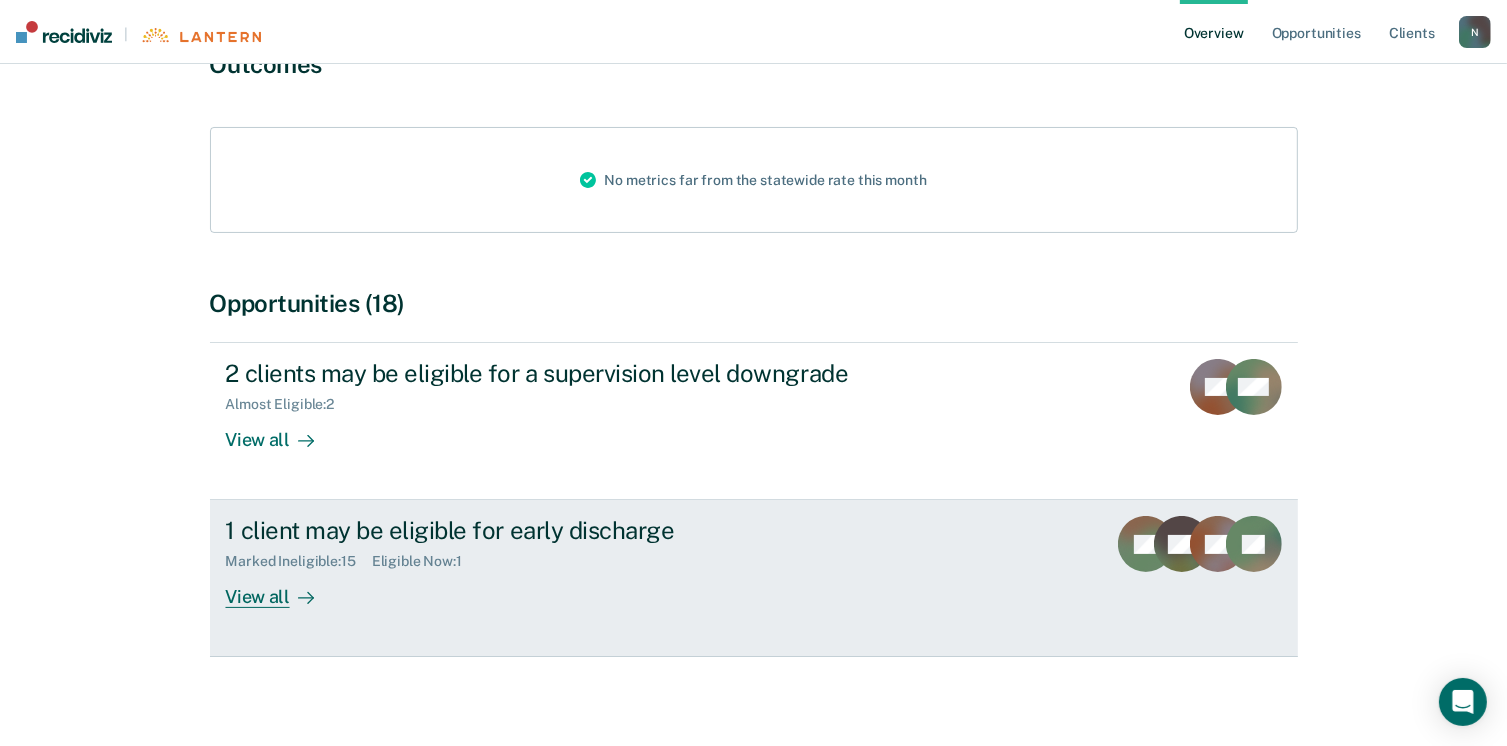 click on "1 client may be eligible for early discharge Marked Ineligible :  15 Eligible Now :  1 View all   VL KH CB TF" at bounding box center (754, 578) 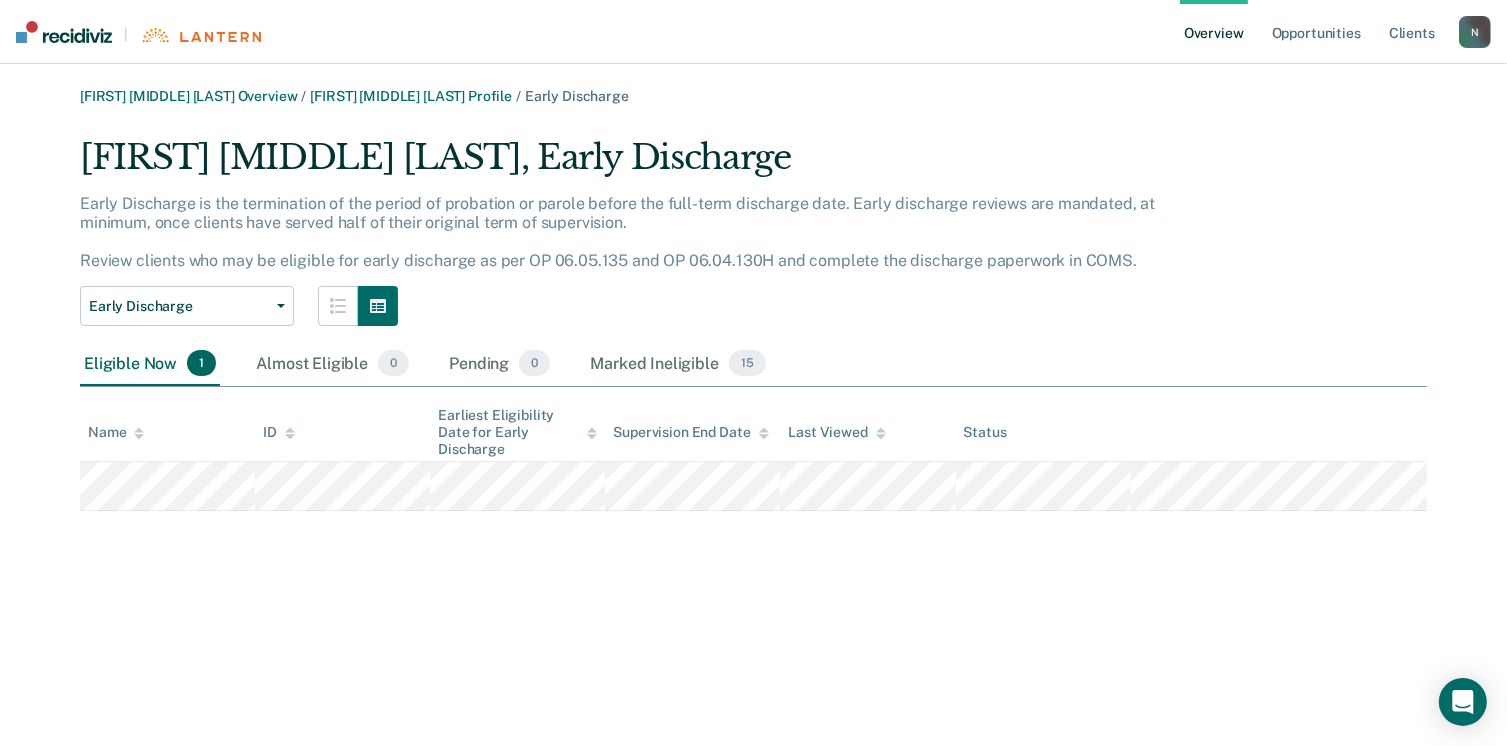scroll, scrollTop: 0, scrollLeft: 0, axis: both 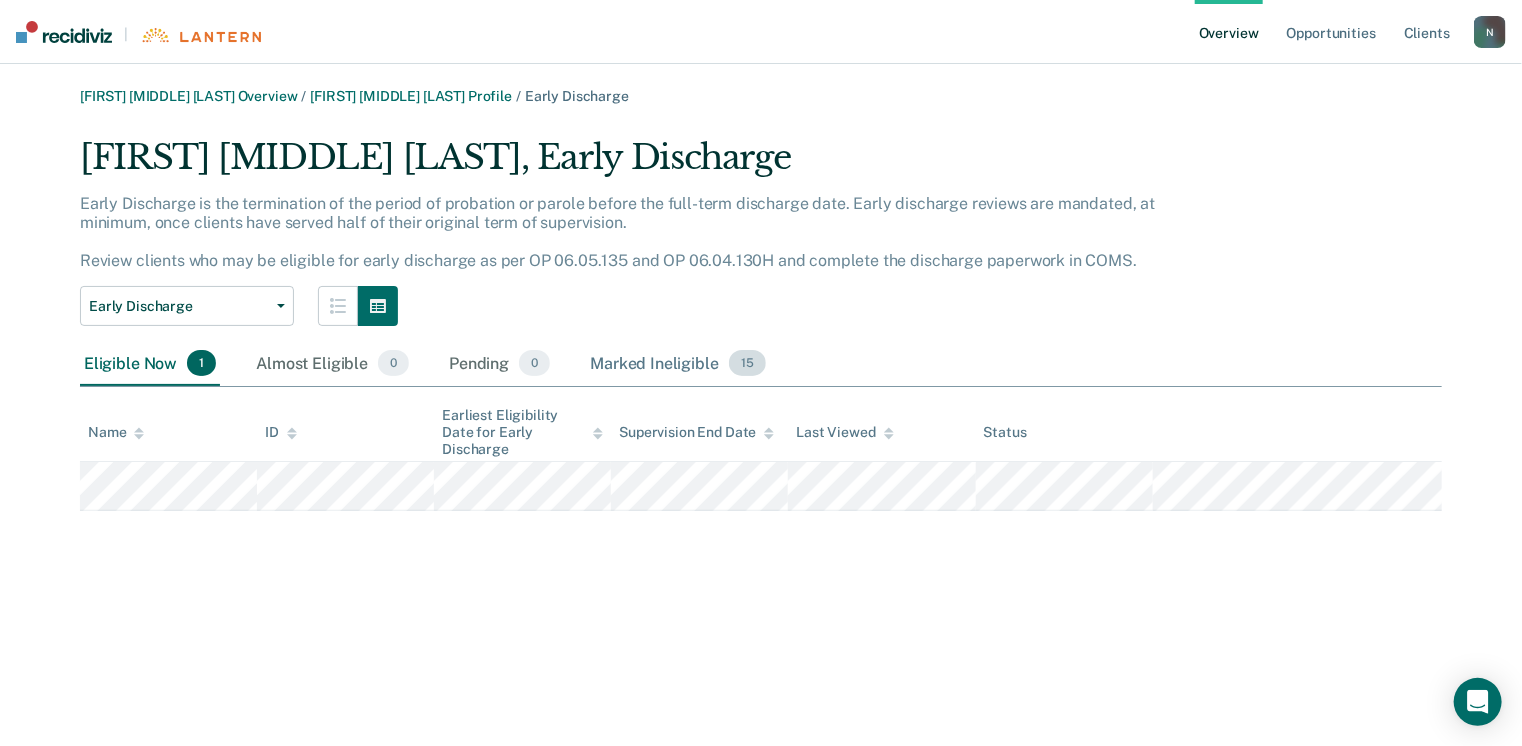 click on "Marked Ineligible 15" at bounding box center [677, 364] 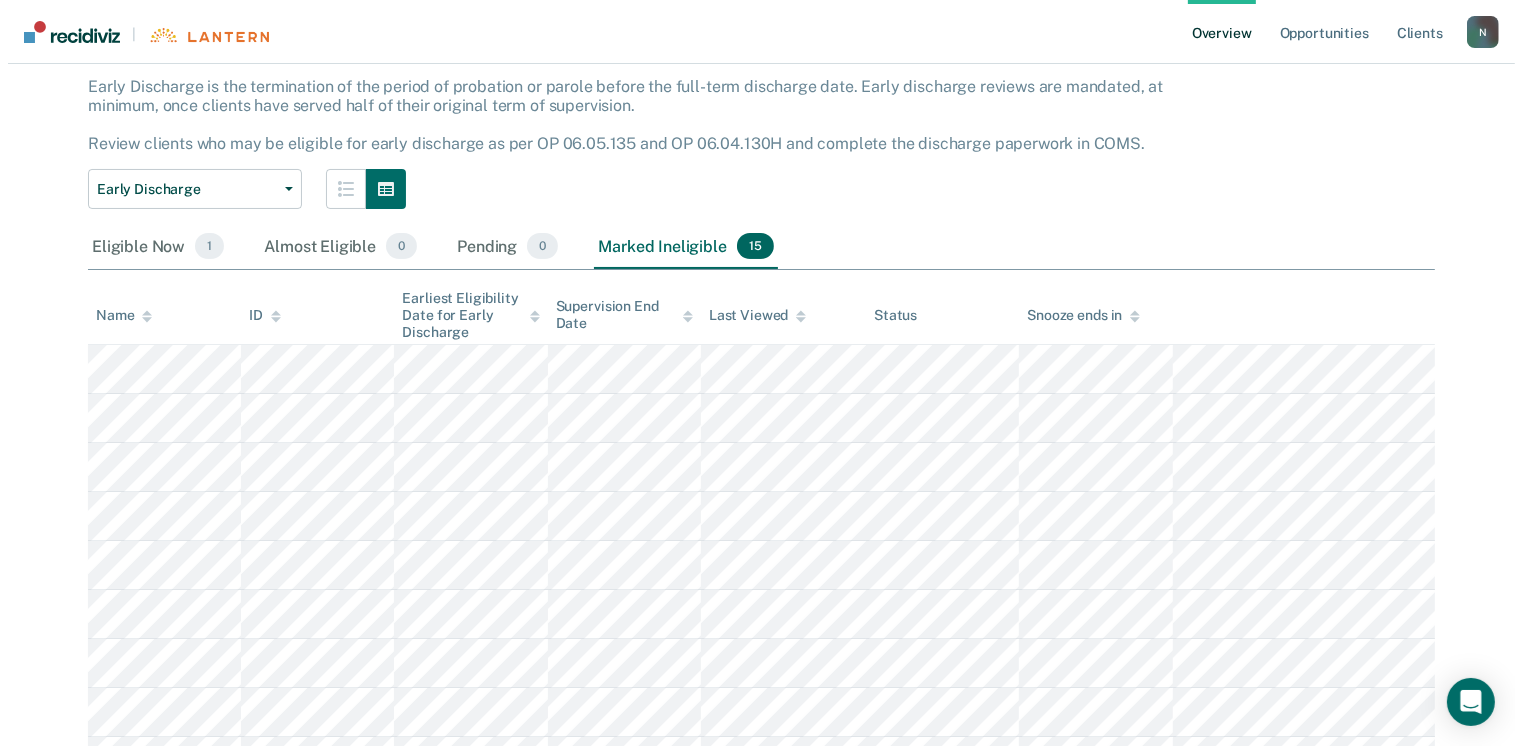 scroll, scrollTop: 0, scrollLeft: 0, axis: both 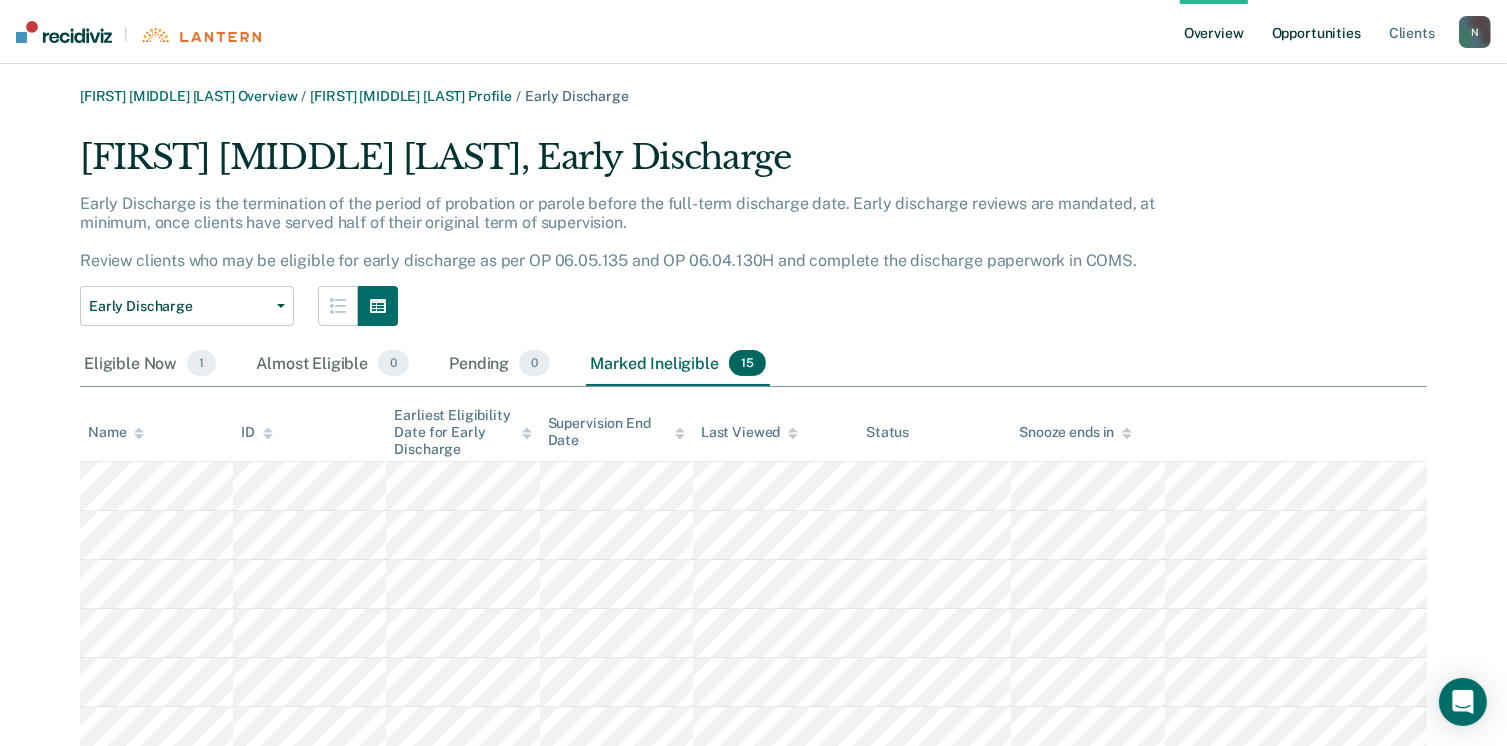 click on "Opportunities" at bounding box center [1316, 32] 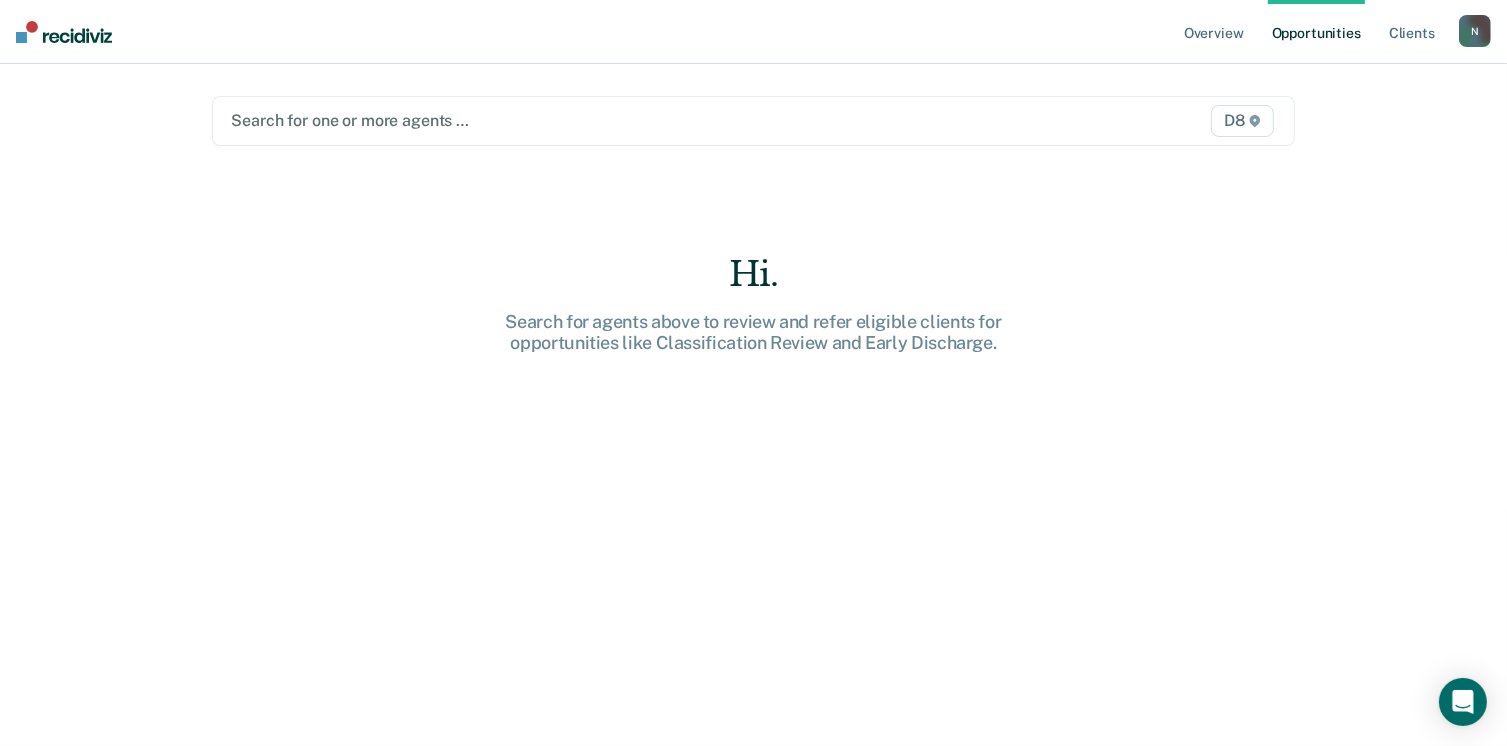 click at bounding box center [596, 120] 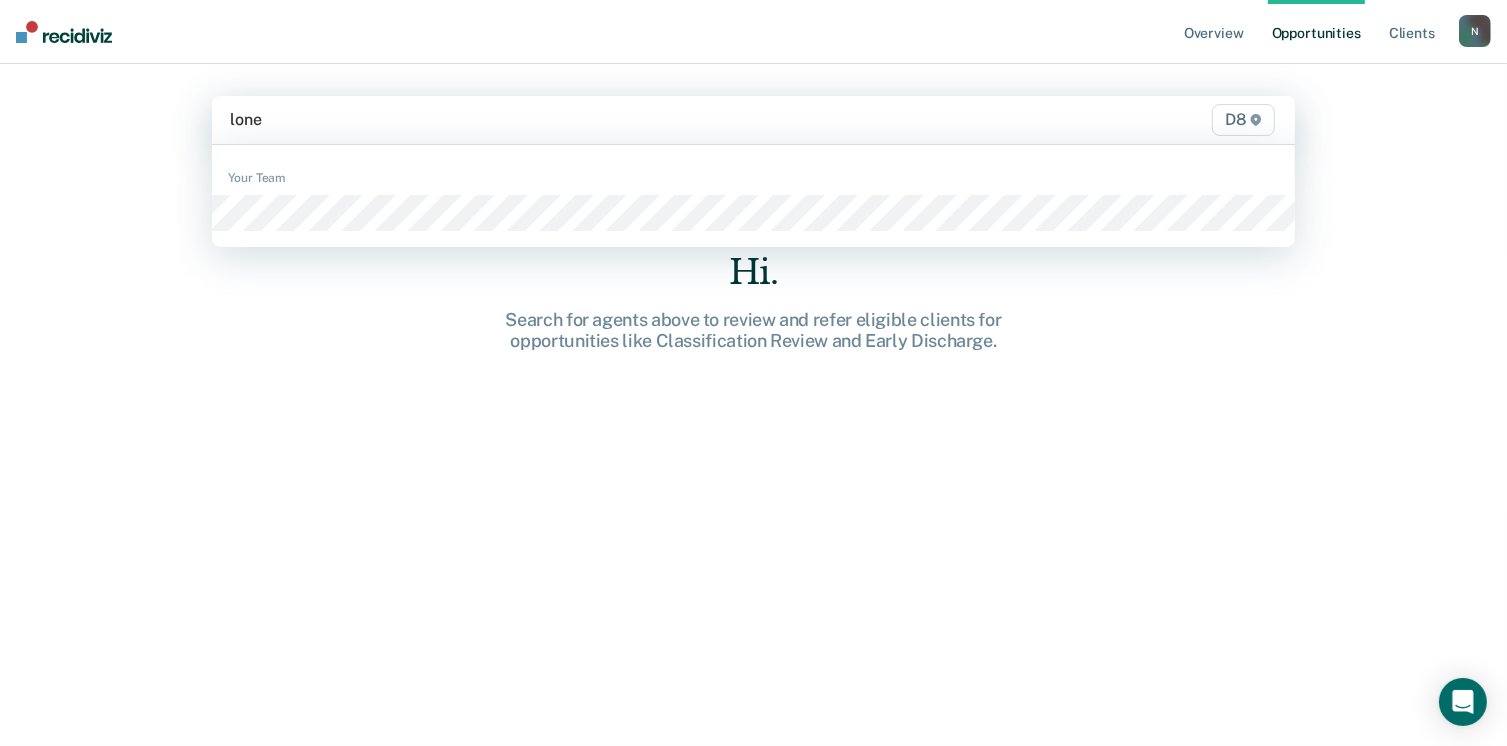 type on "loney" 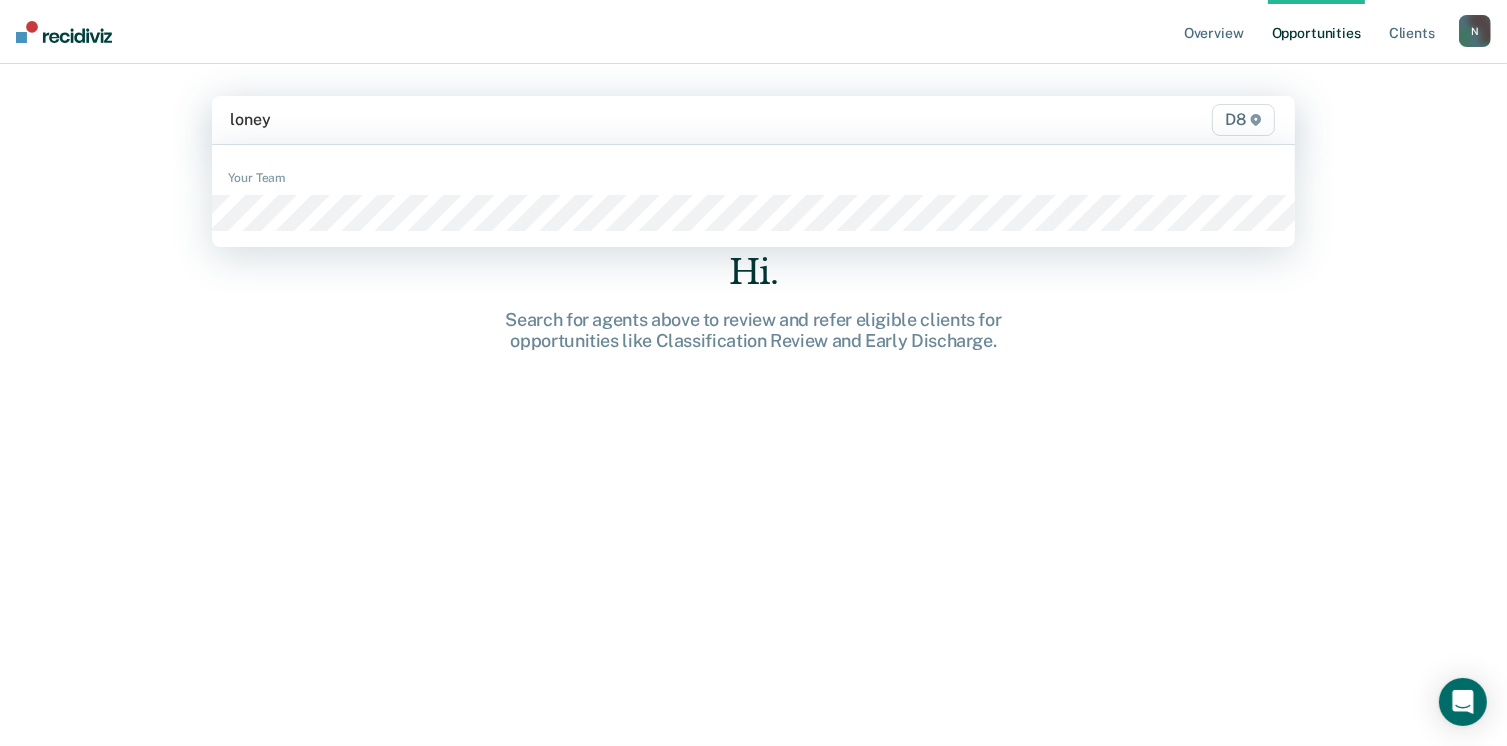 type 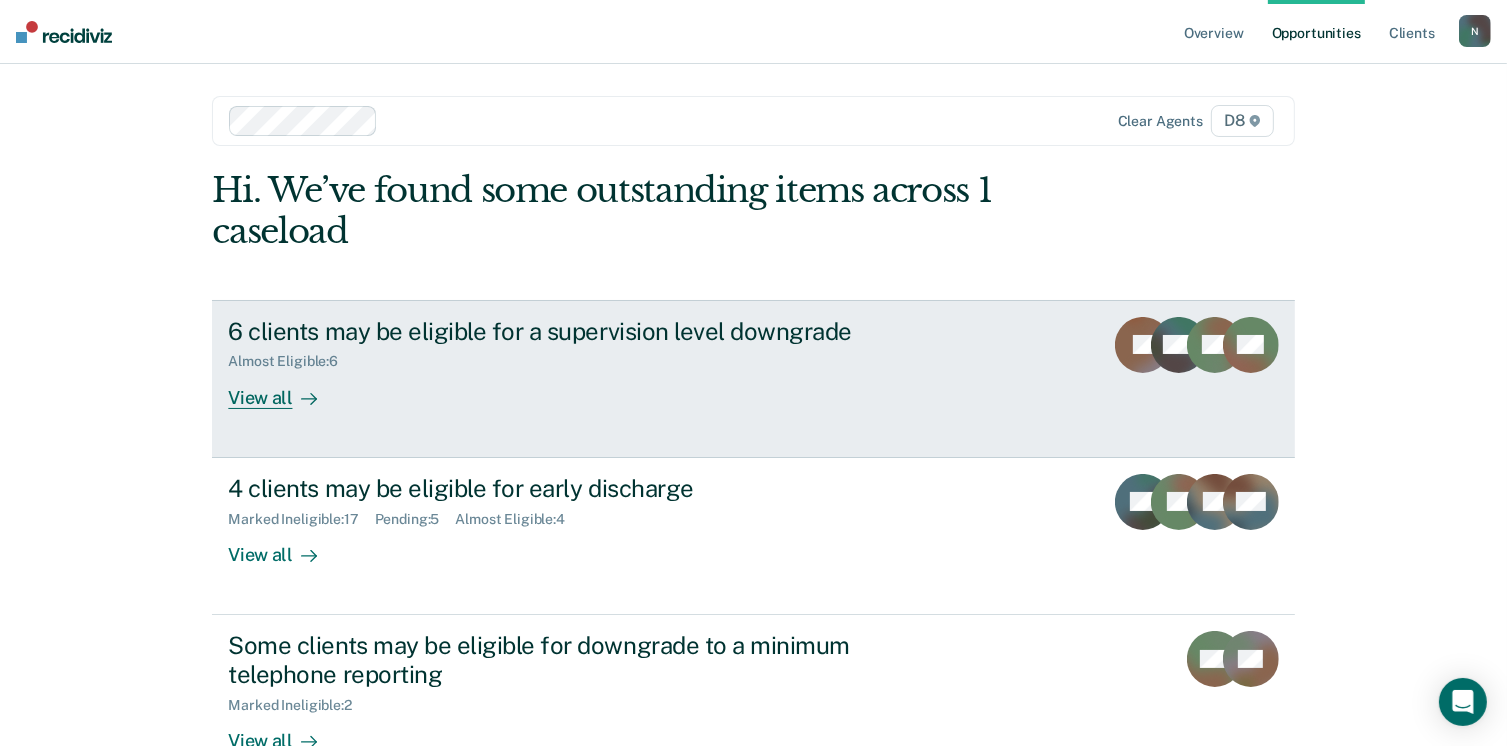 click on "View all" at bounding box center (284, 389) 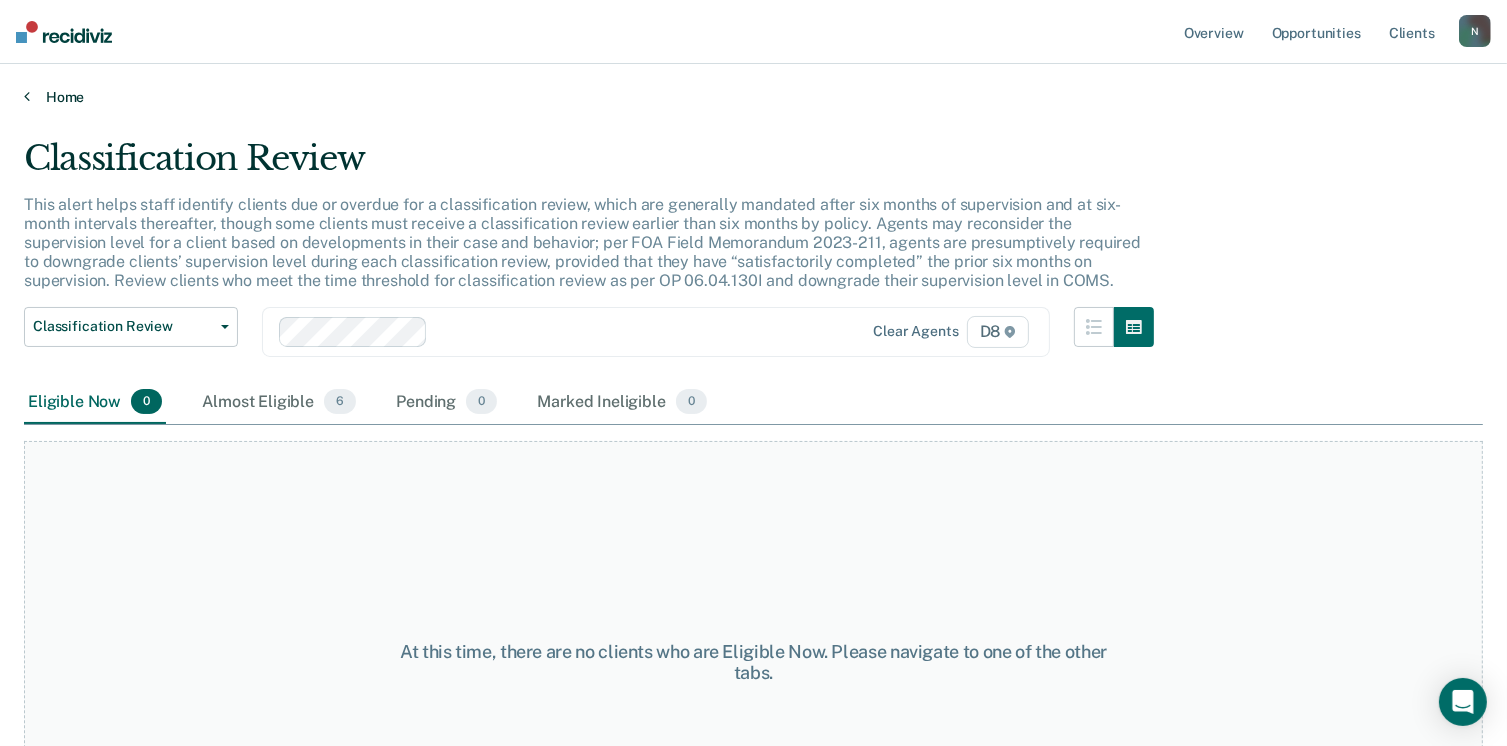 click on "Home" at bounding box center (753, 97) 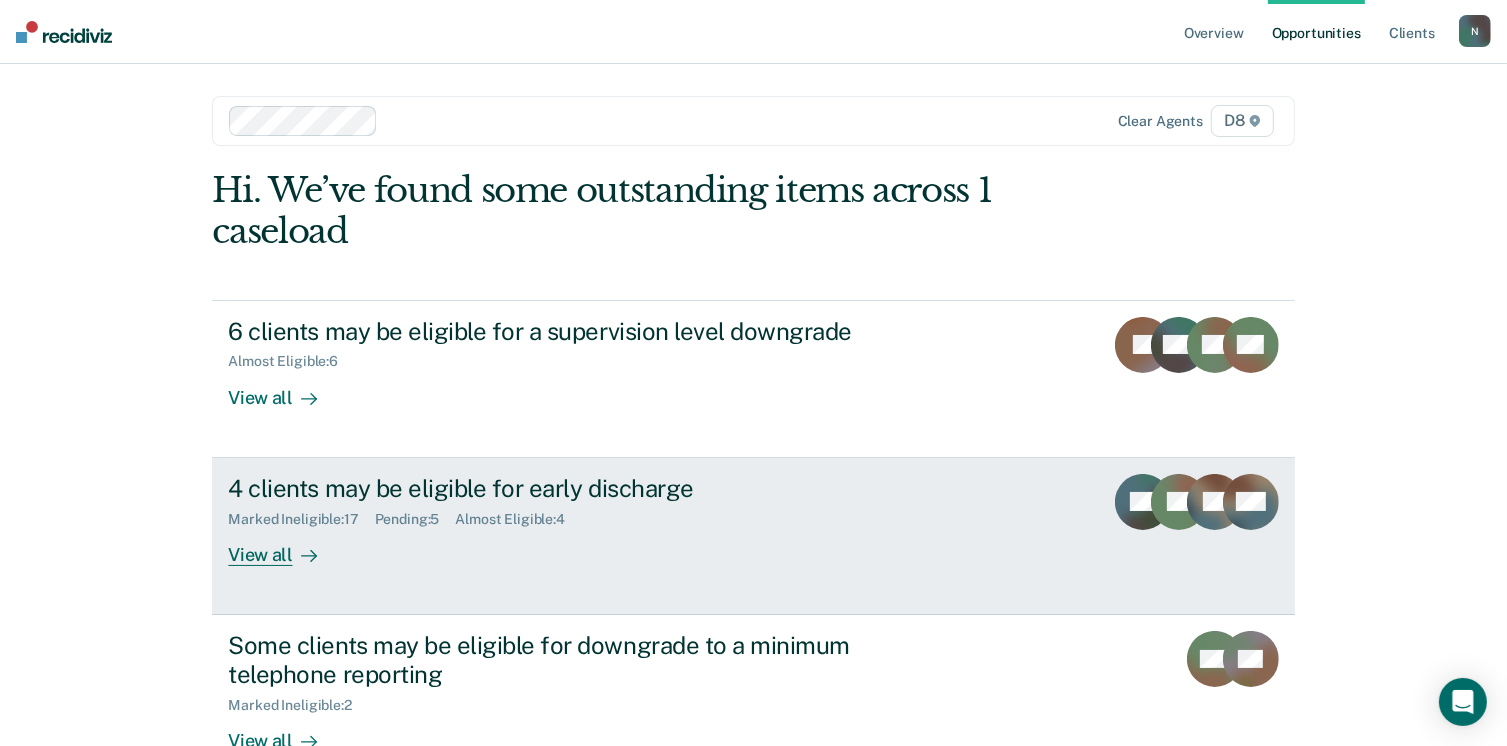 click on "View all" at bounding box center [284, 546] 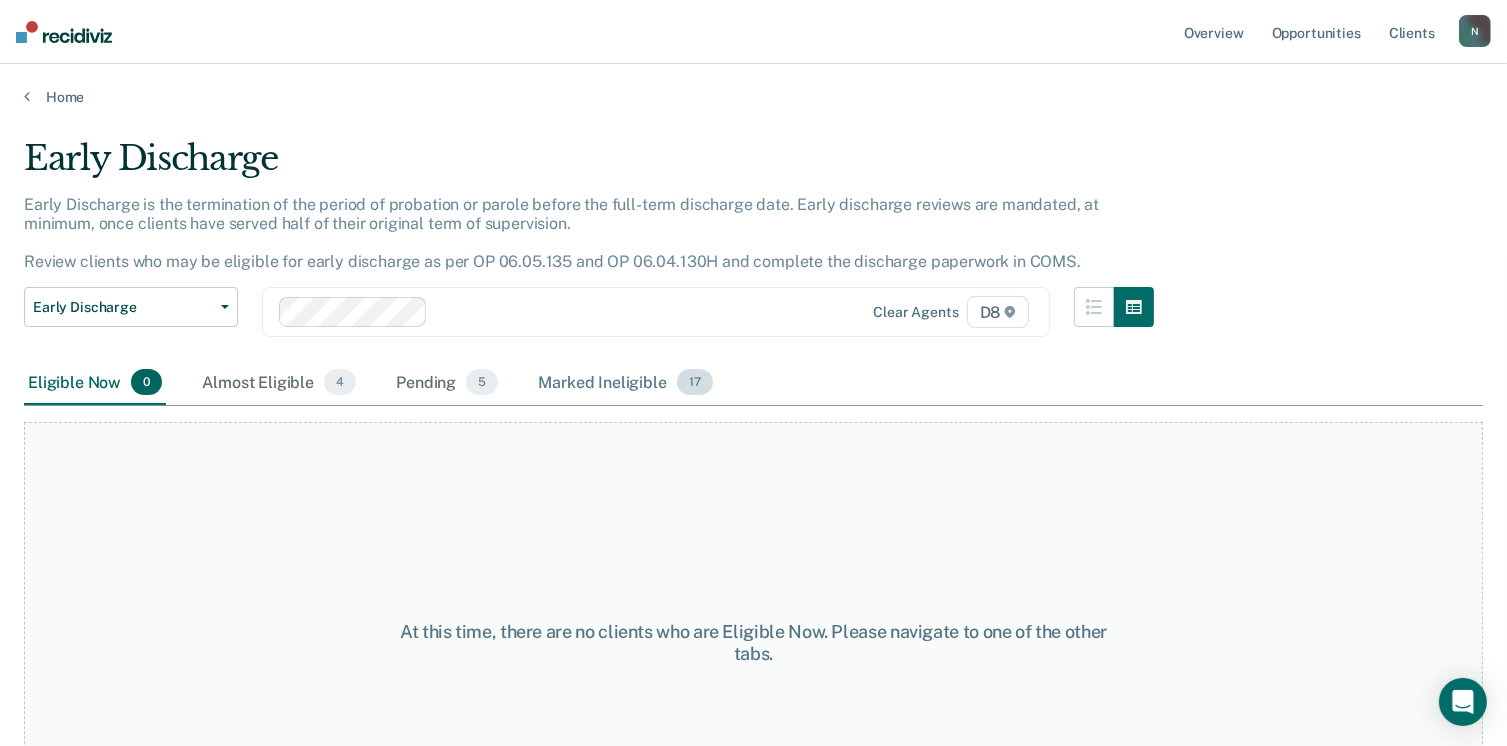 click on "Marked Ineligible 17" at bounding box center (625, 383) 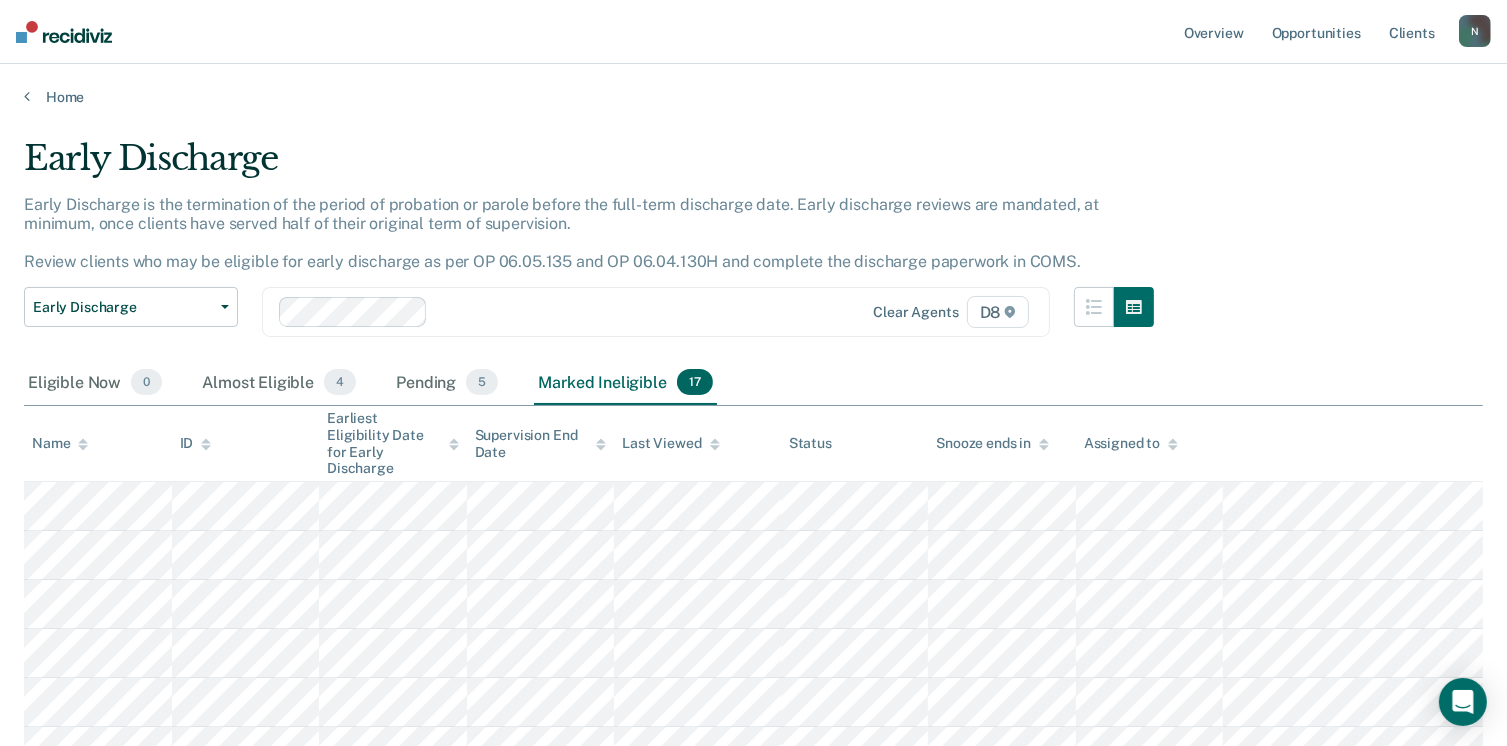 click on "Home" at bounding box center [753, 85] 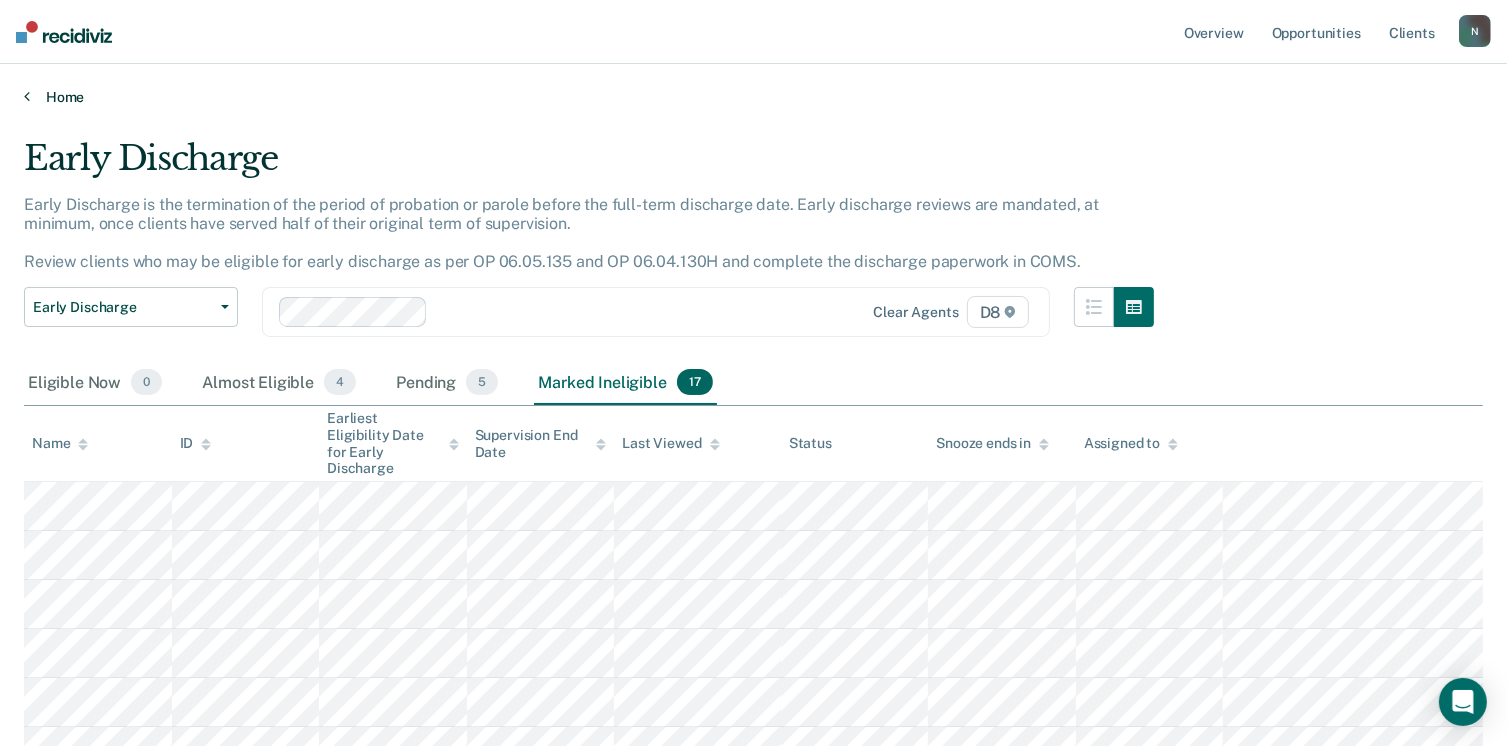 click on "Home" at bounding box center [753, 97] 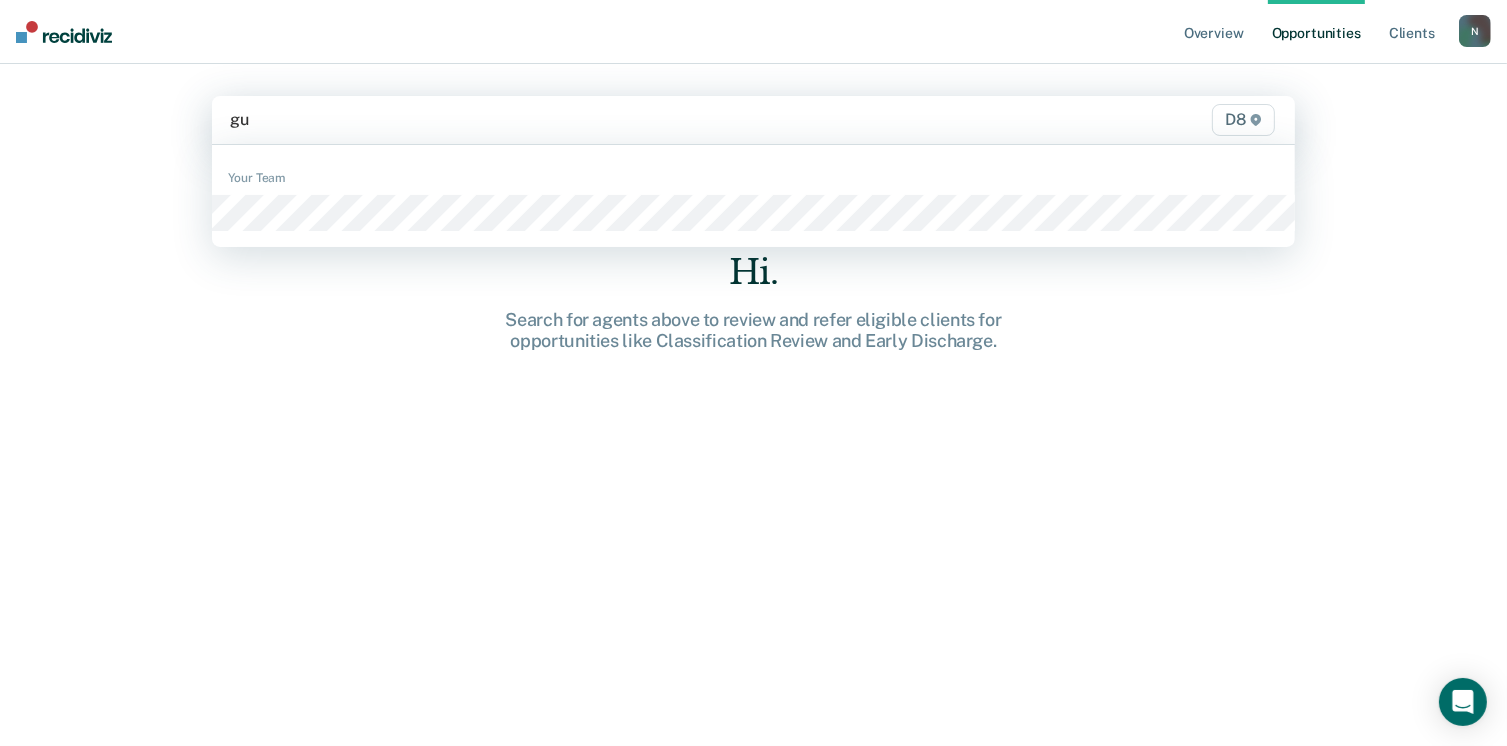 type on "guy" 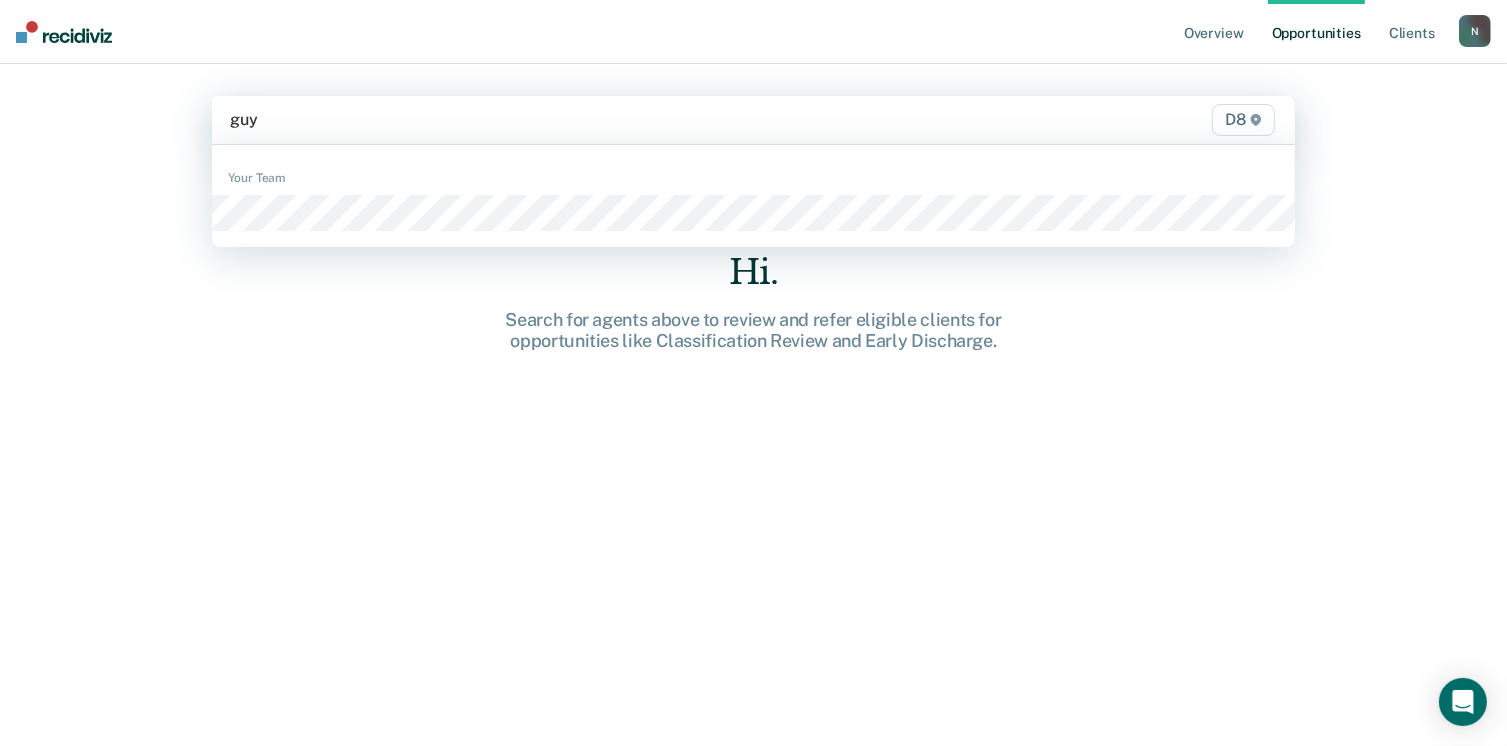 type 